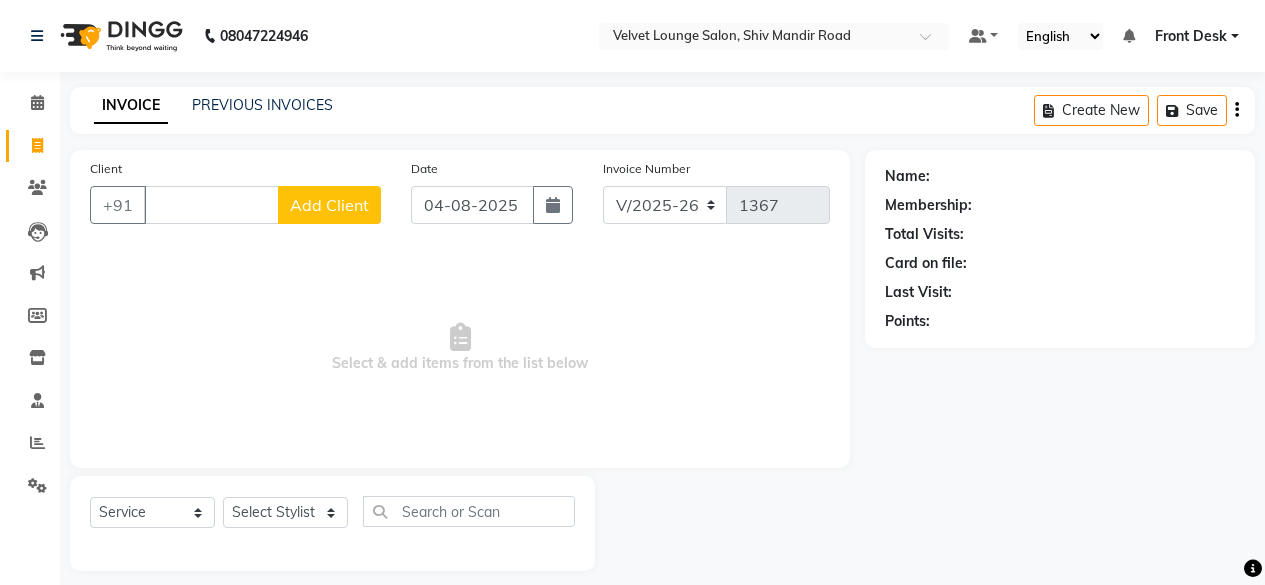select on "5962" 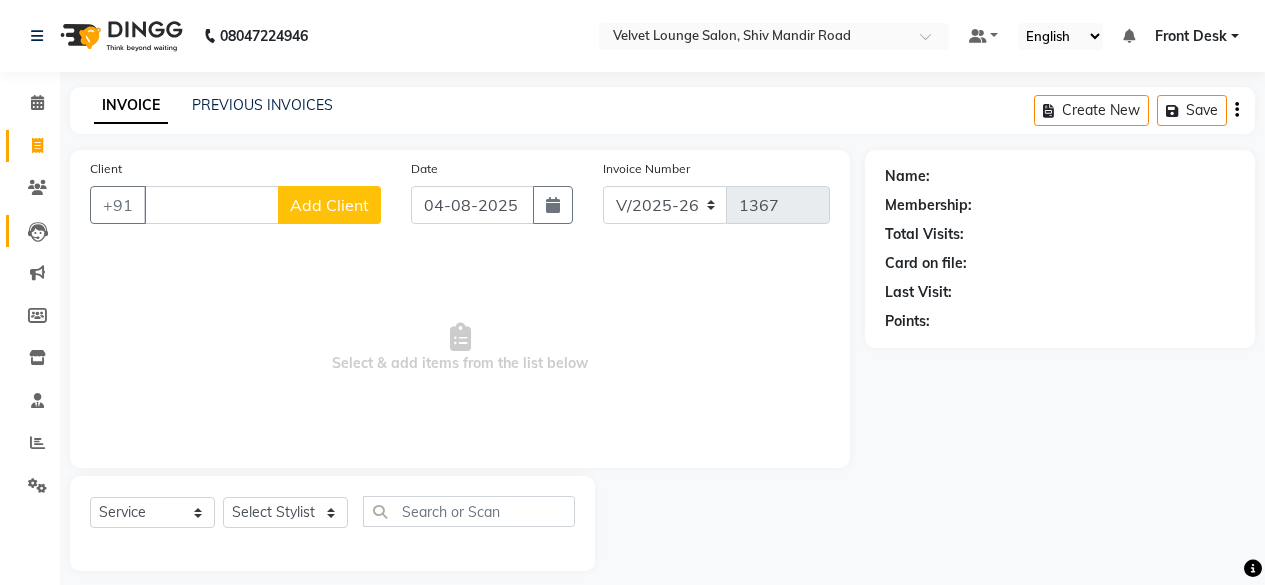 scroll, scrollTop: 15, scrollLeft: 0, axis: vertical 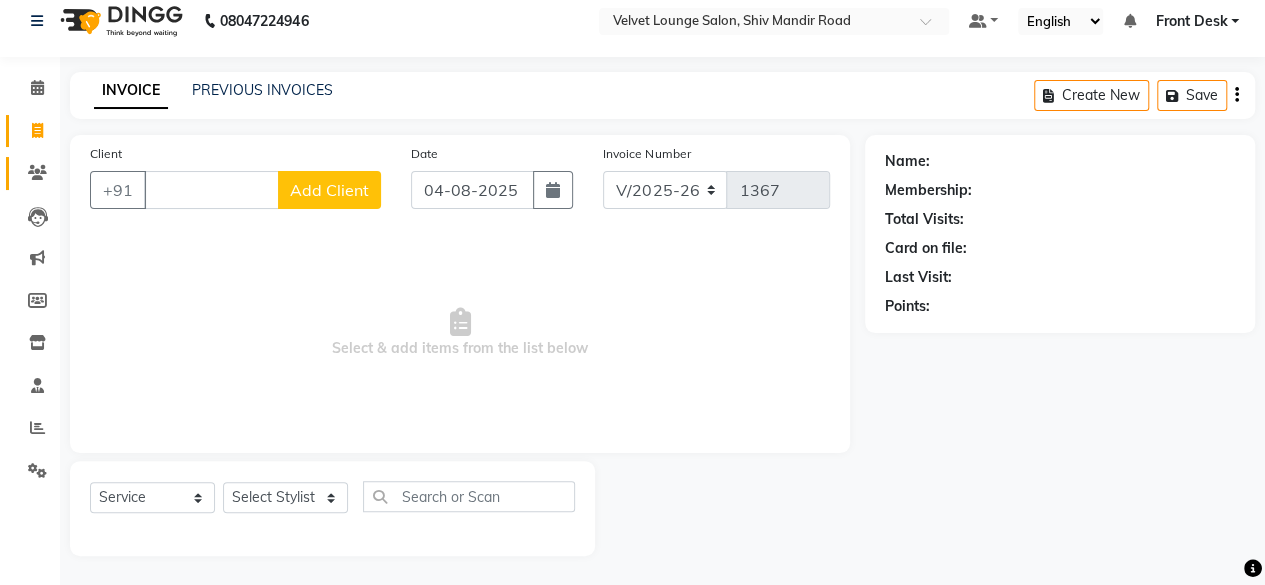click on "Clients" 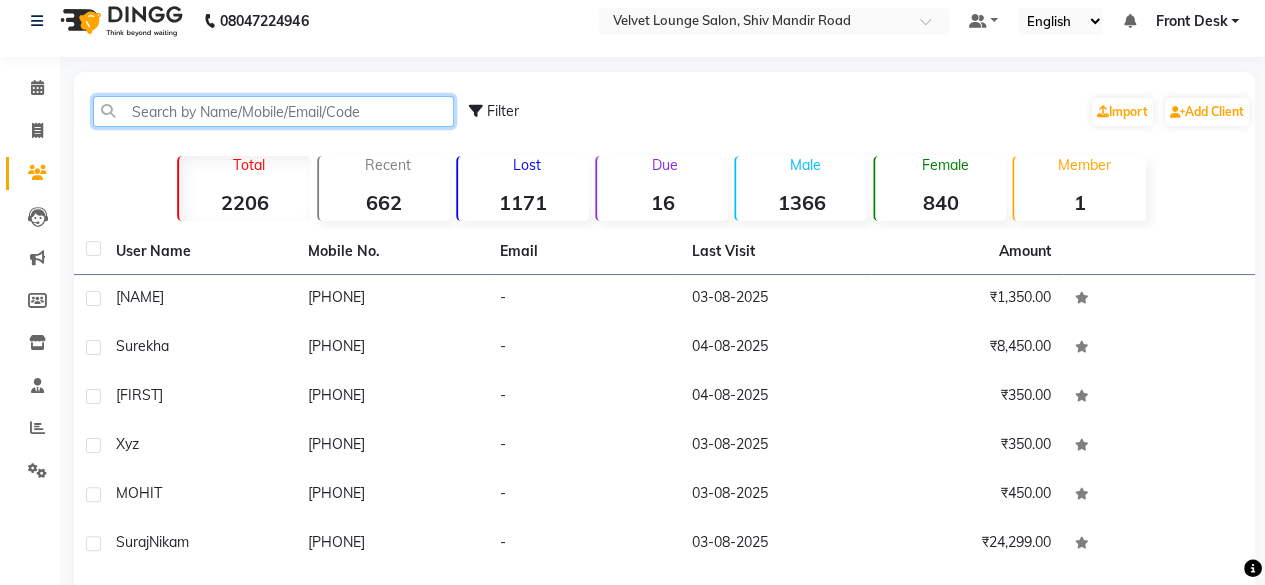 click 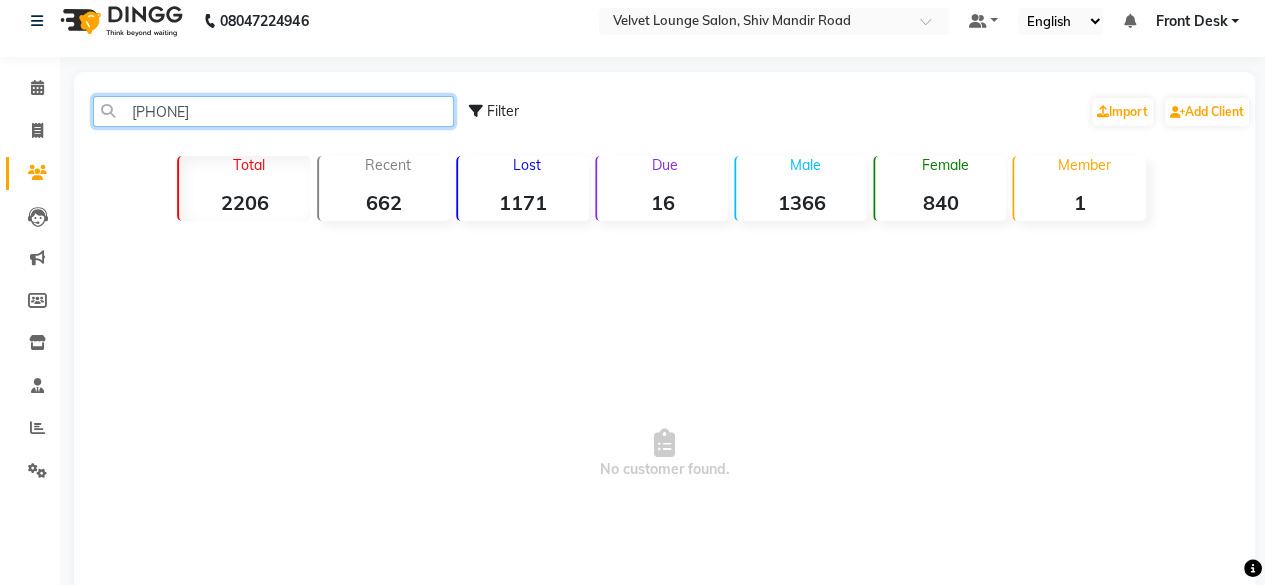 click on "[PHONE]" 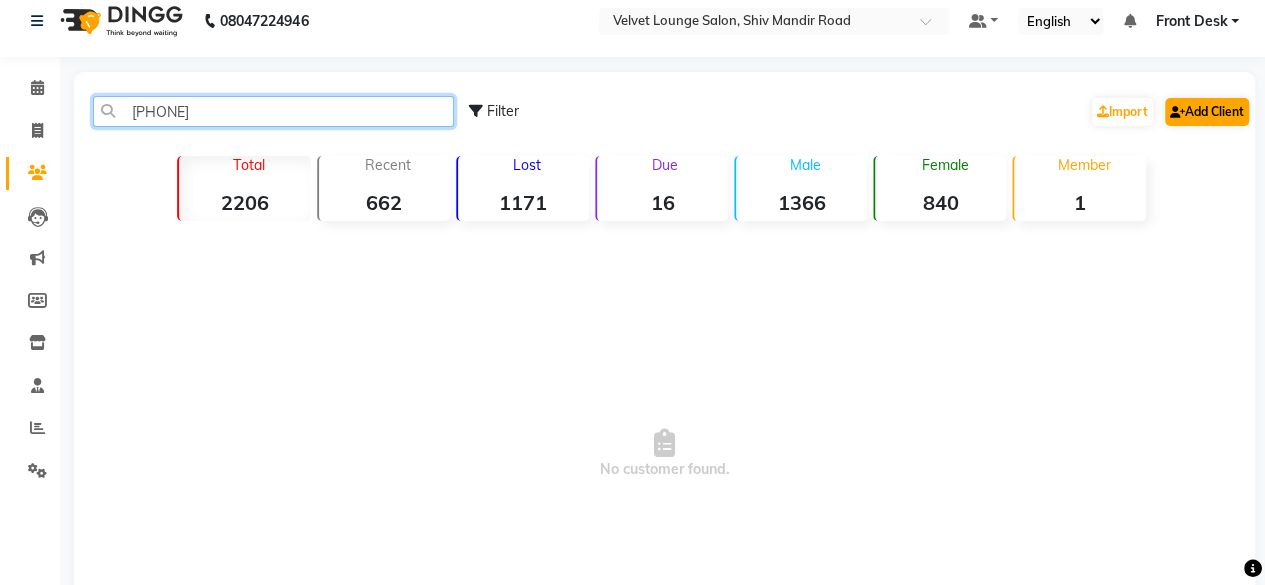 type on "[PHONE]" 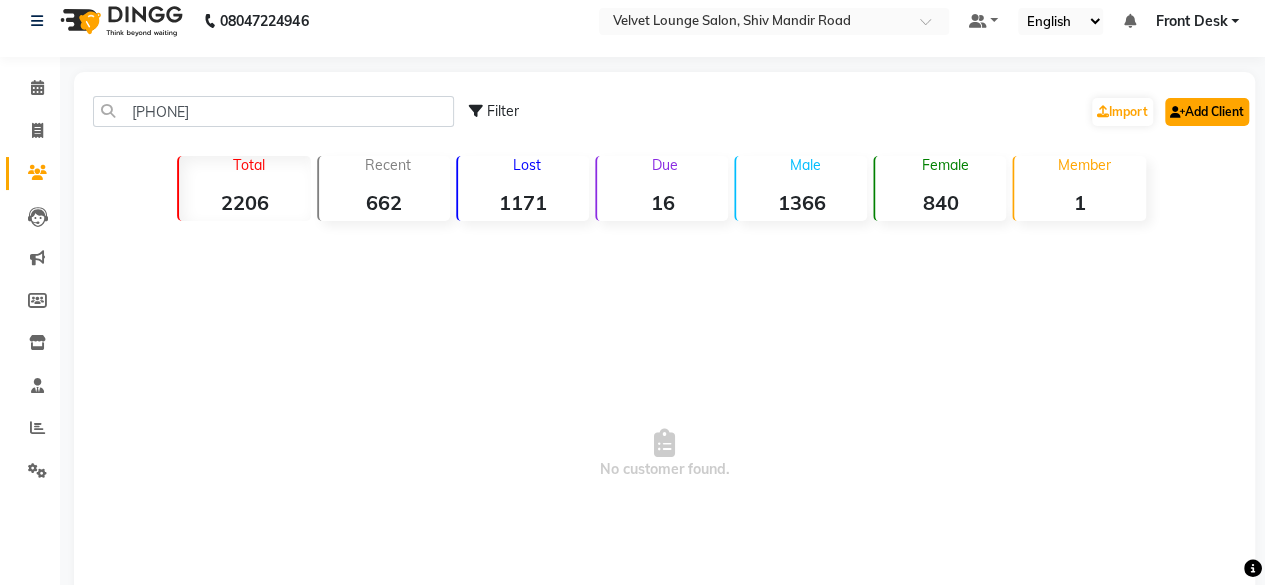 click on "Add Client" 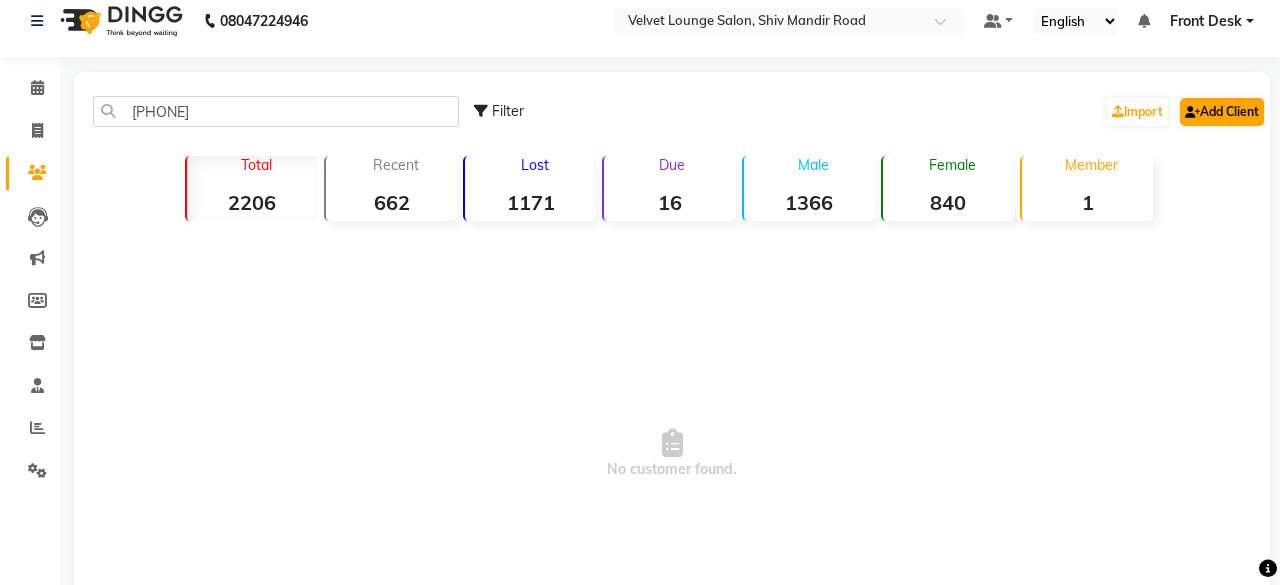 select on "22" 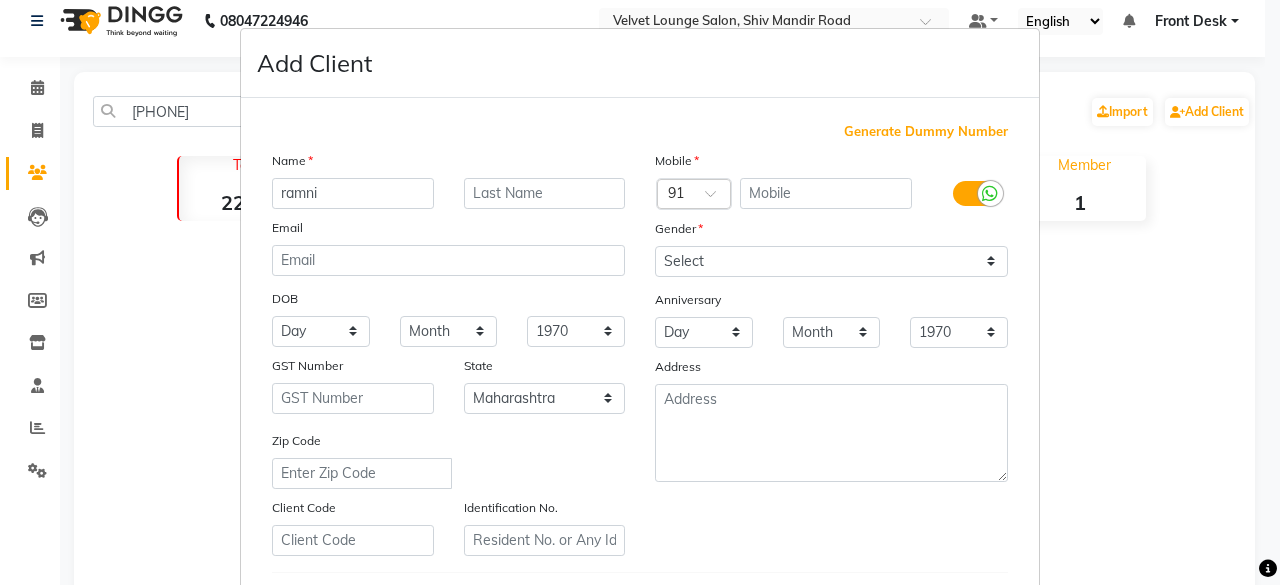 type on "ramni" 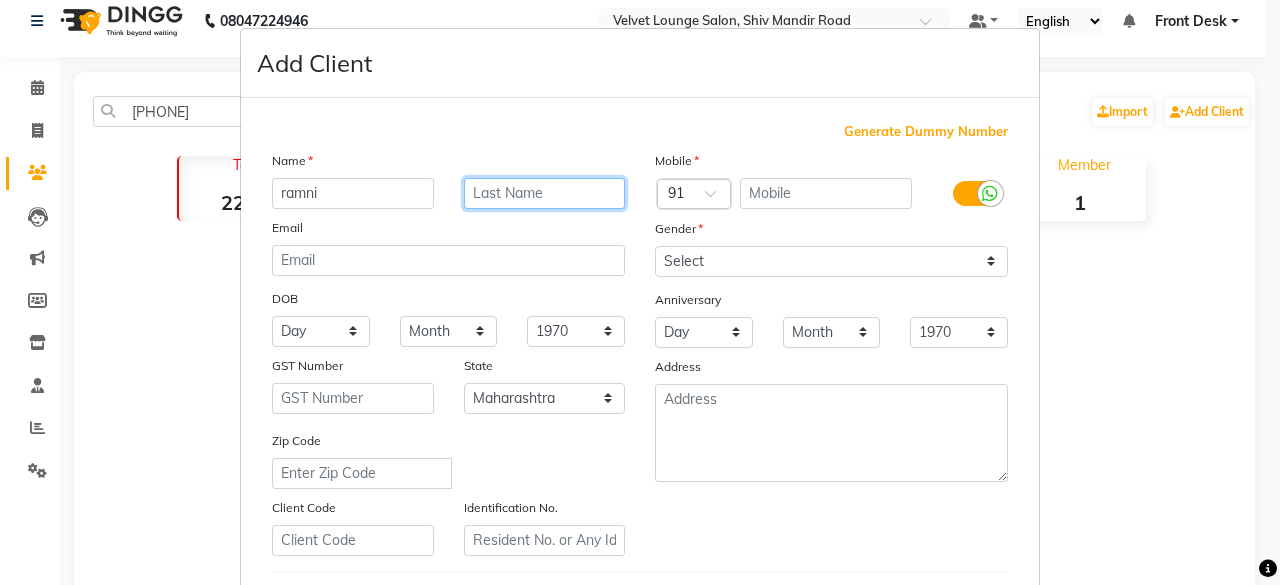 click at bounding box center (545, 193) 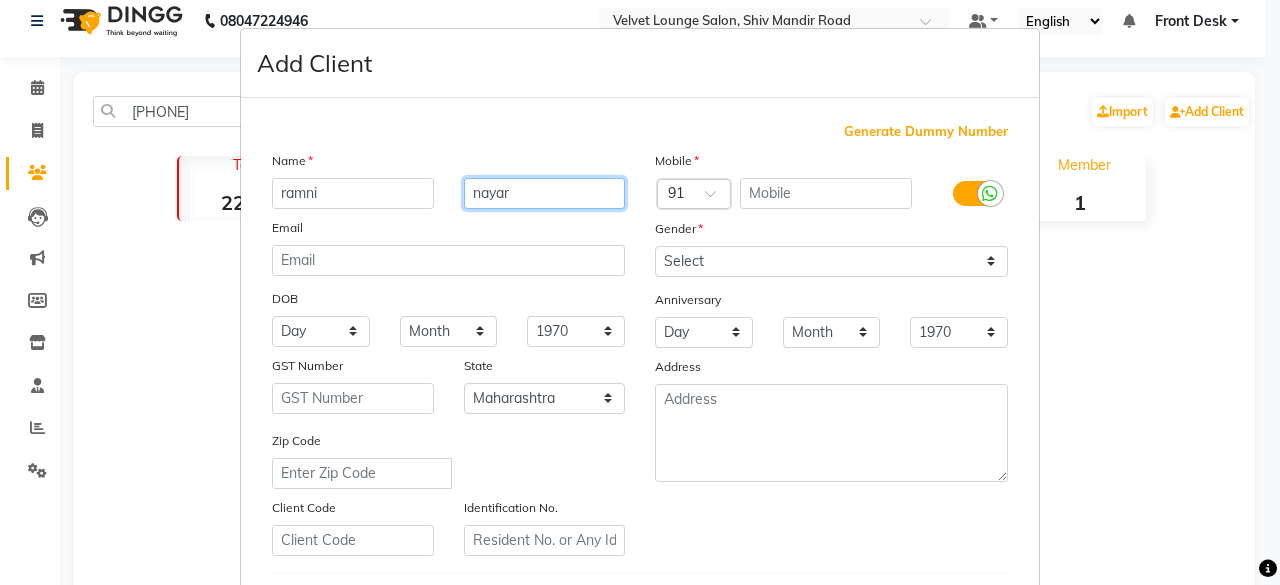 type on "nayar" 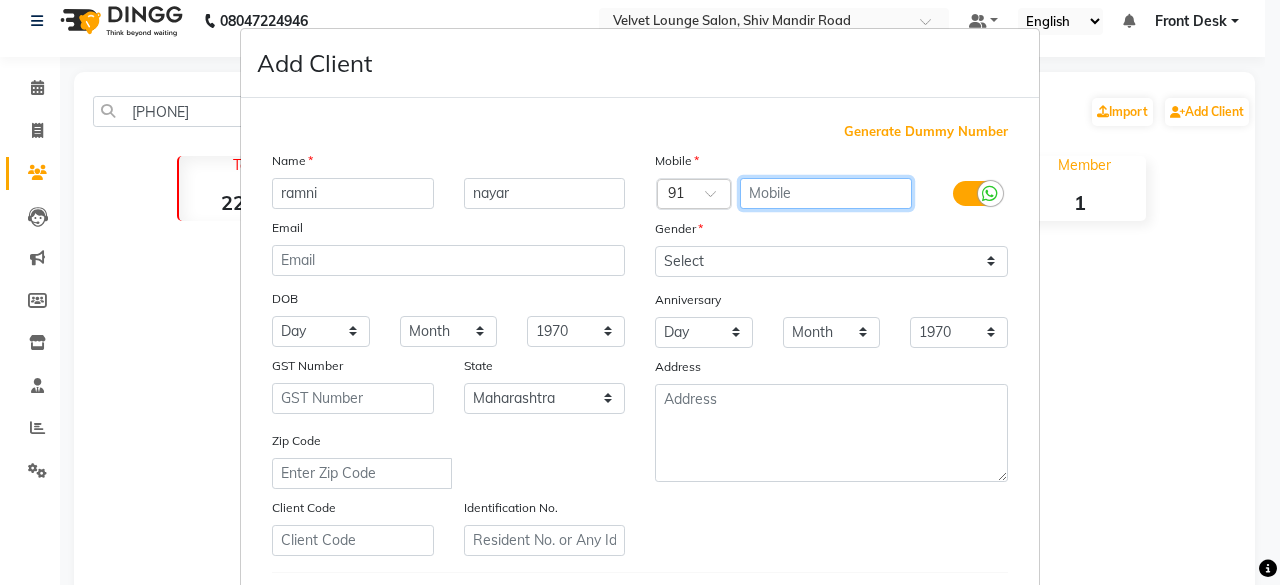 click at bounding box center [826, 193] 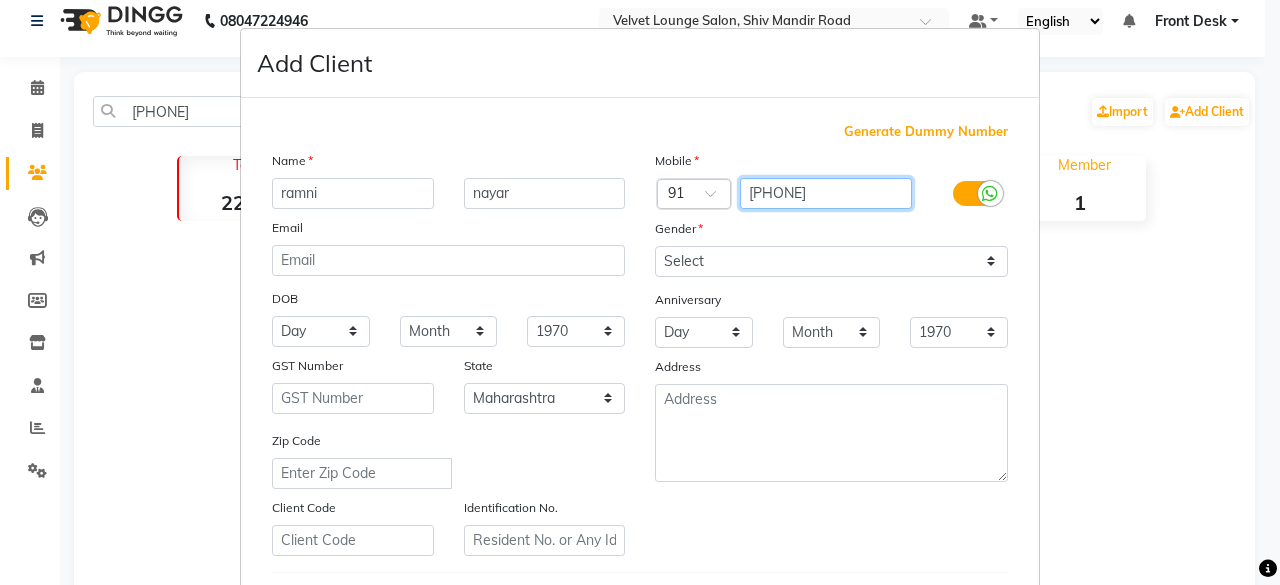 type on "[PHONE]" 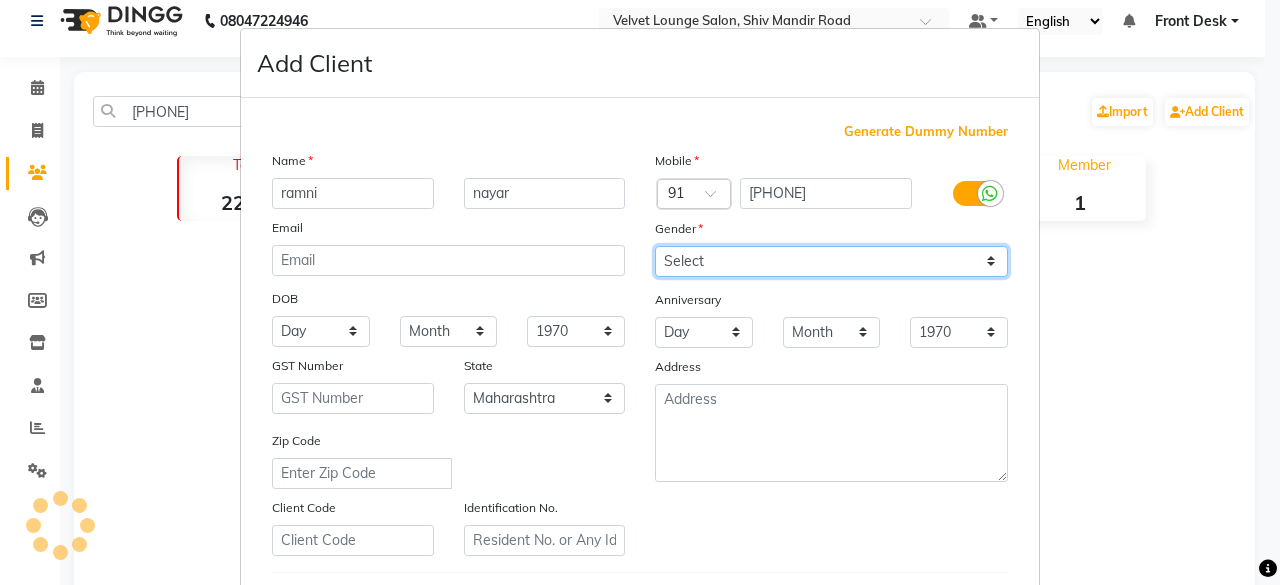 click on "Select Male Female Other Prefer Not To Say" at bounding box center (831, 261) 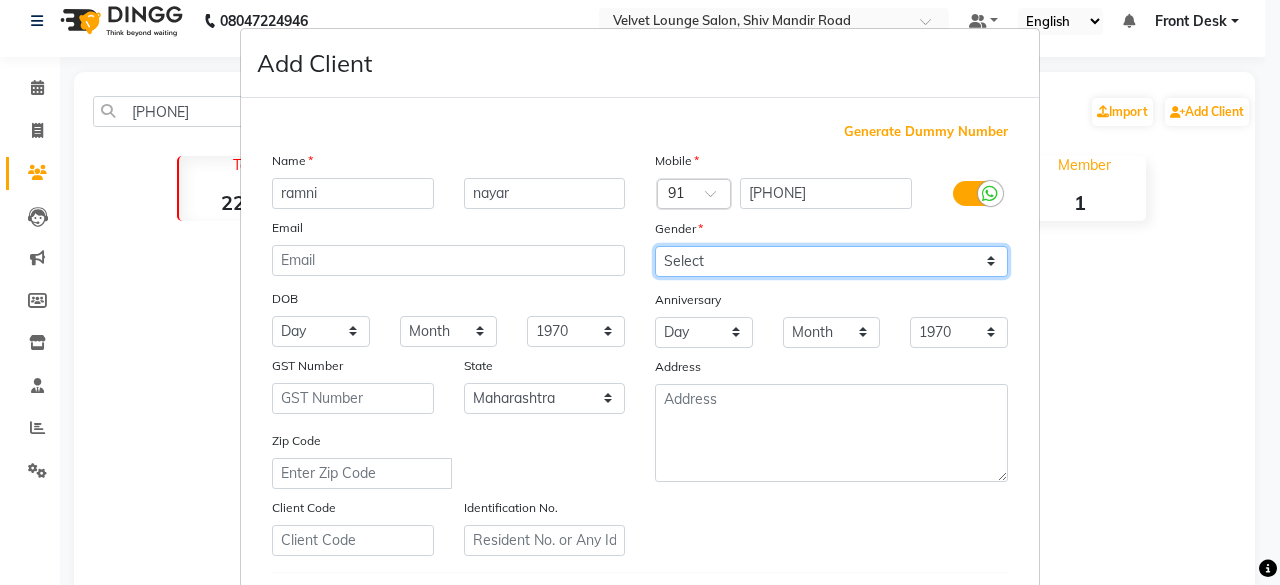 select on "female" 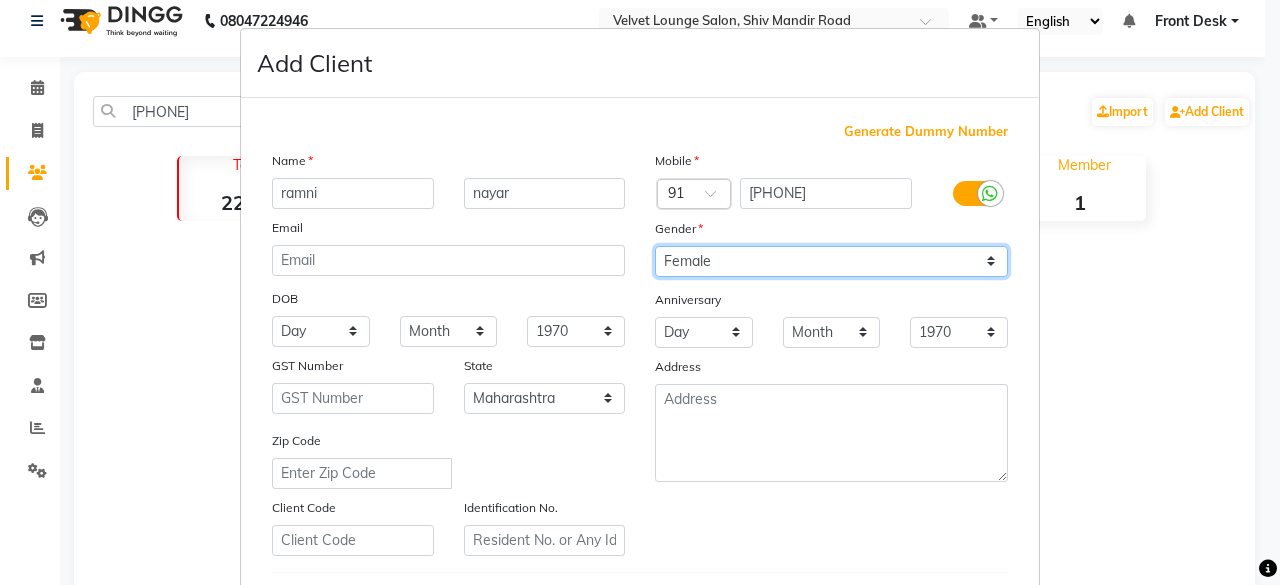click on "Select Male Female Other Prefer Not To Say" at bounding box center [831, 261] 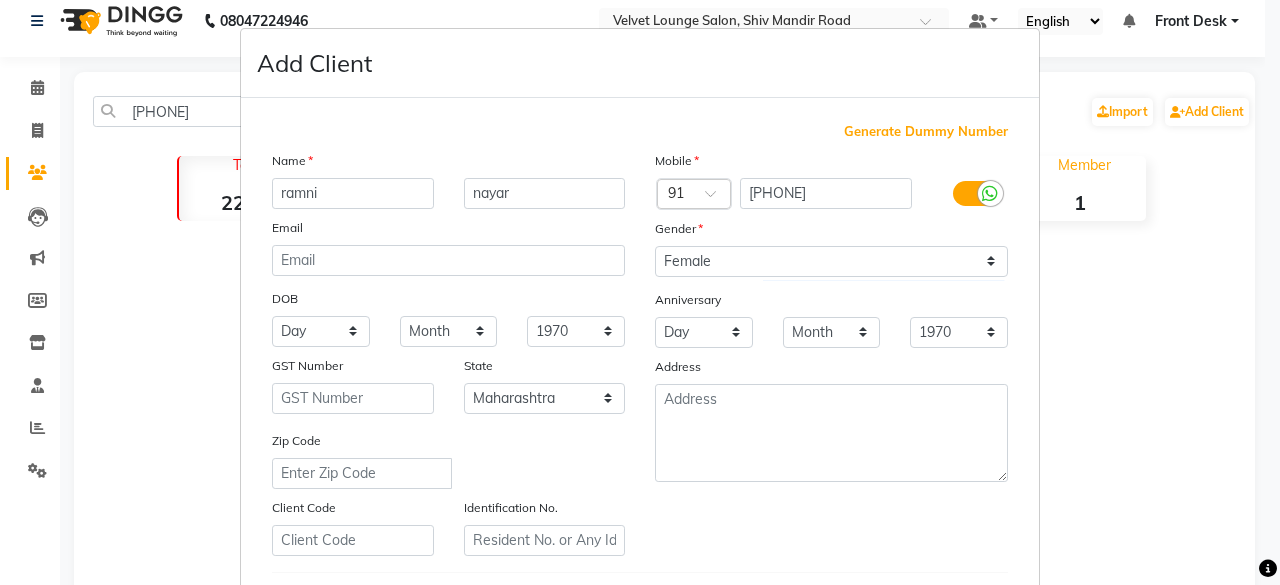 scroll, scrollTop: 334, scrollLeft: 0, axis: vertical 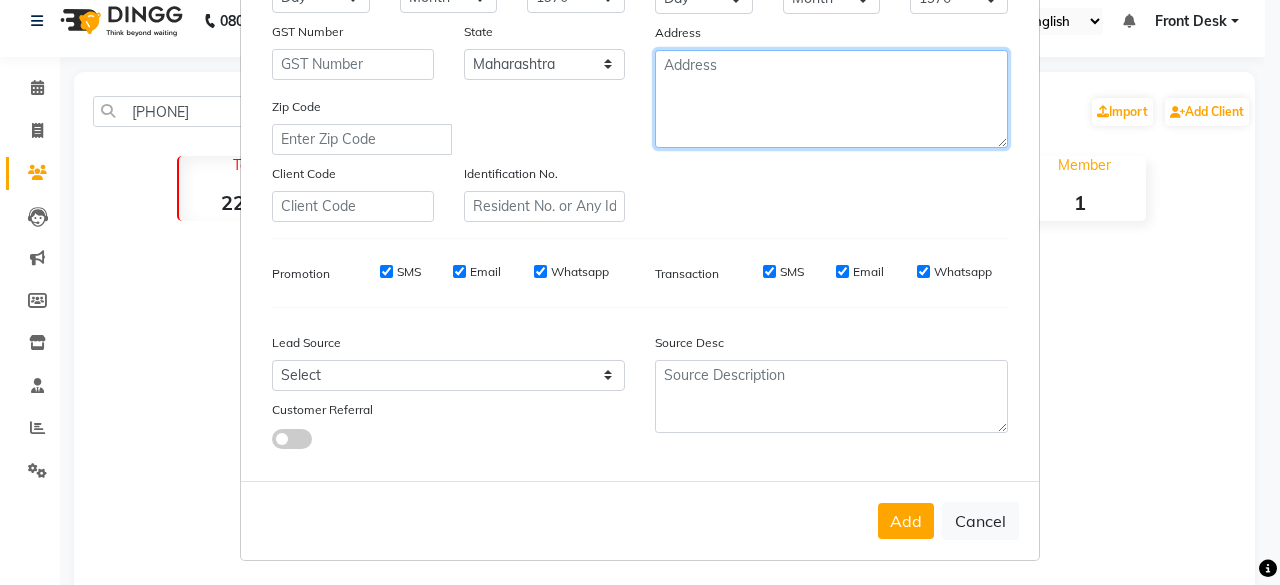 click at bounding box center [831, 99] 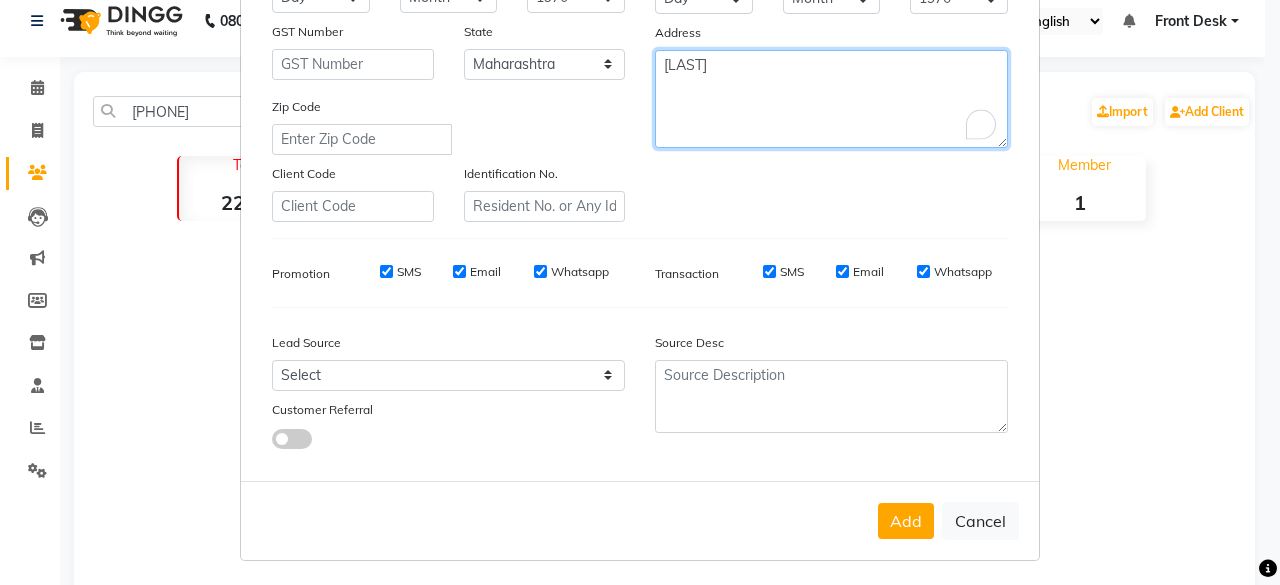 type on "[LAST]" 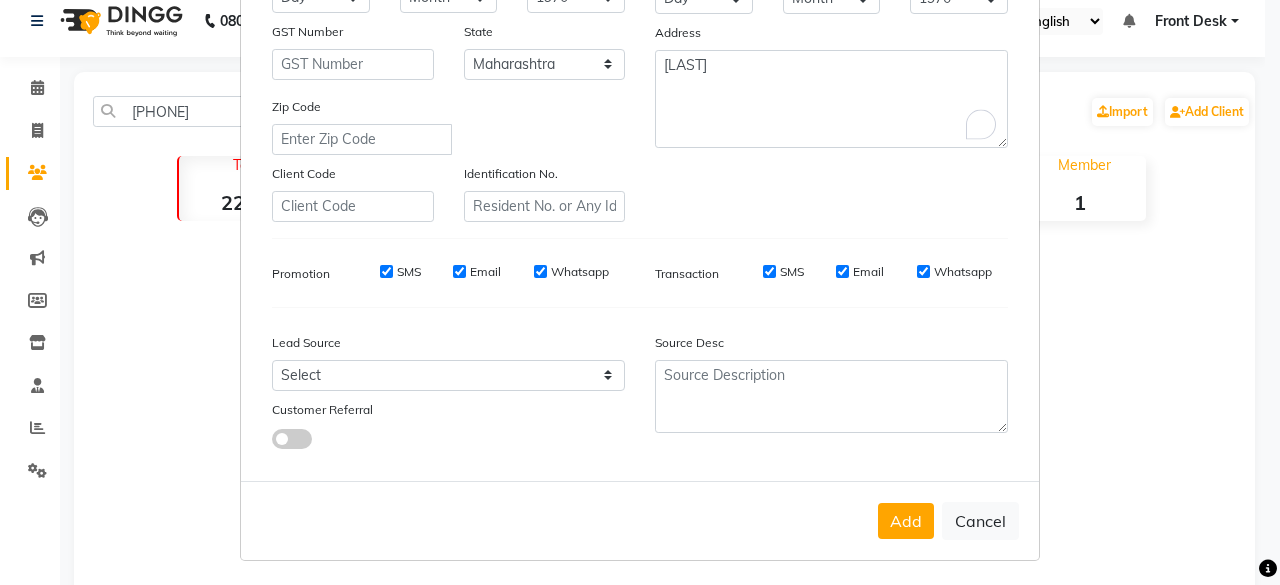 scroll, scrollTop: 0, scrollLeft: 0, axis: both 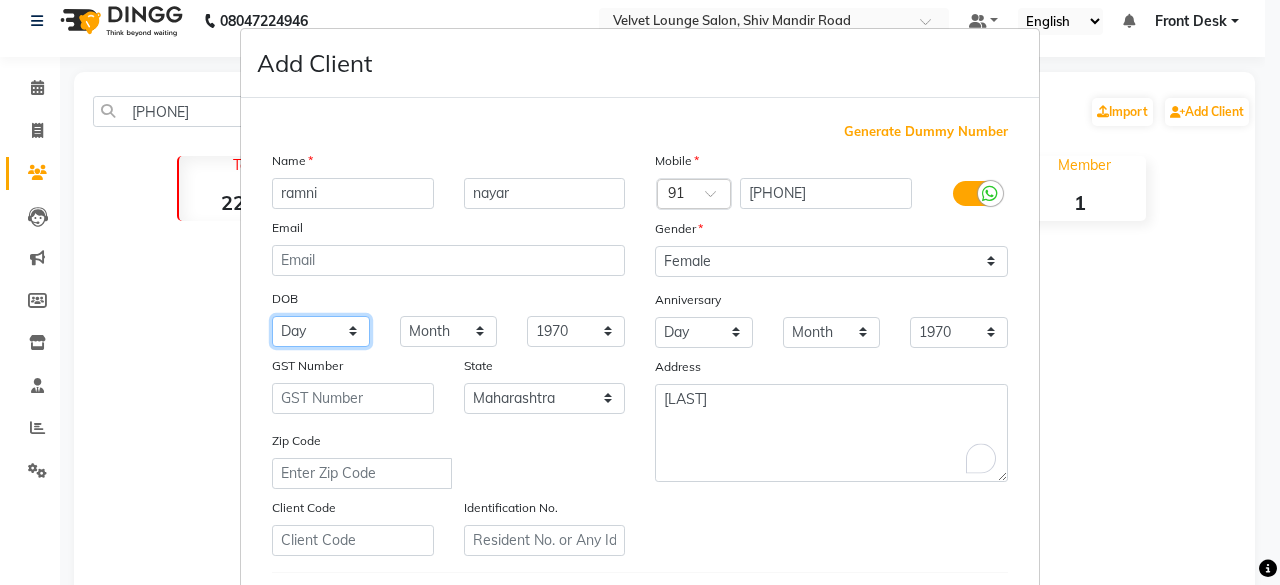 click on "Day 01 02 03 04 05 06 07 08 09 10 11 12 13 14 15 16 17 18 19 20 21 22 23 24 25 26 27 28 29 30 31" at bounding box center (321, 331) 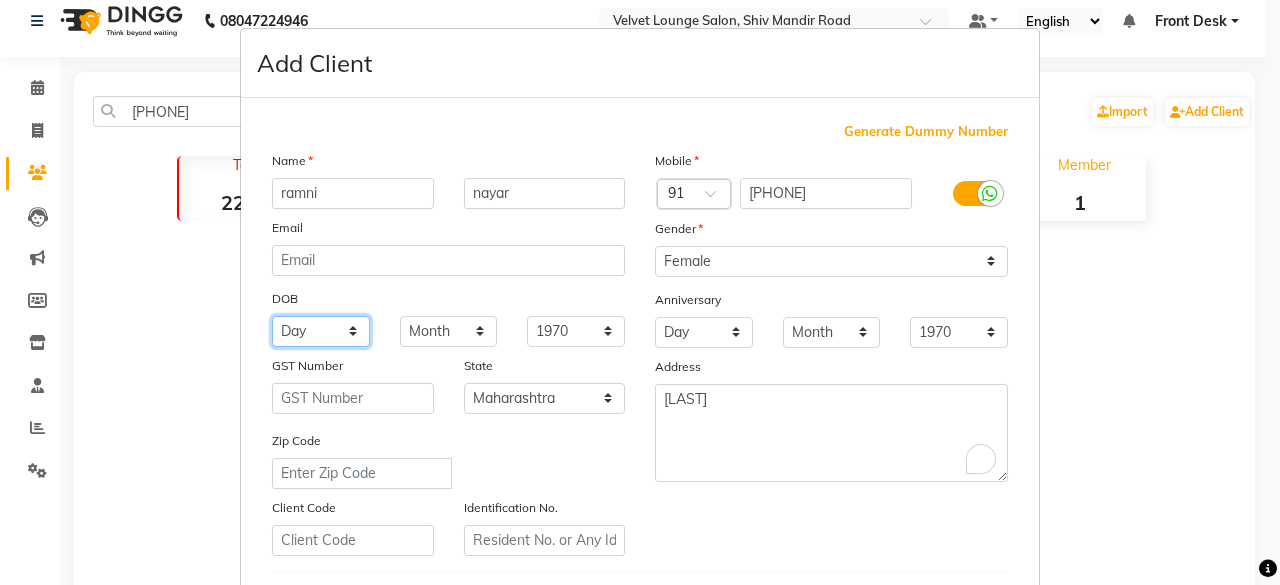 select on "16" 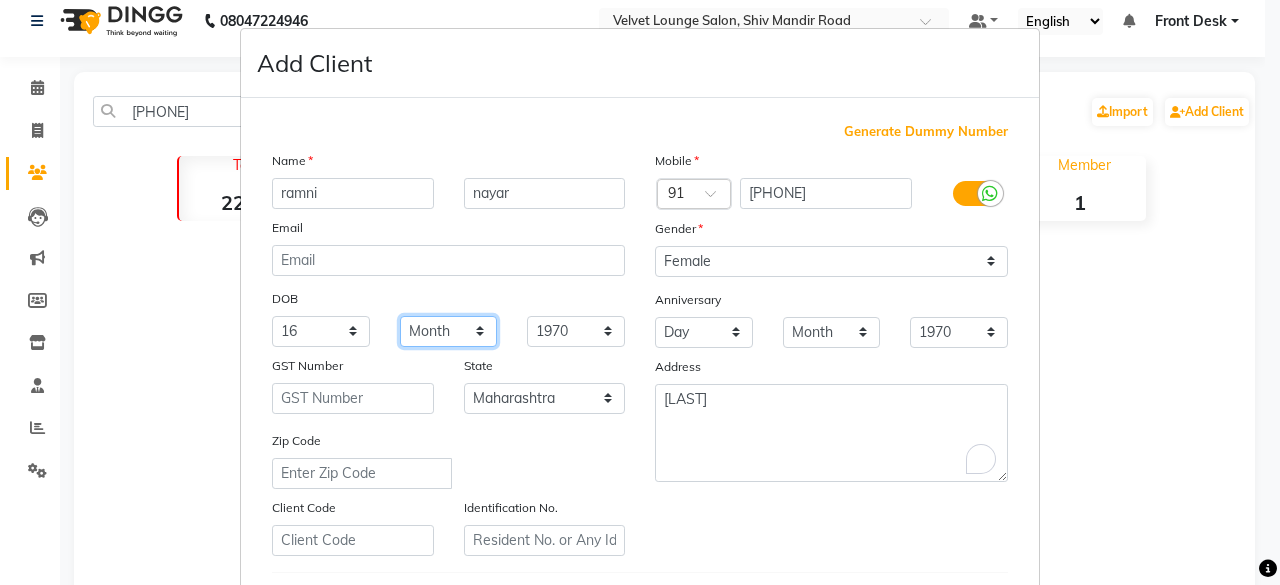 click on "Month January February March April May June July August September October November December" at bounding box center [449, 331] 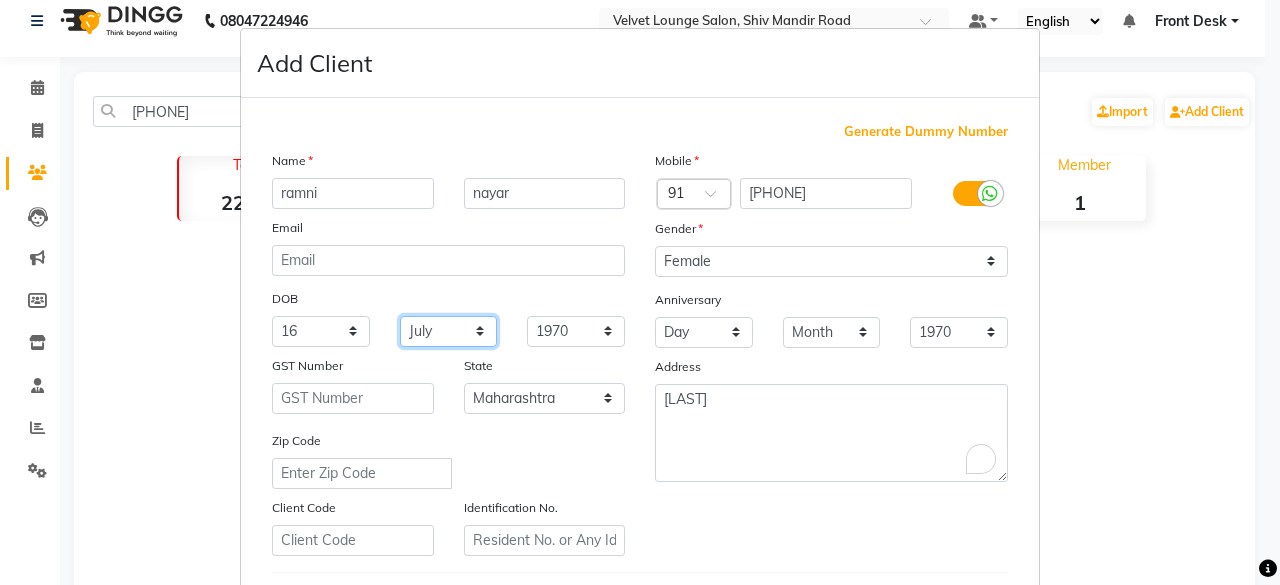 click on "Month January February March April May June July August September October November December" at bounding box center [449, 331] 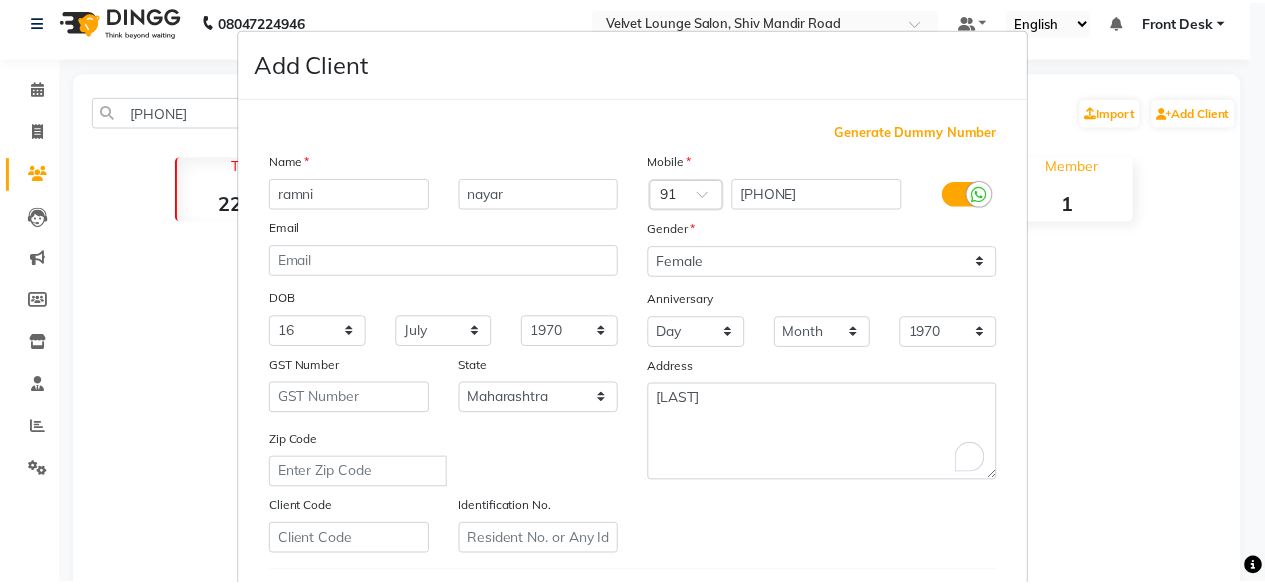 scroll, scrollTop: 334, scrollLeft: 0, axis: vertical 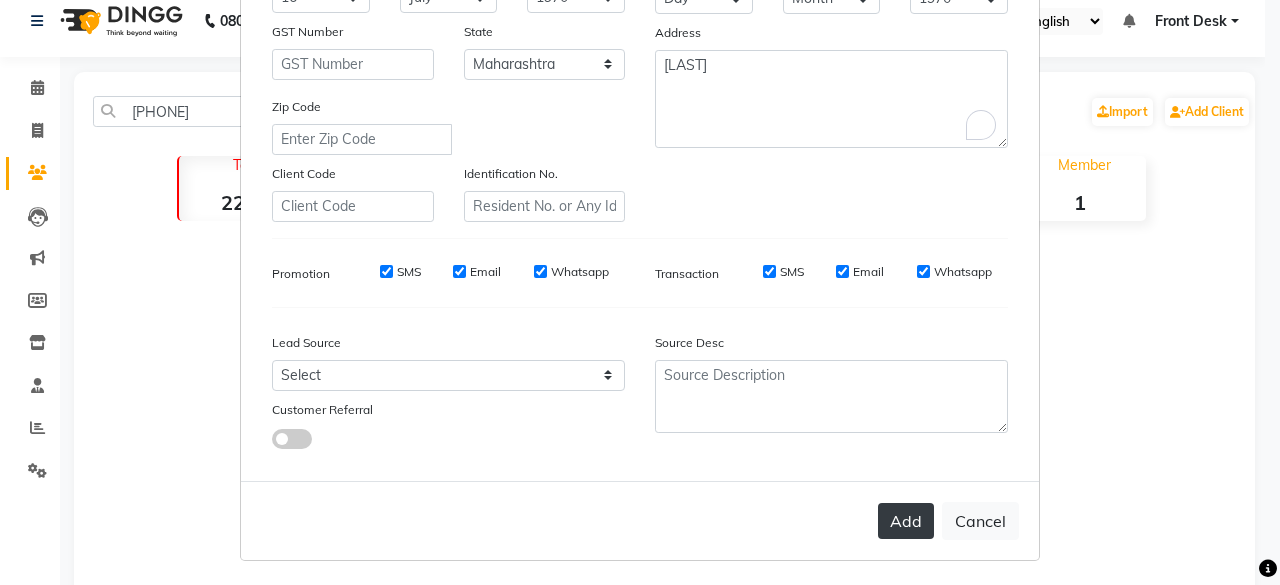 click on "Add" at bounding box center [906, 521] 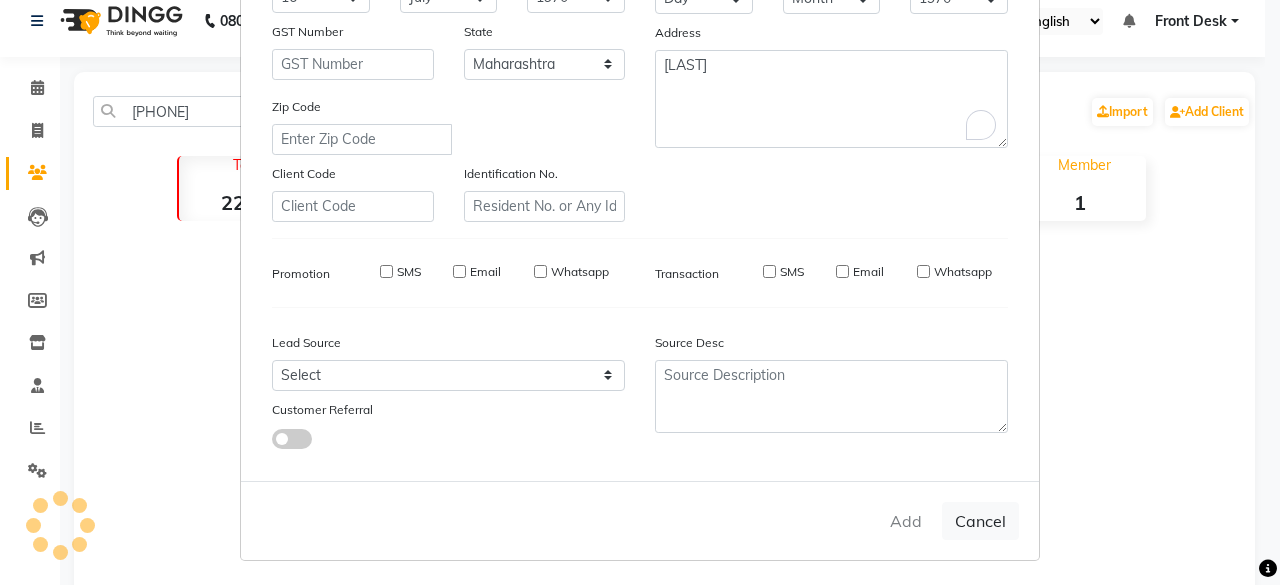 type 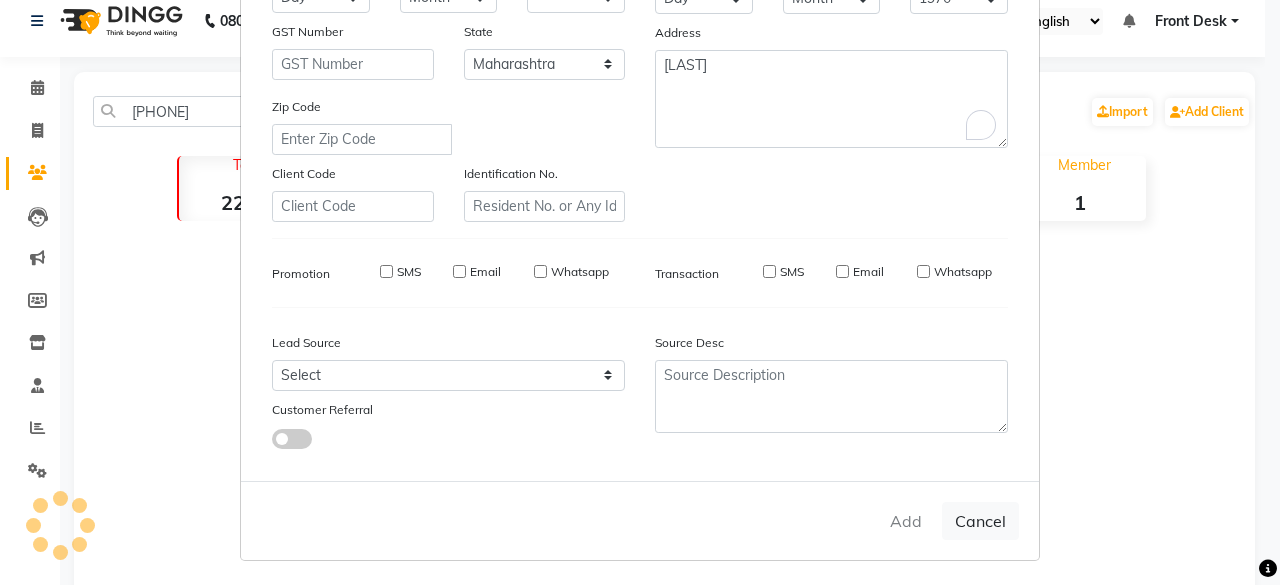 select on "null" 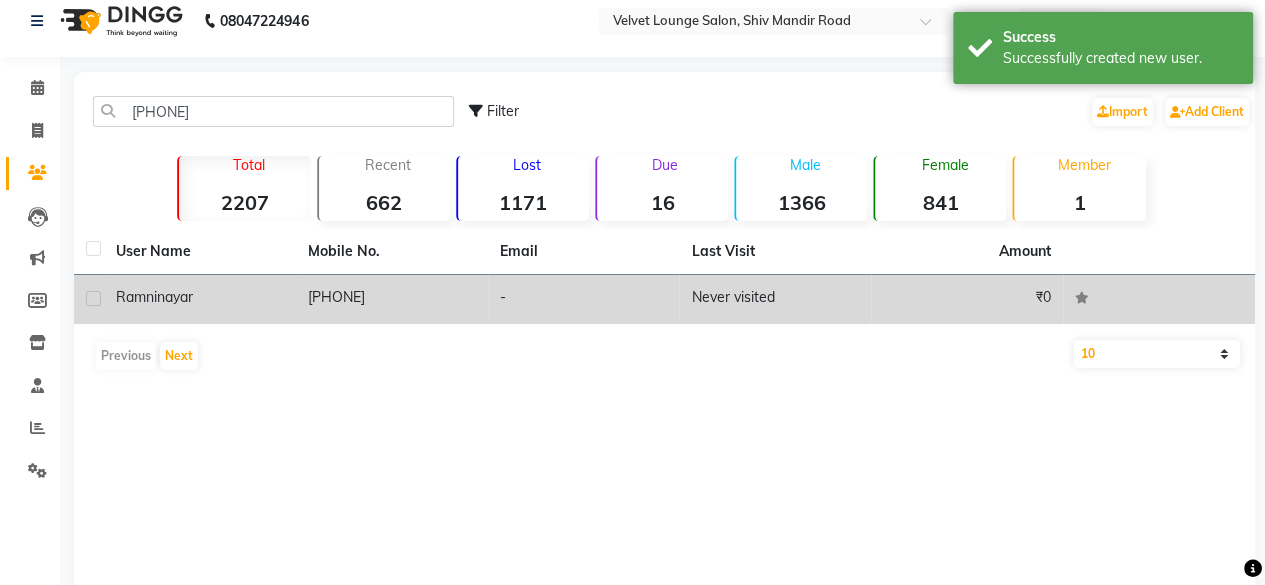 click on "Never visited" 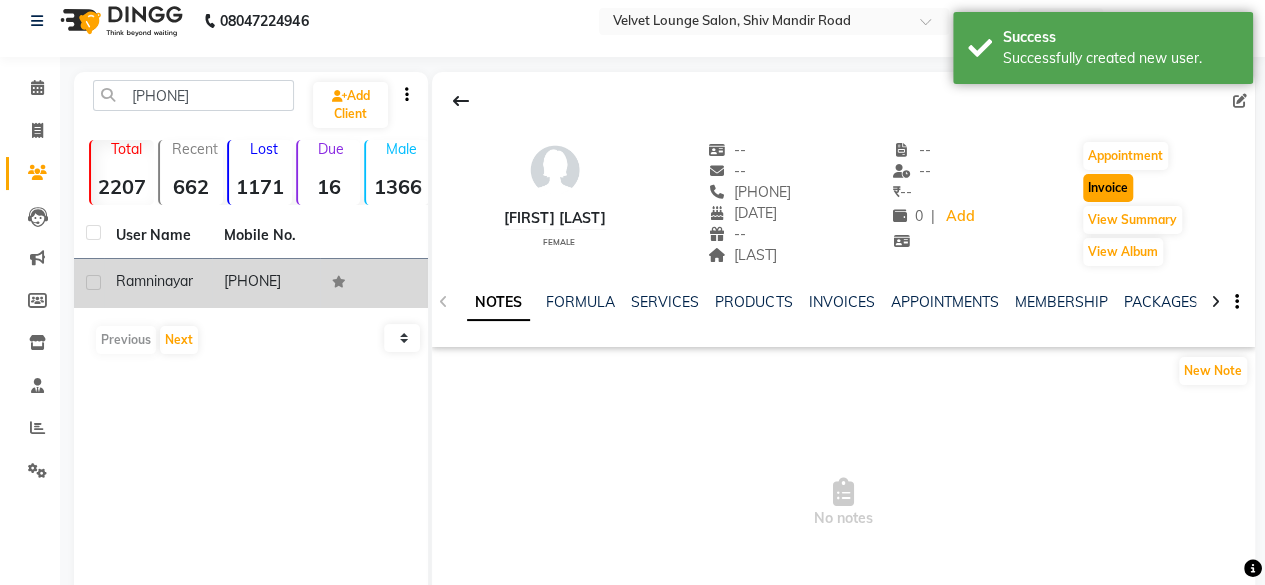 click on "Invoice" 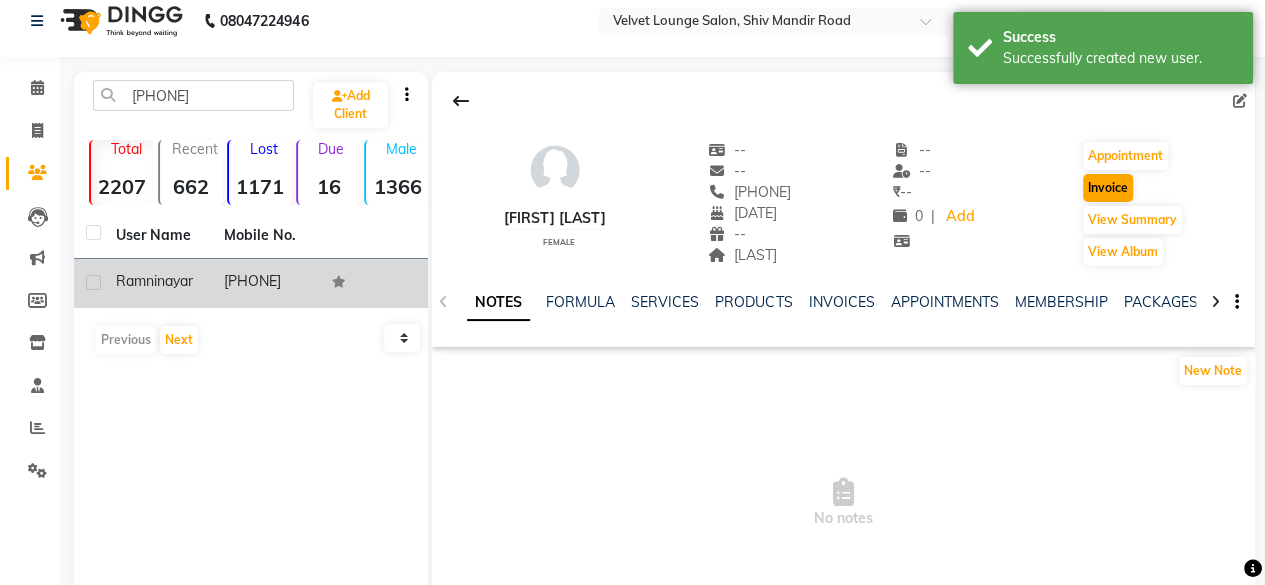 select on "5962" 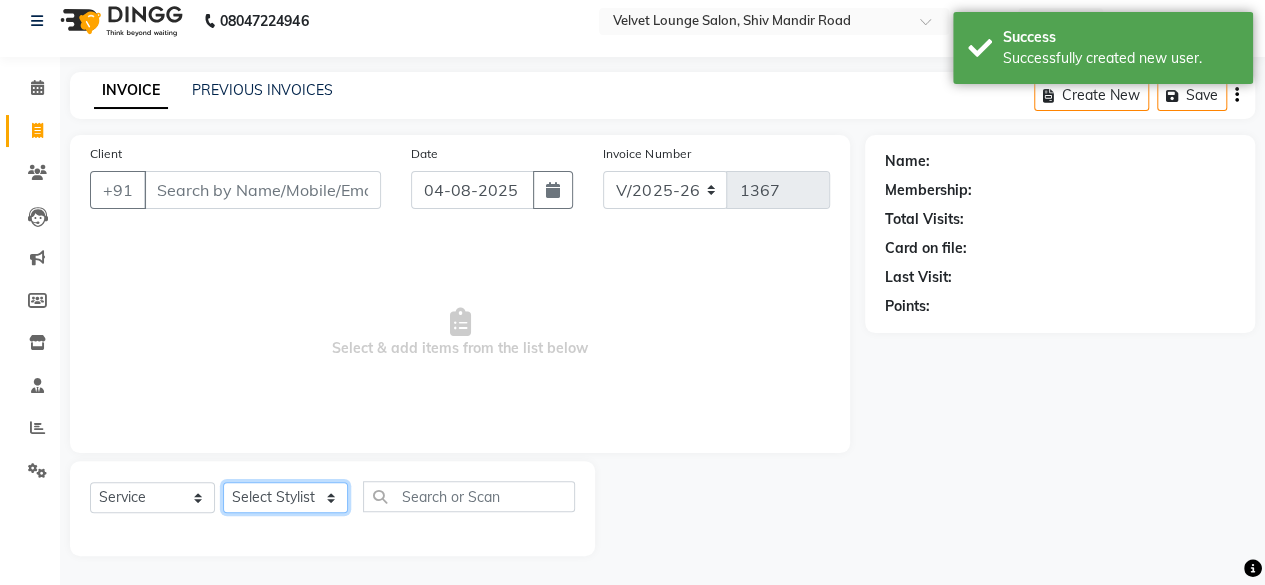 click on "Select Stylist" 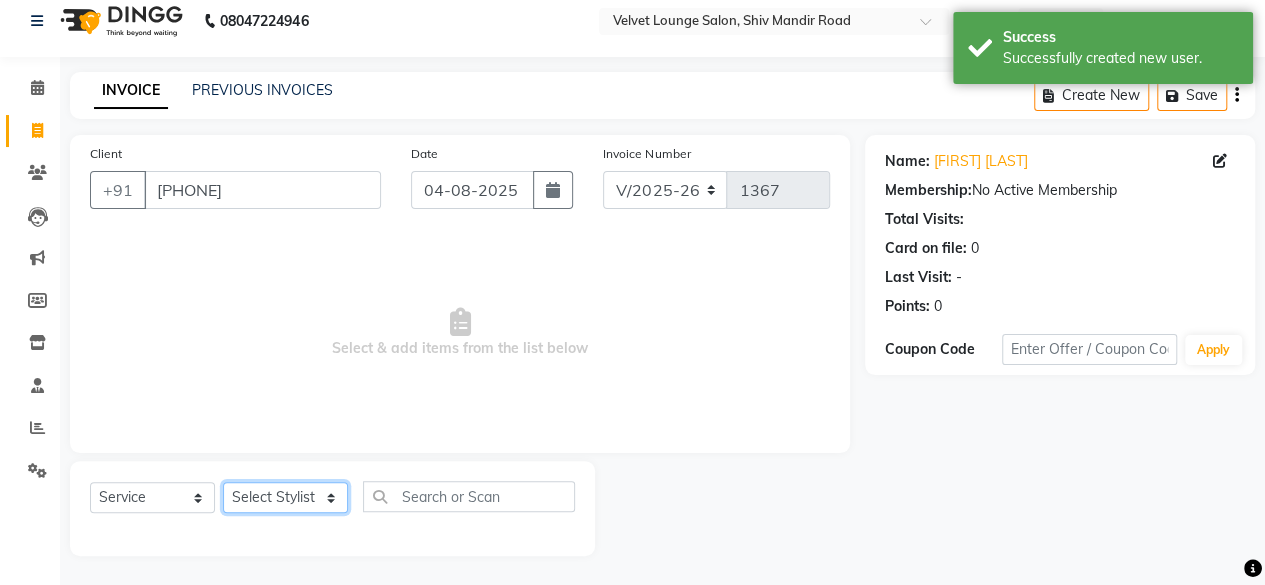 select on "50611" 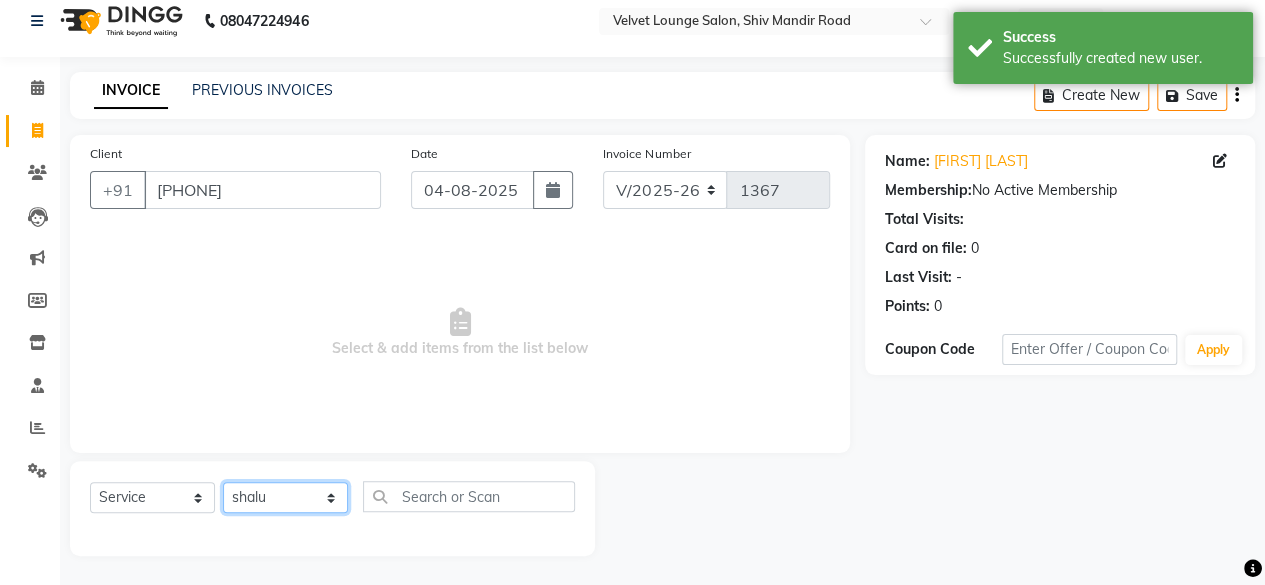 click on "Select Stylist Aadil zaher  aman shah Arif ashish Front Desk Jaya jyoti madhu Manish MUSTAKIM pradnya Rohit SALMA SALMA shalu SHWETA vishal" 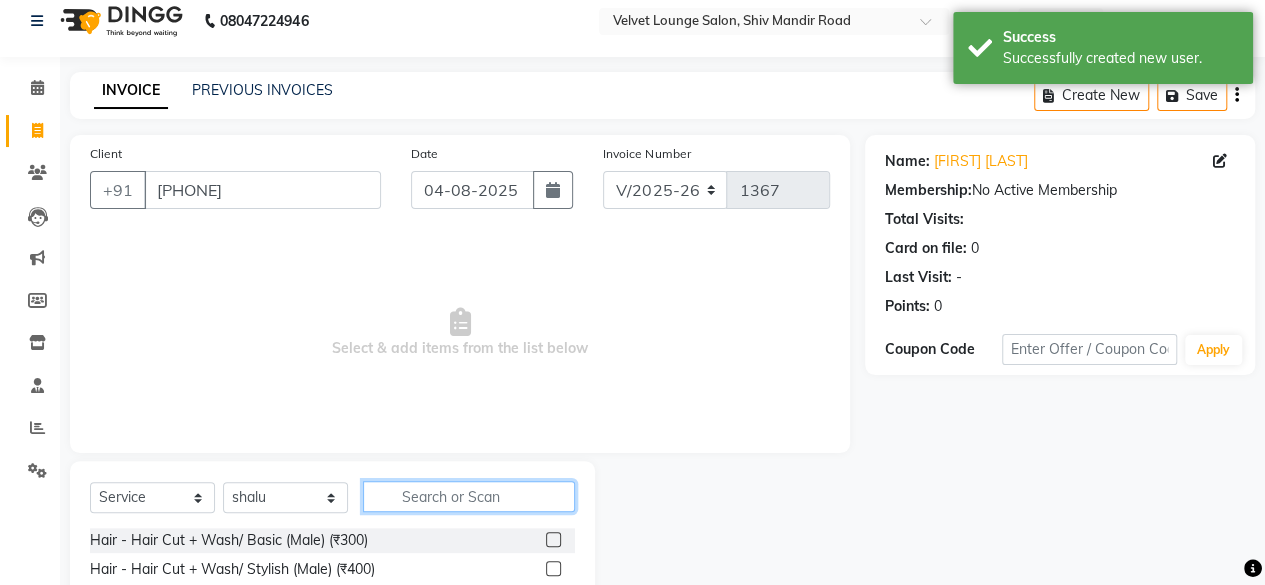 click 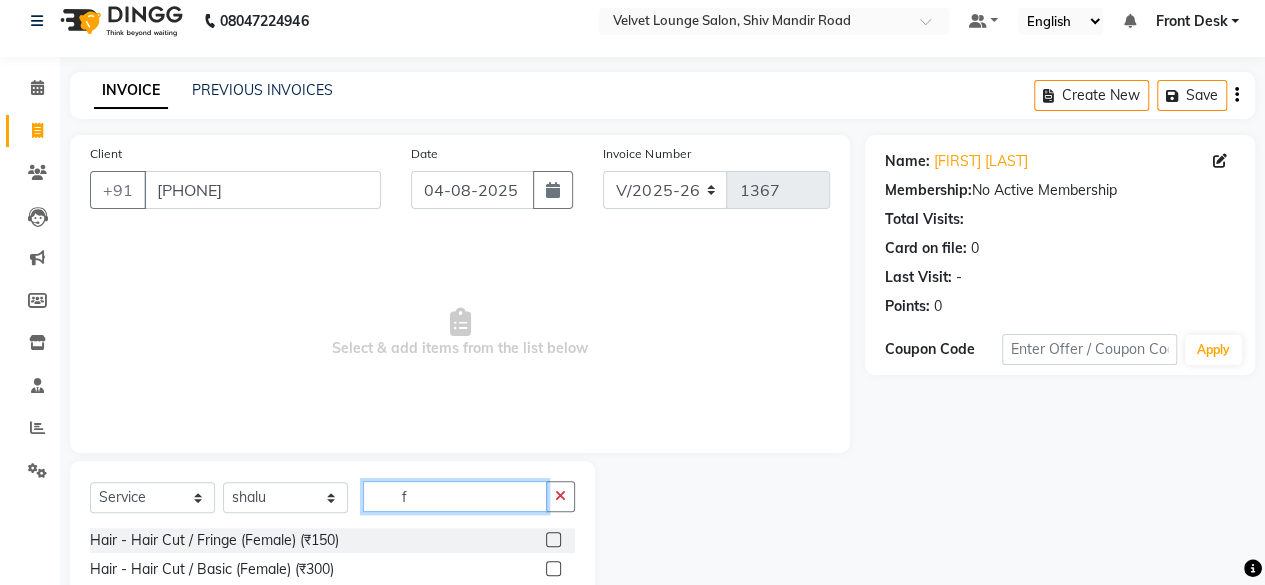 scroll, scrollTop: 215, scrollLeft: 0, axis: vertical 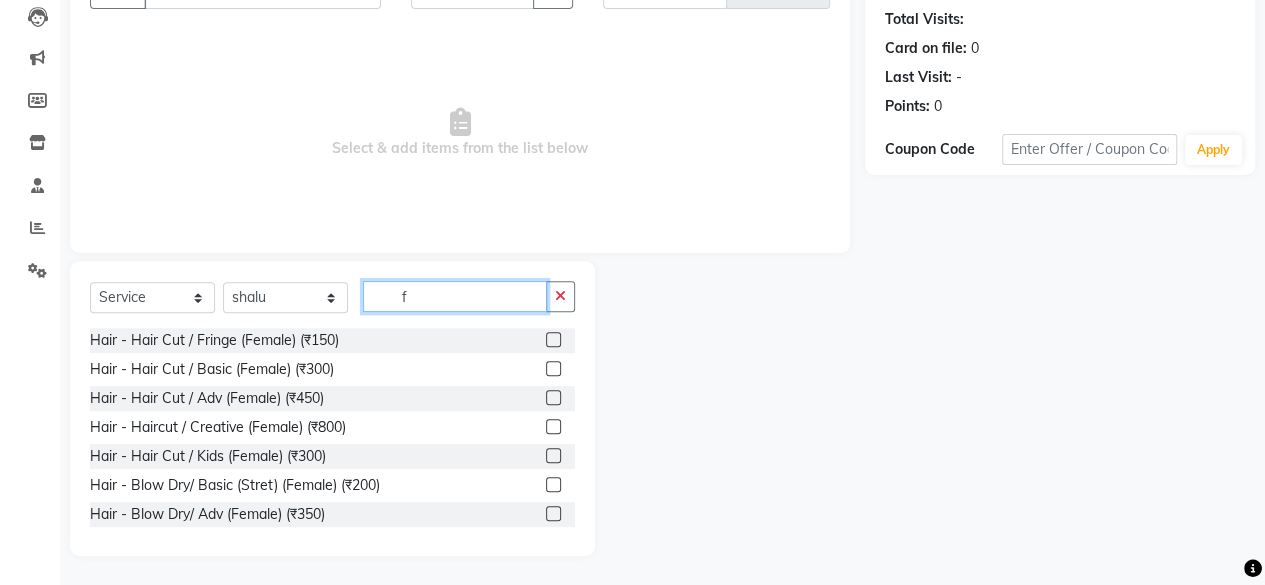 type on "f" 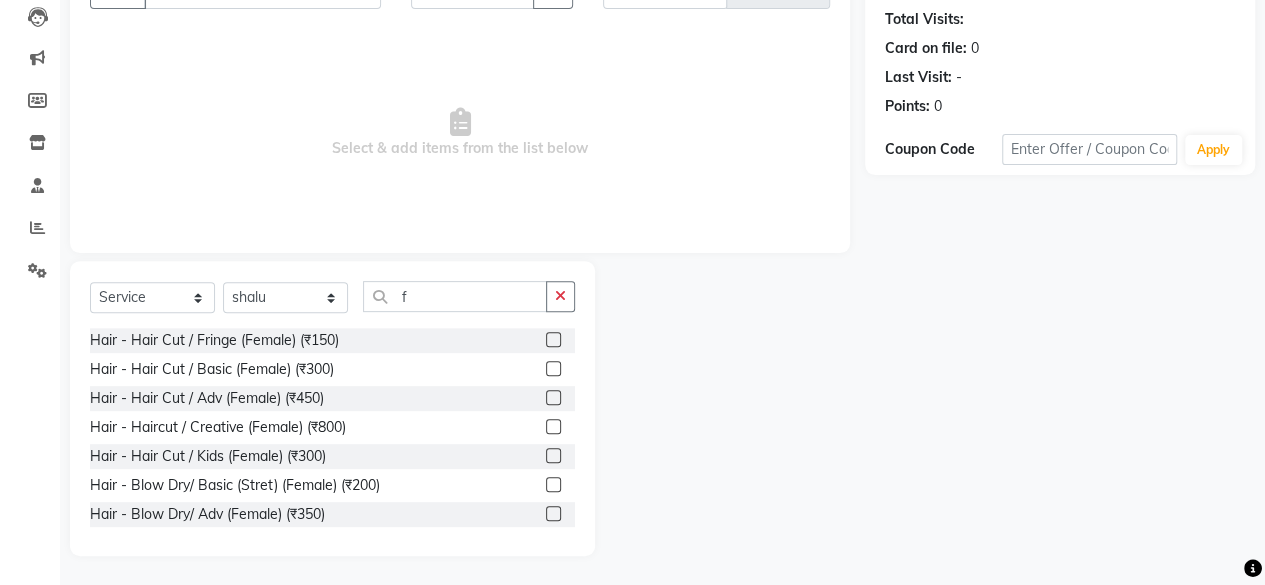 click 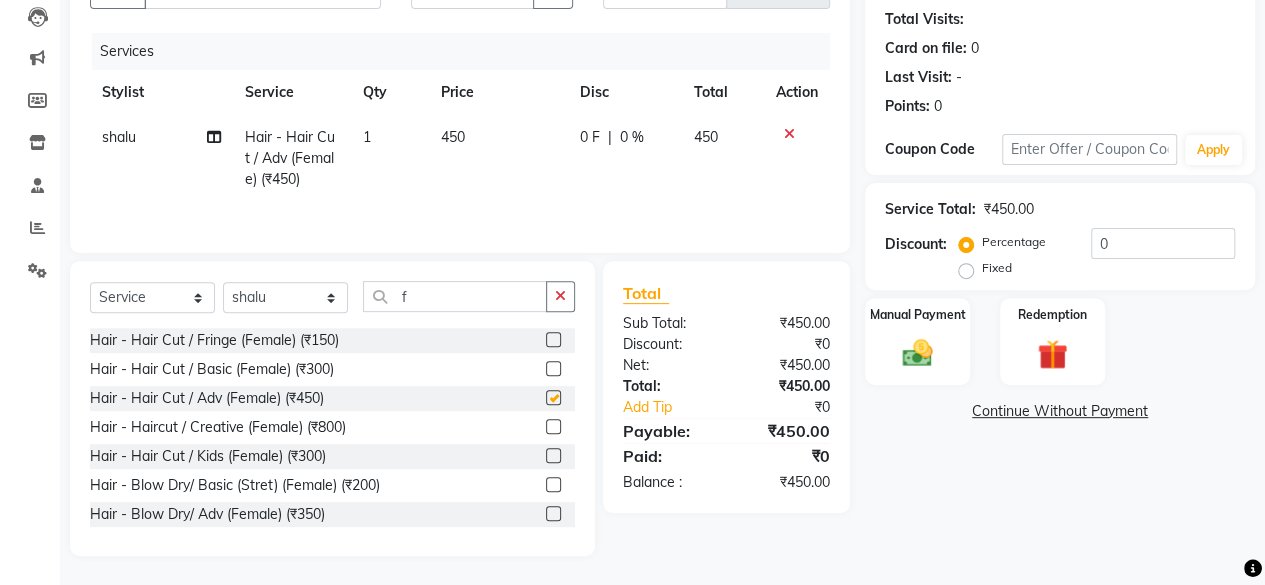 checkbox on "false" 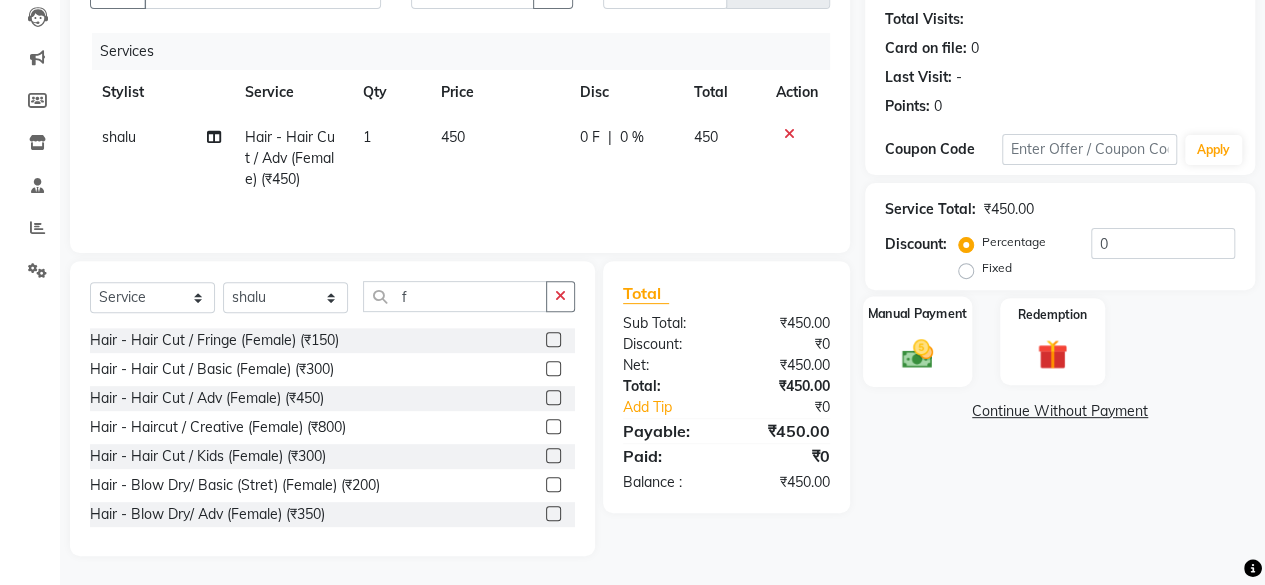 click on "Manual Payment" 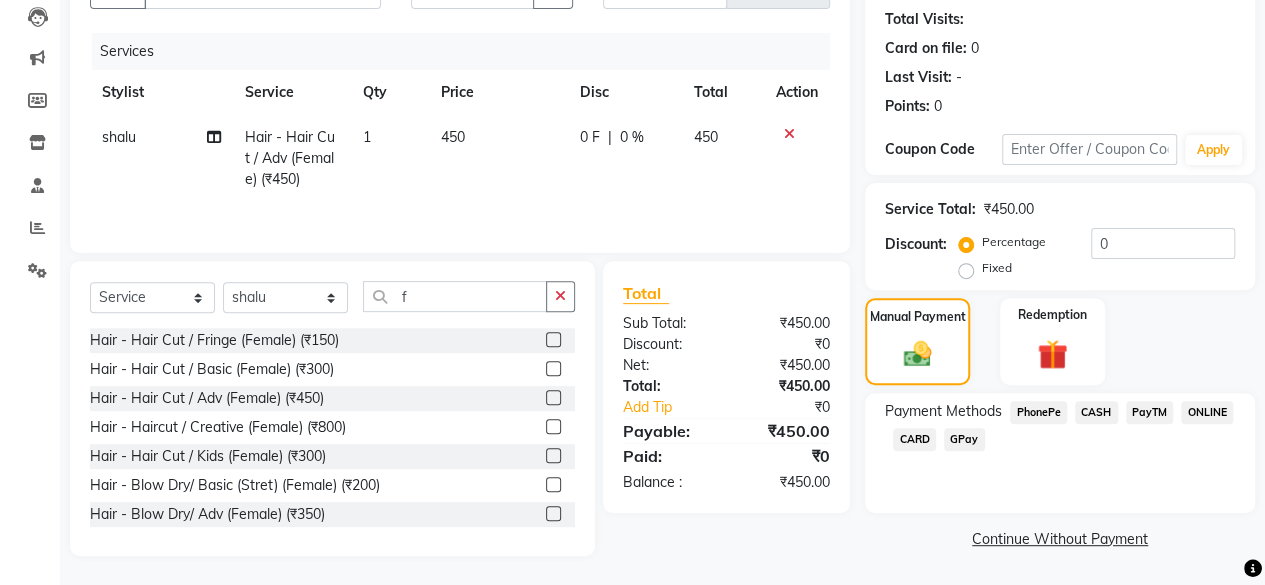 click on "PhonePe" 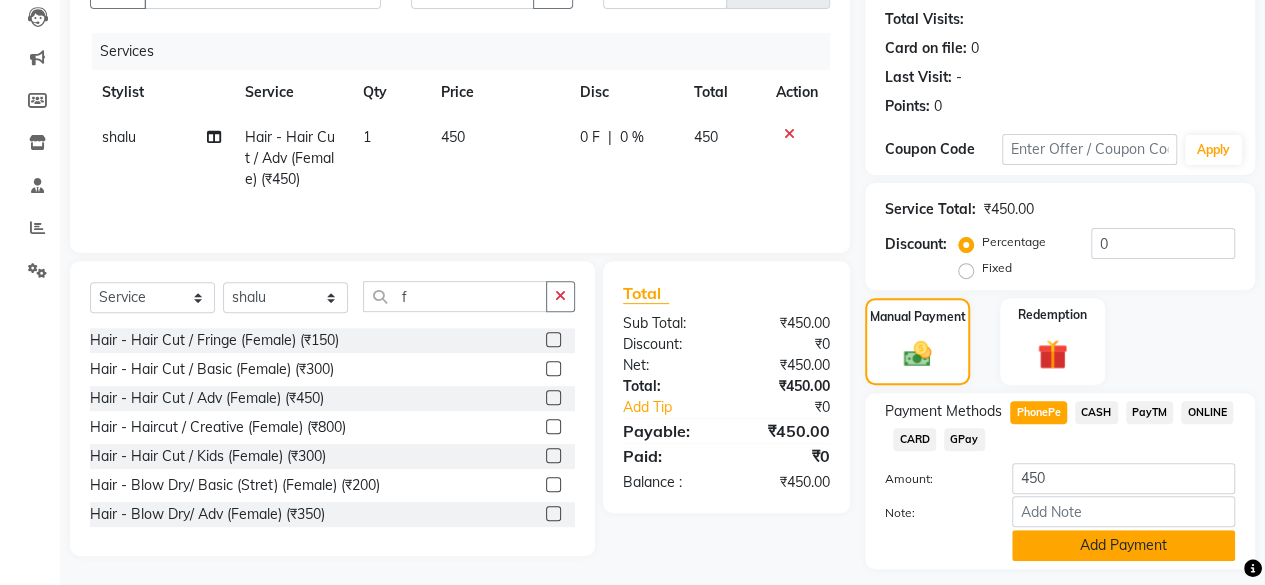 click on "Add Payment" 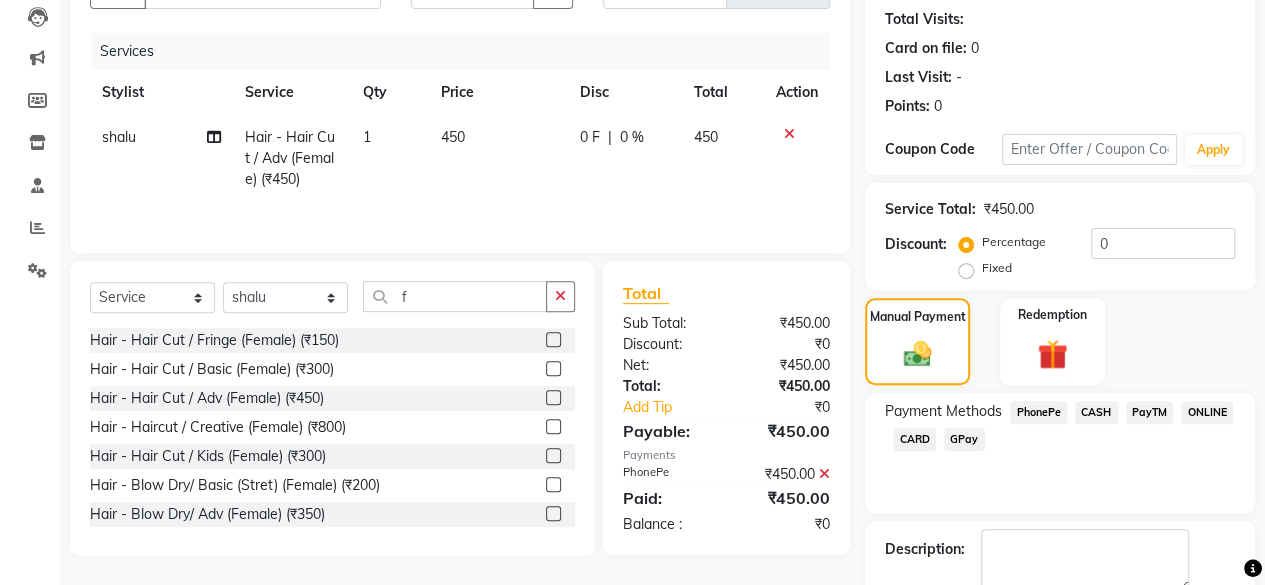 scroll, scrollTop: 324, scrollLeft: 0, axis: vertical 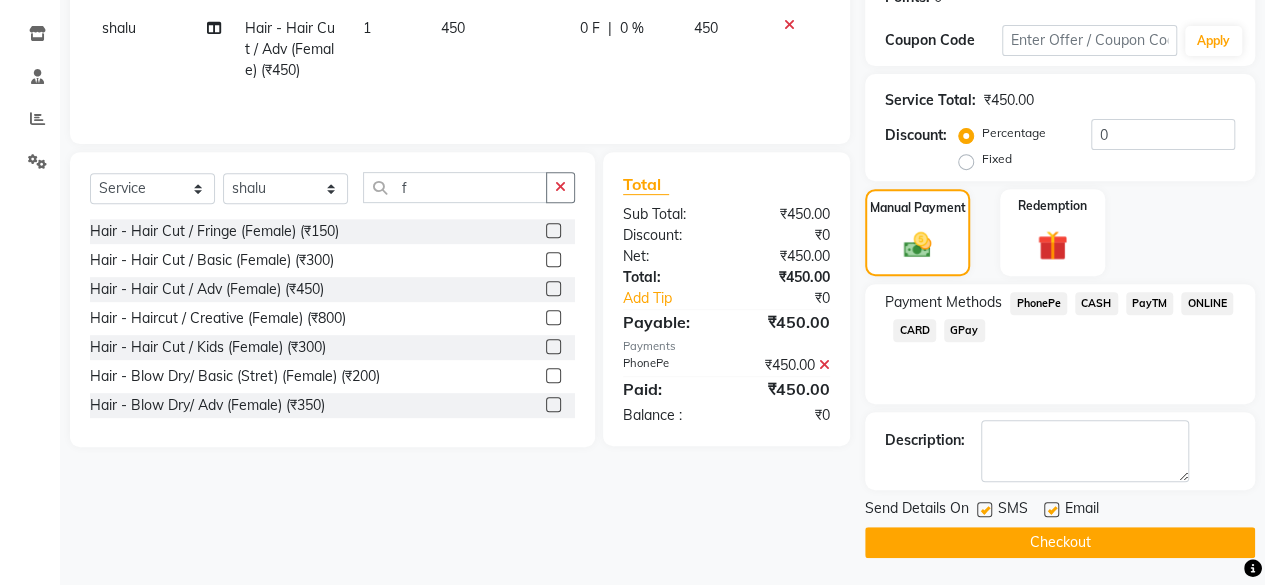 click on "Checkout" 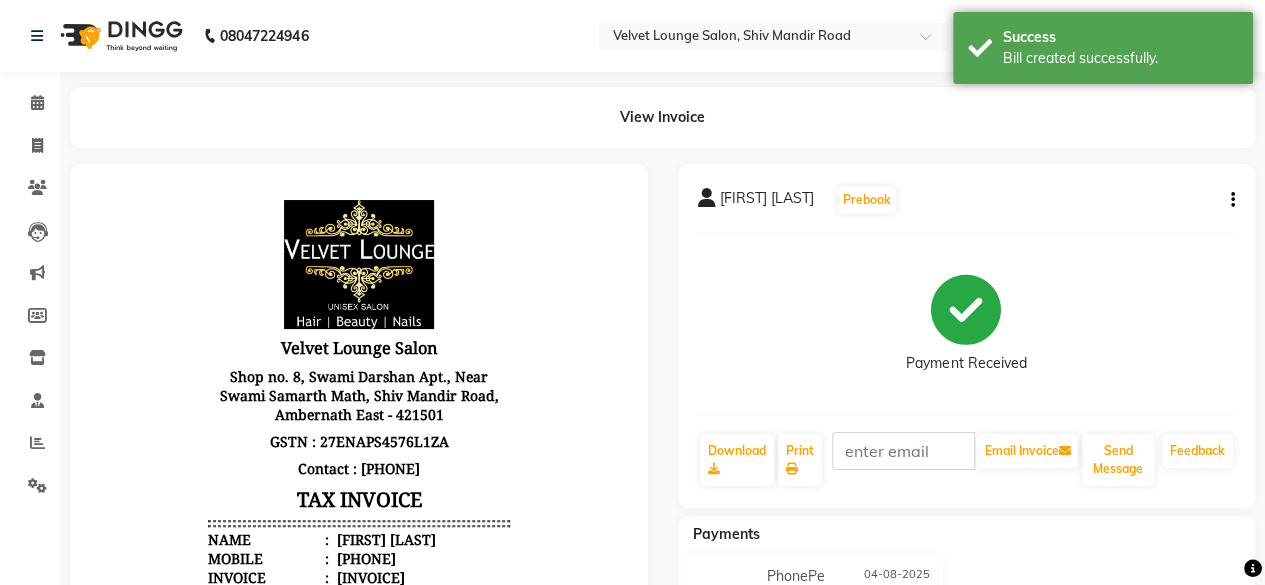 scroll, scrollTop: 0, scrollLeft: 0, axis: both 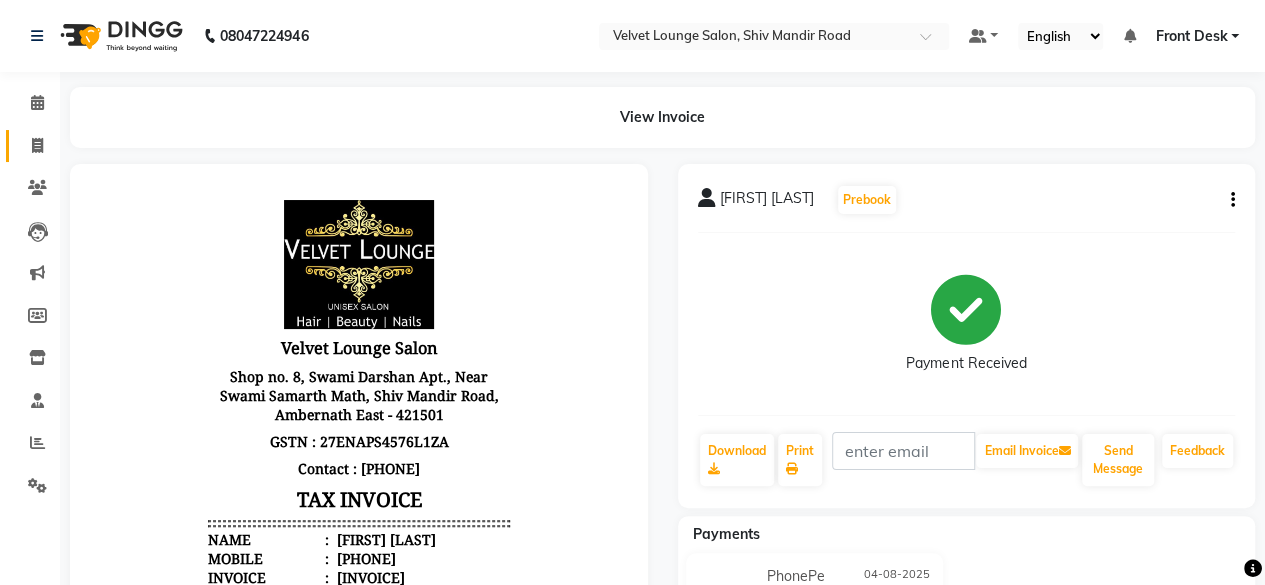 click on "Invoice" 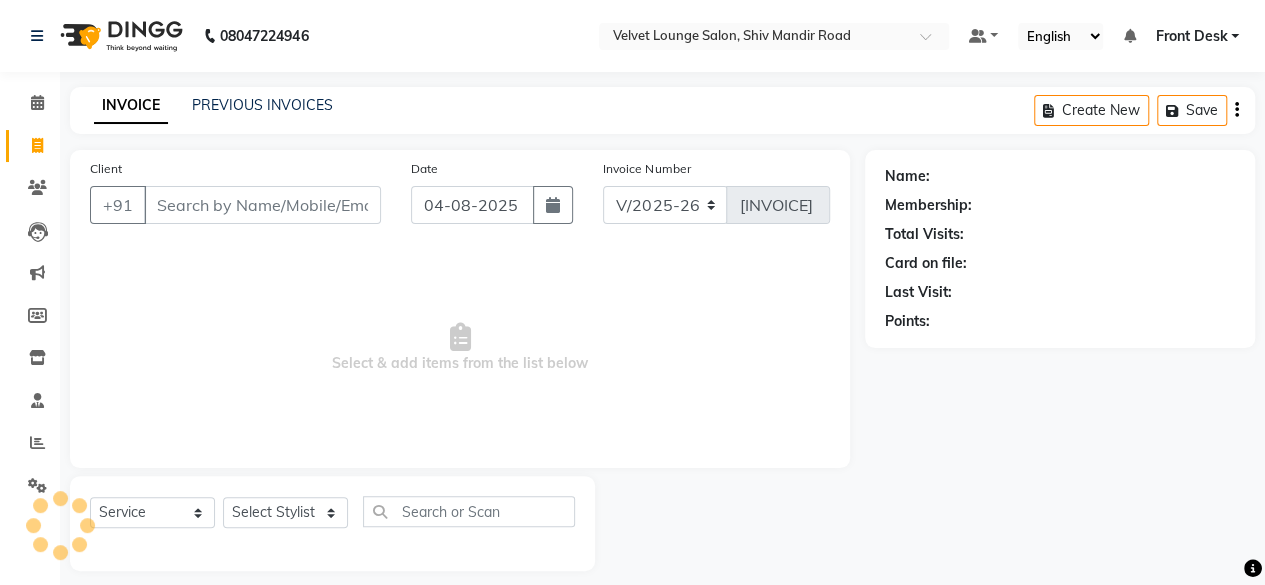 scroll, scrollTop: 15, scrollLeft: 0, axis: vertical 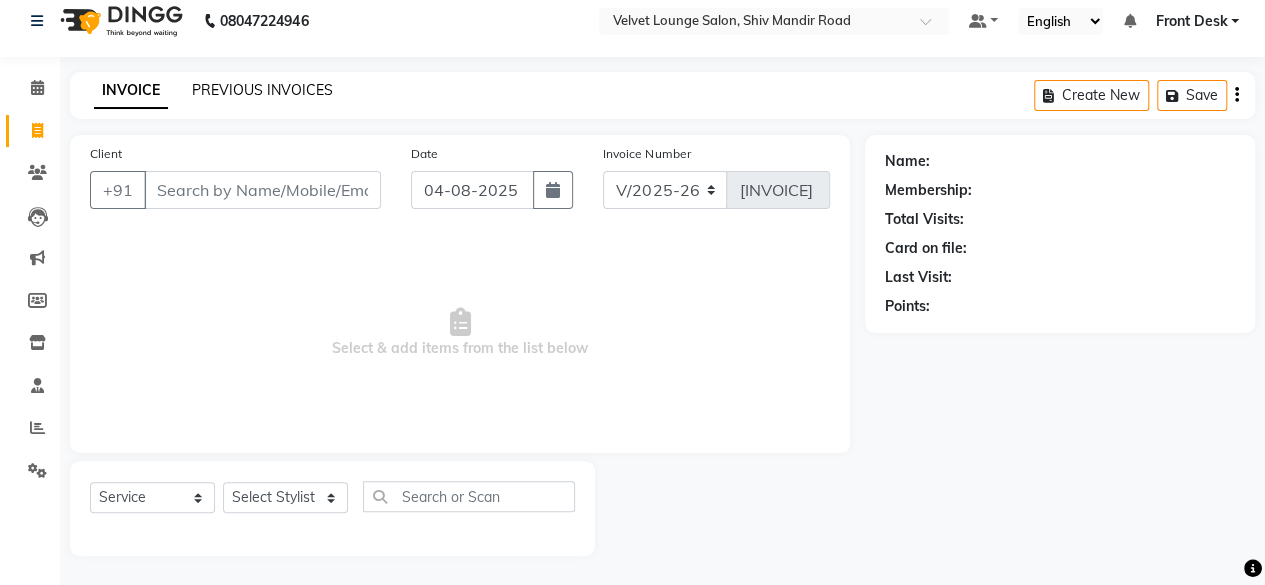 click on "PREVIOUS INVOICES" 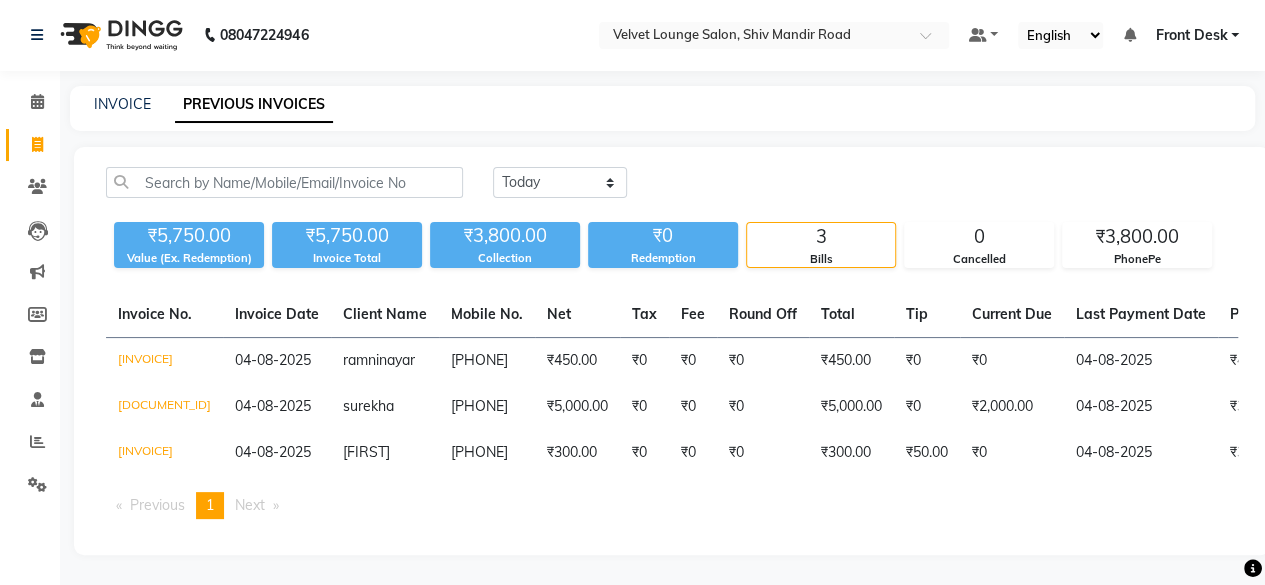 scroll, scrollTop: 0, scrollLeft: 0, axis: both 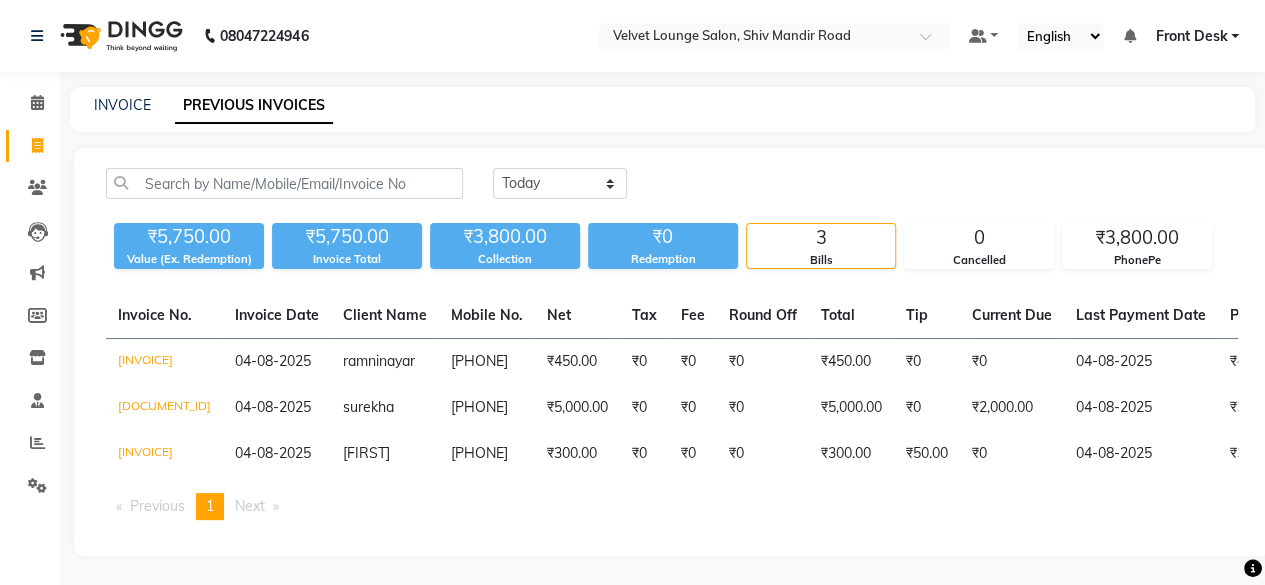 click on "INVOICE PREVIOUS INVOICES" 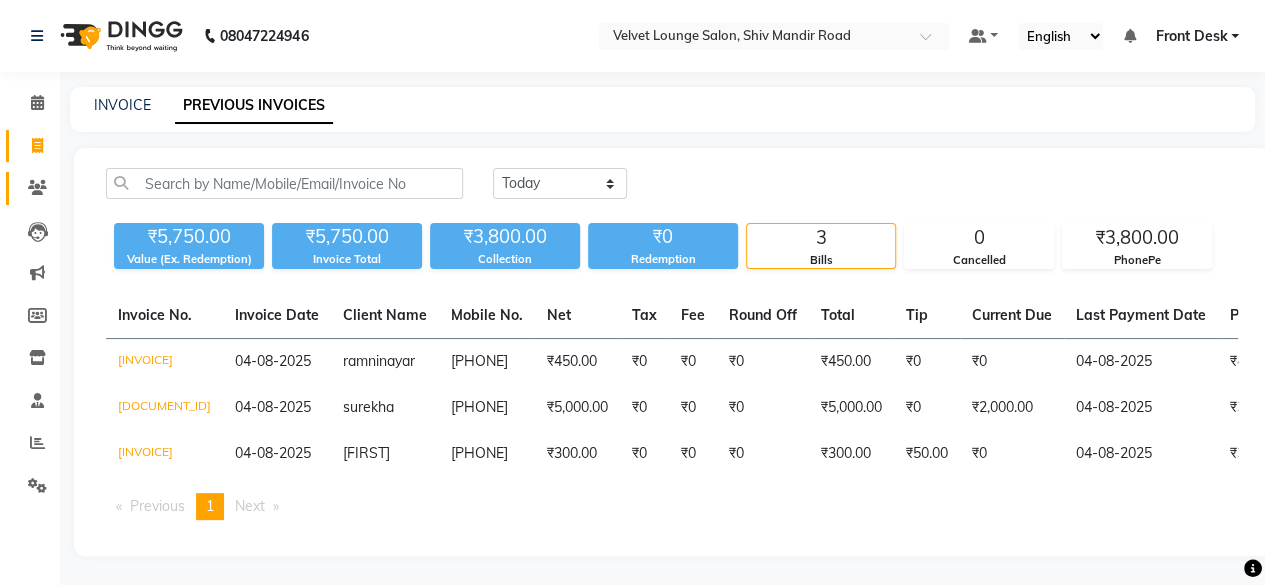 click on "Clients" 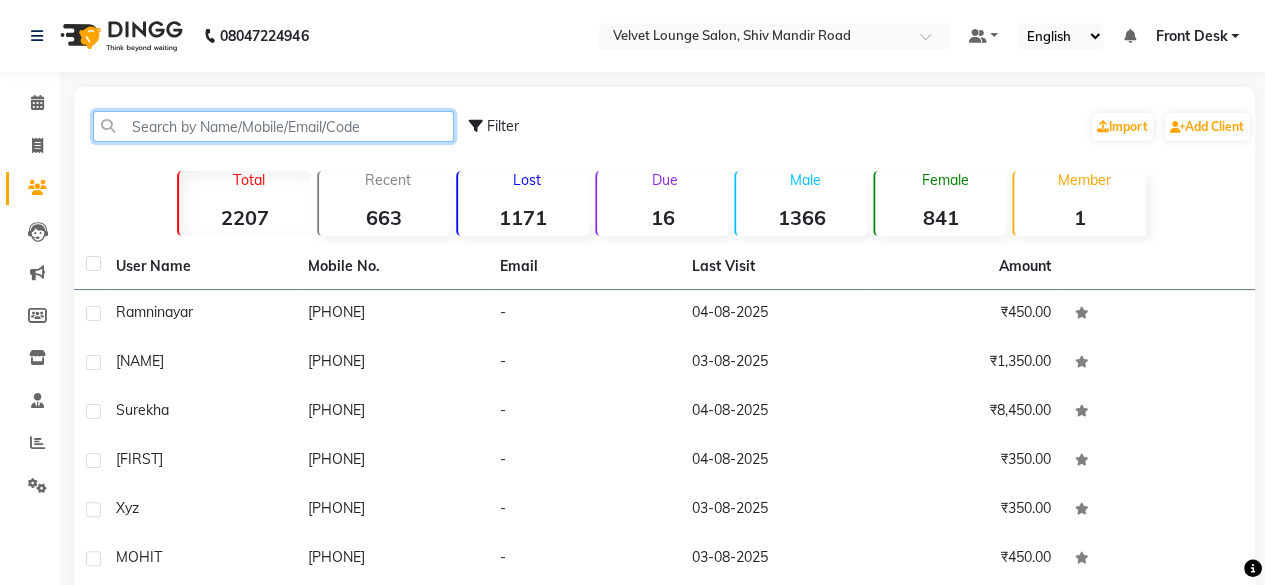 click 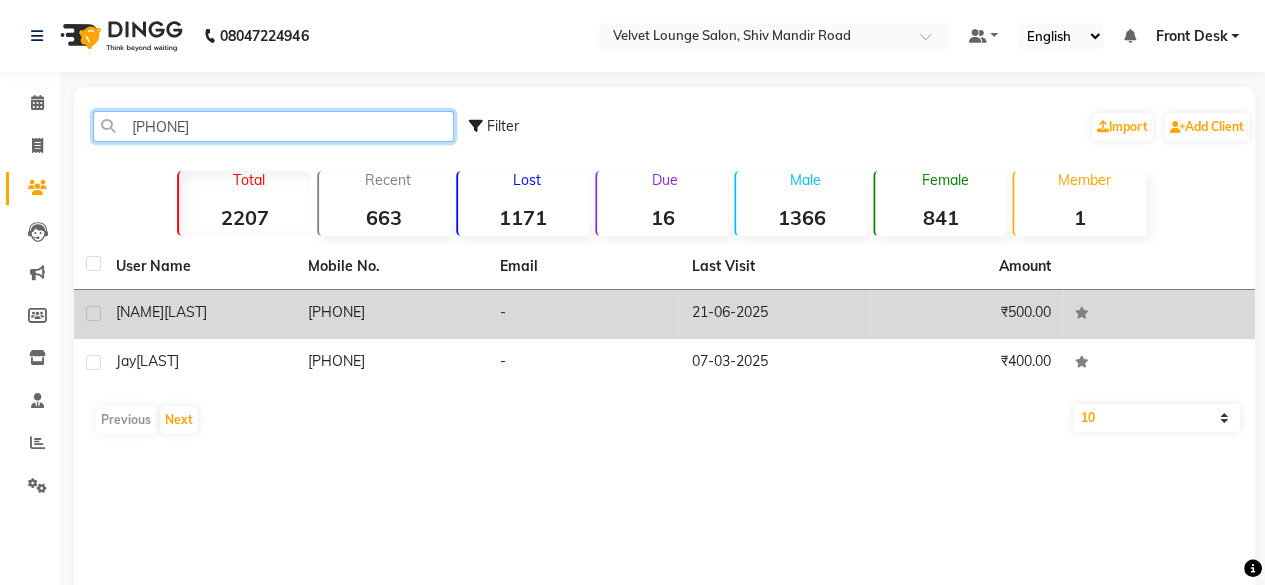 type on "[PHONE]" 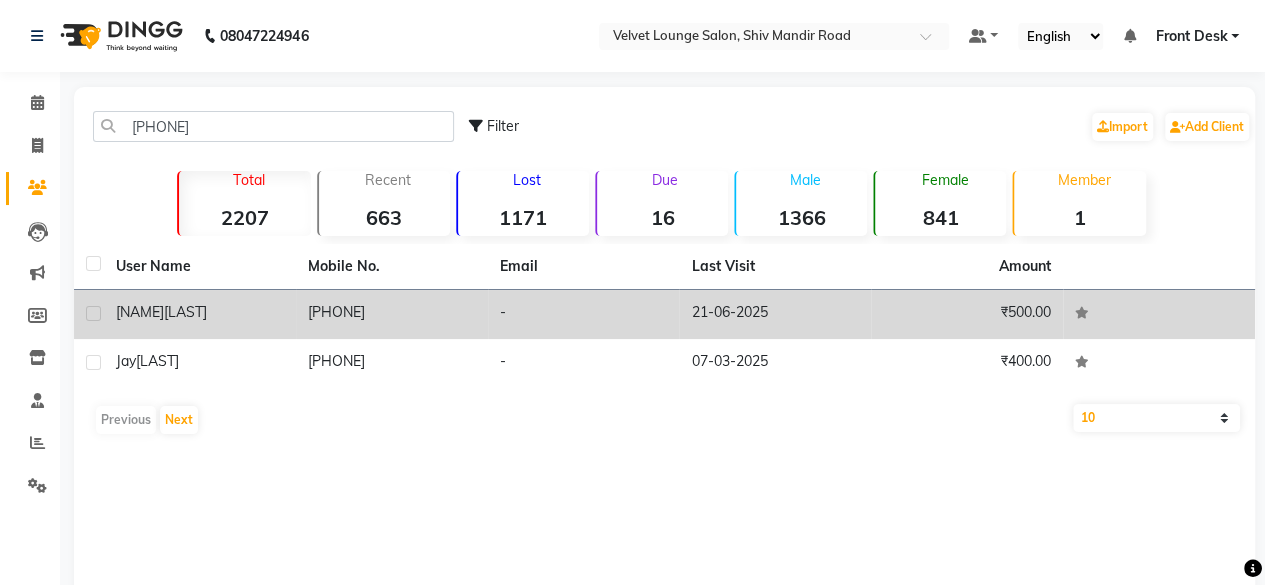 click on "-" 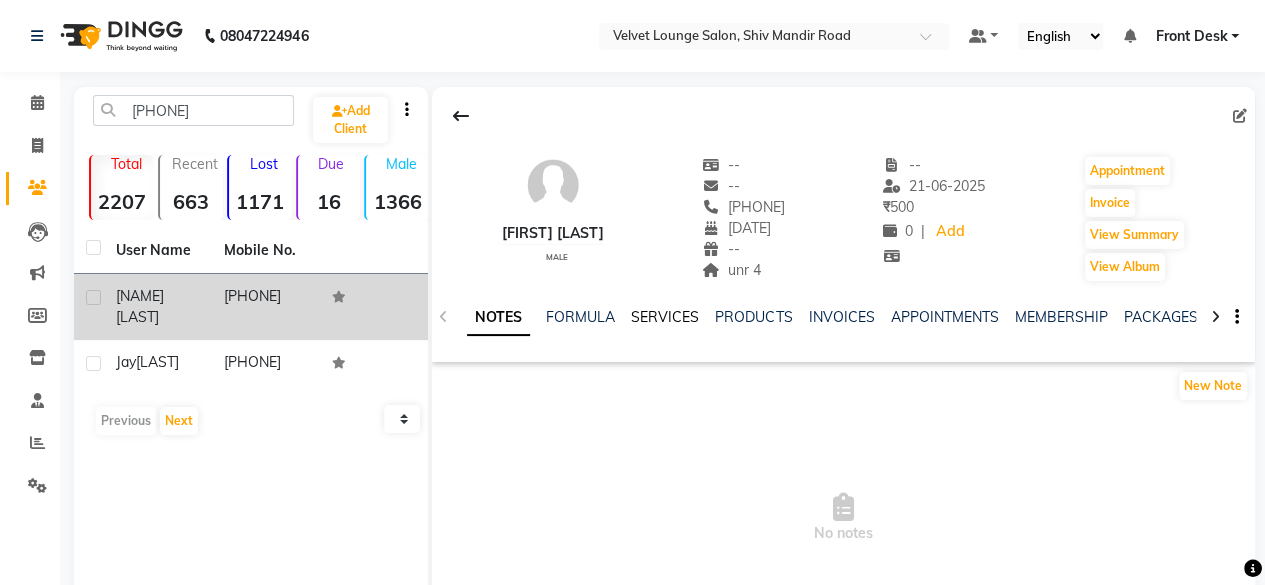 click on "SERVICES" 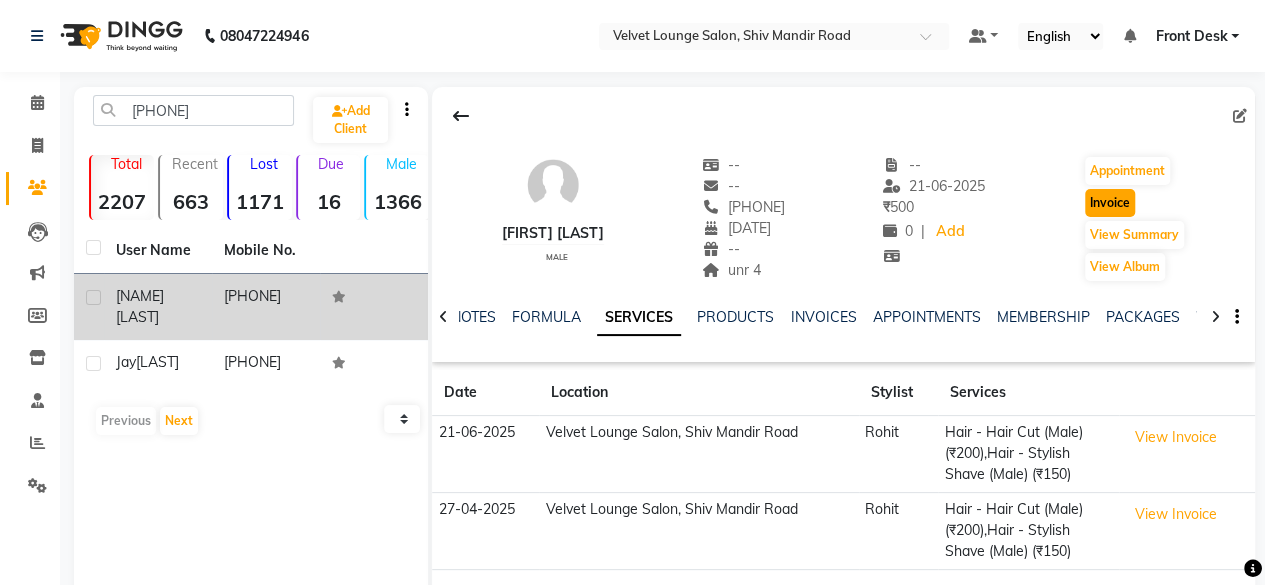 click on "Invoice" 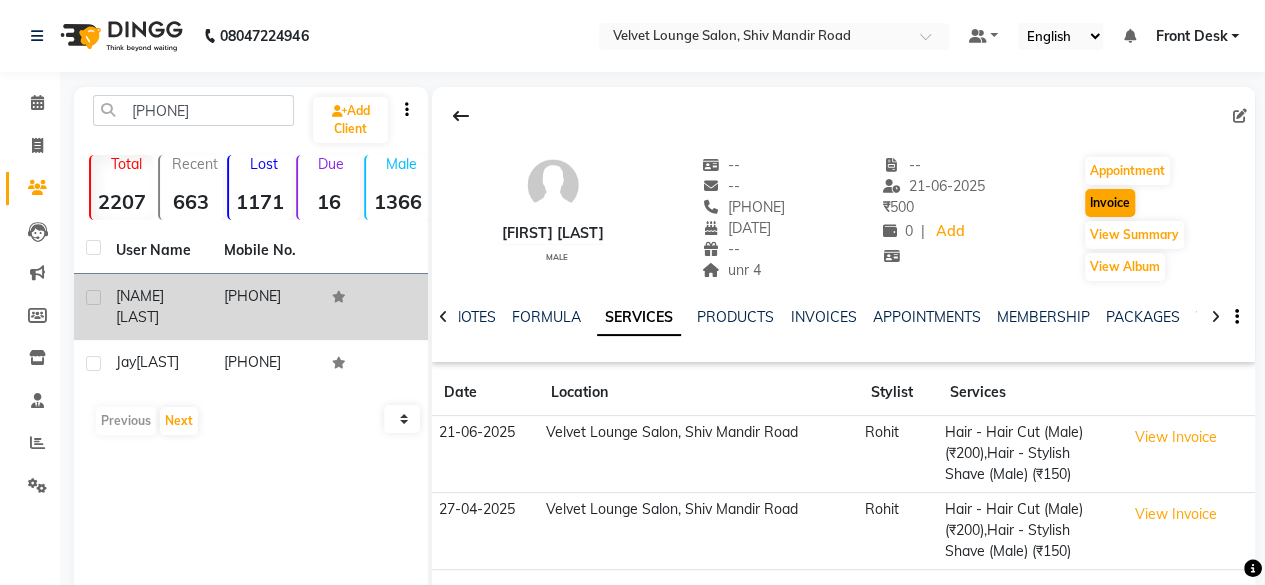 select on "5962" 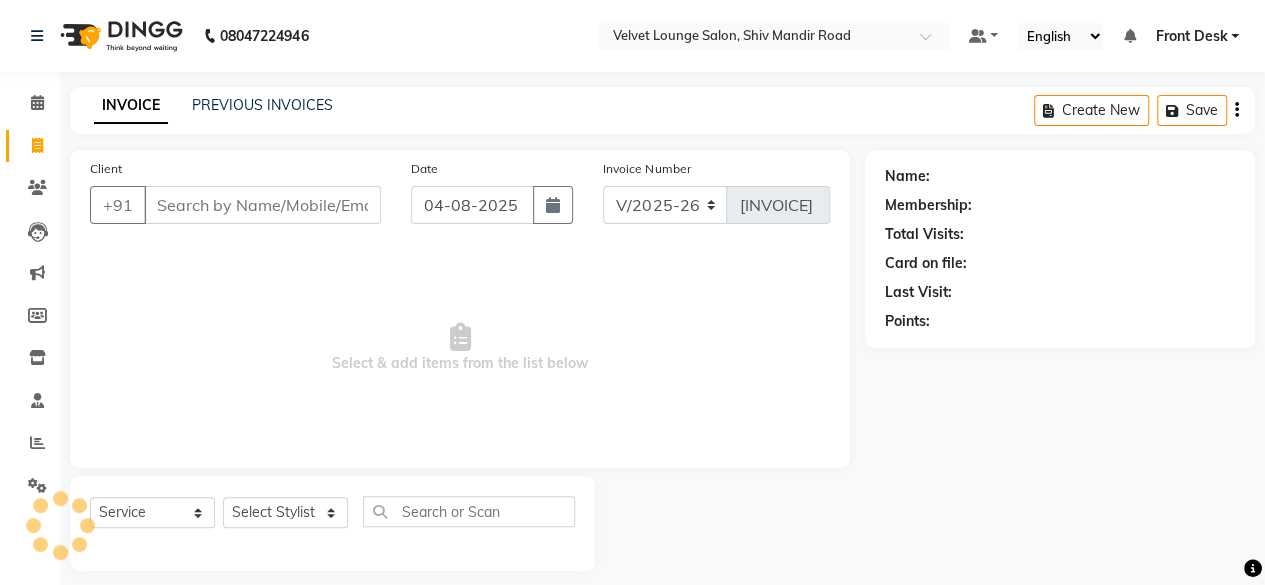 scroll, scrollTop: 15, scrollLeft: 0, axis: vertical 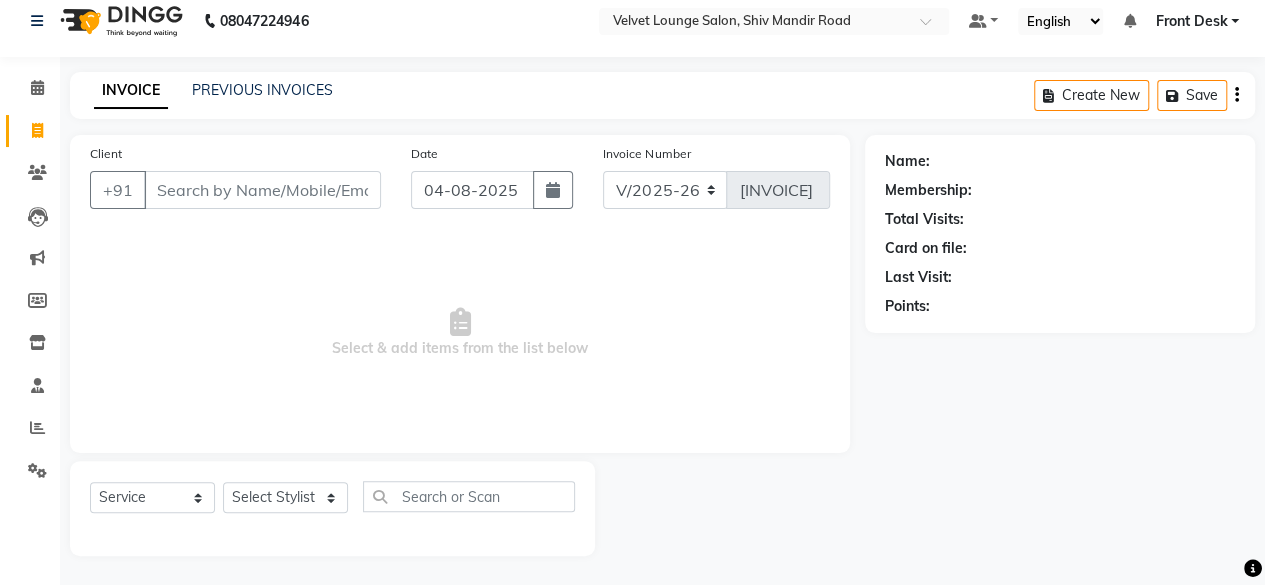 type on "[PHONE]" 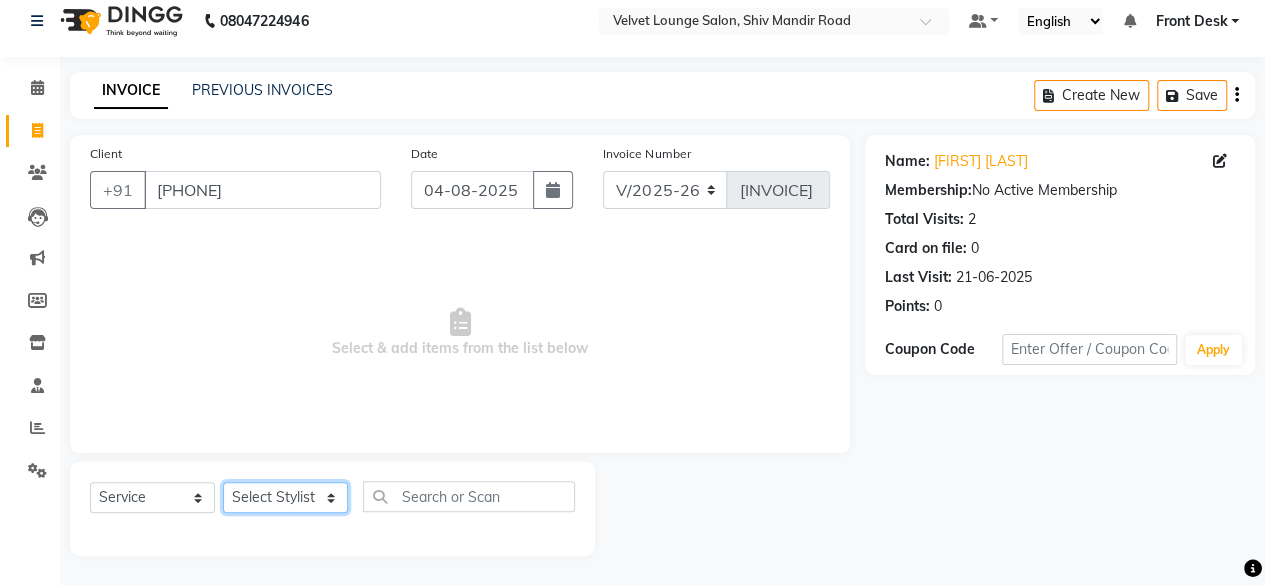 click on "Select Stylist Aadil zaher  aman shah Arif ashish Front Desk Jaya jyoti madhu Manish MUSTAKIM pradnya Rohit SALMA SALMA shalu SHWETA vishal" 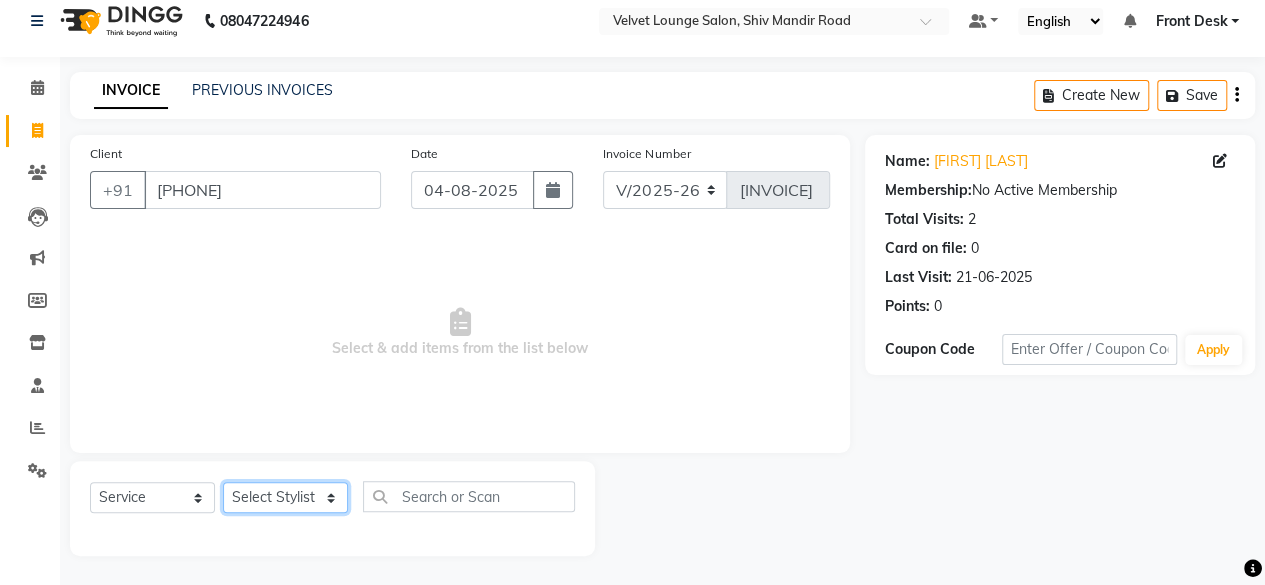 select on "86704" 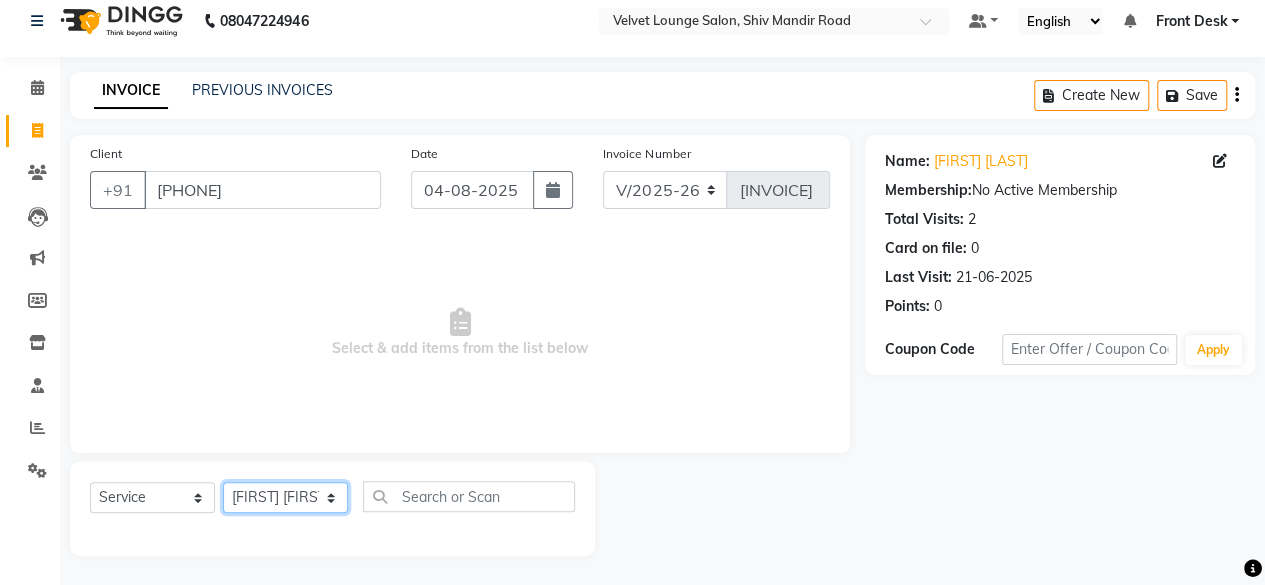 click on "Select Stylist Aadil zaher  aman shah Arif ashish Front Desk Jaya jyoti madhu Manish MUSTAKIM pradnya Rohit SALMA SALMA shalu SHWETA vishal" 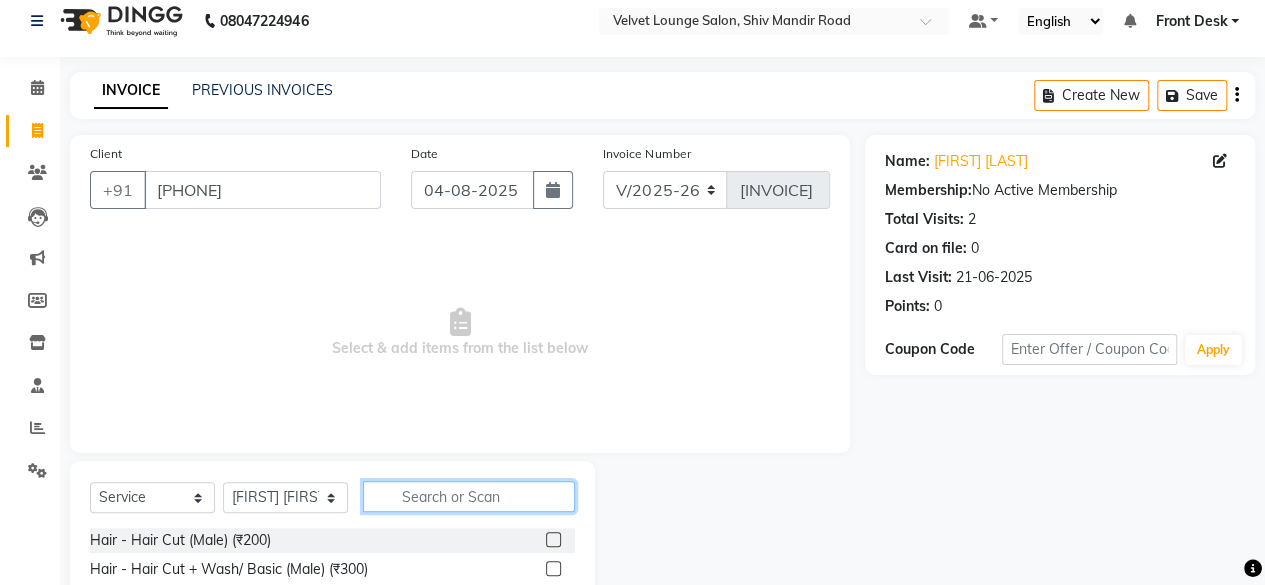click 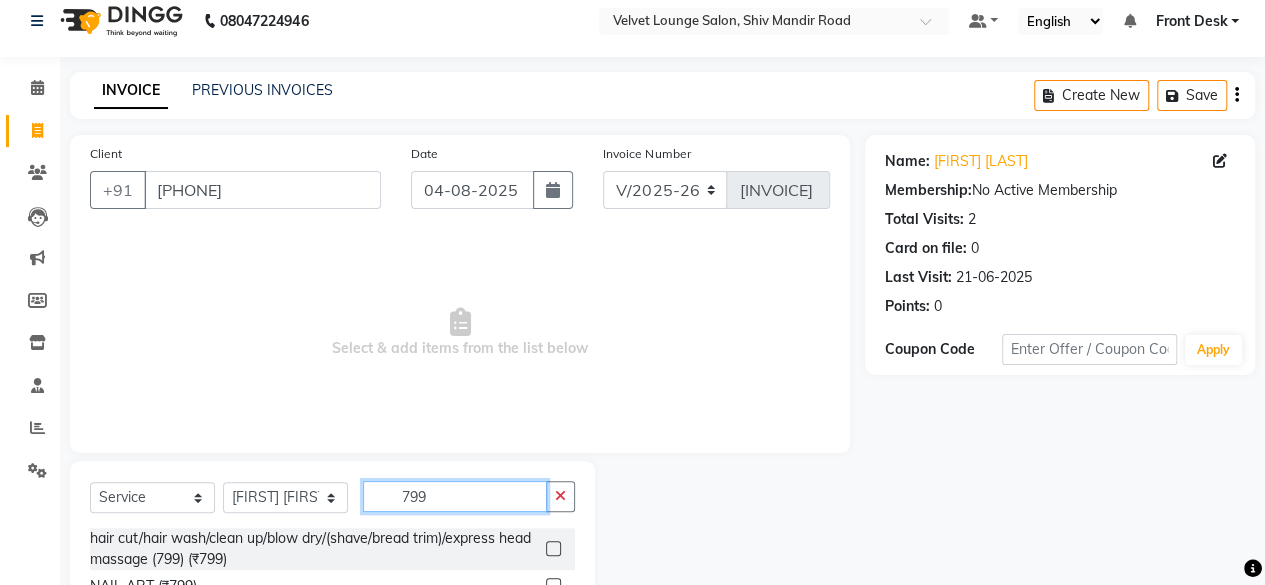 type on "799" 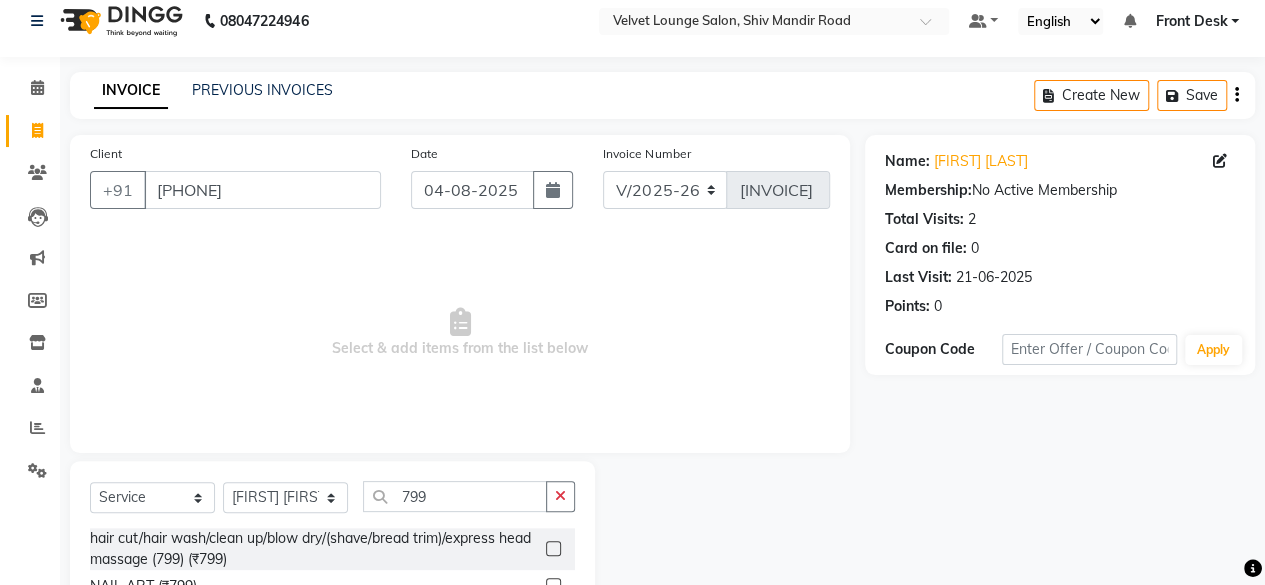 click 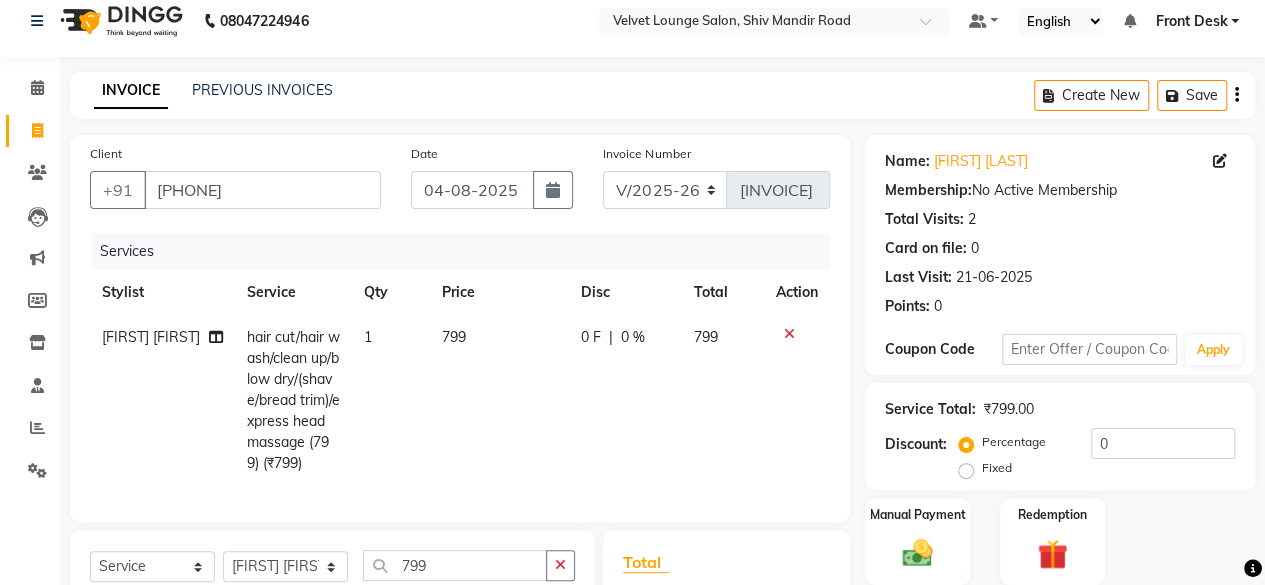 checkbox on "false" 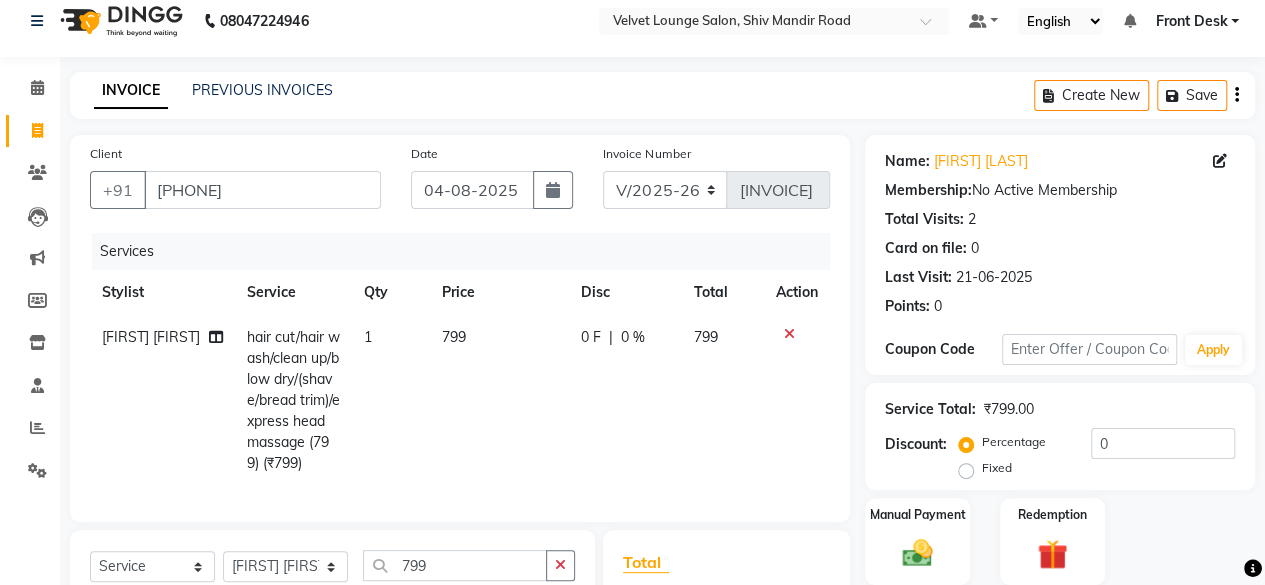click on "799" 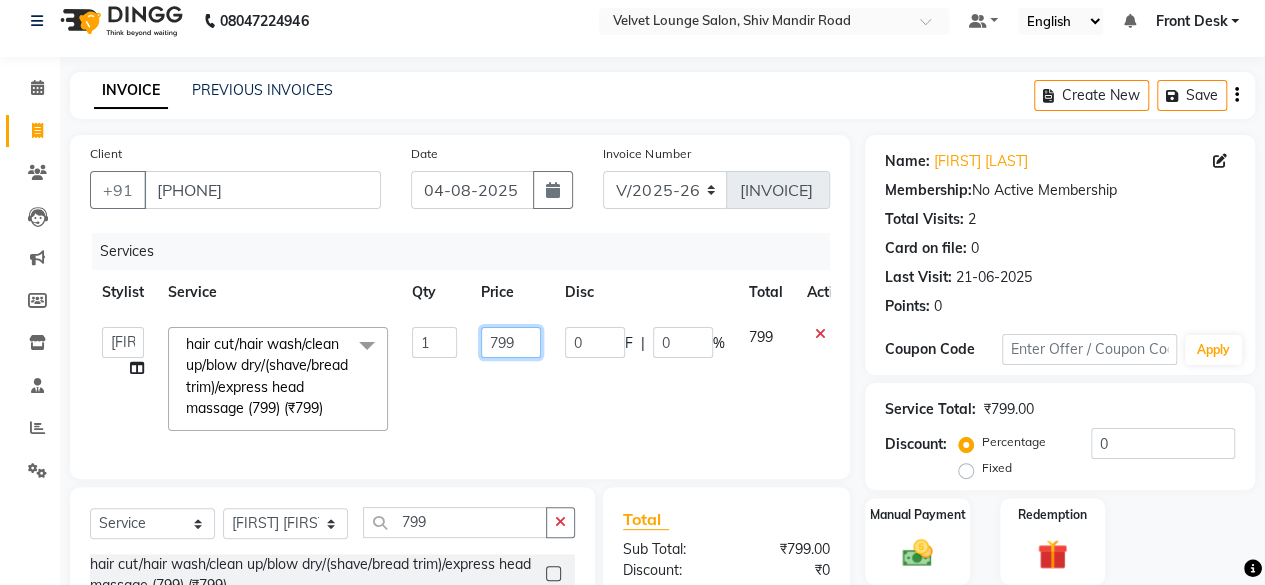 click on "799" 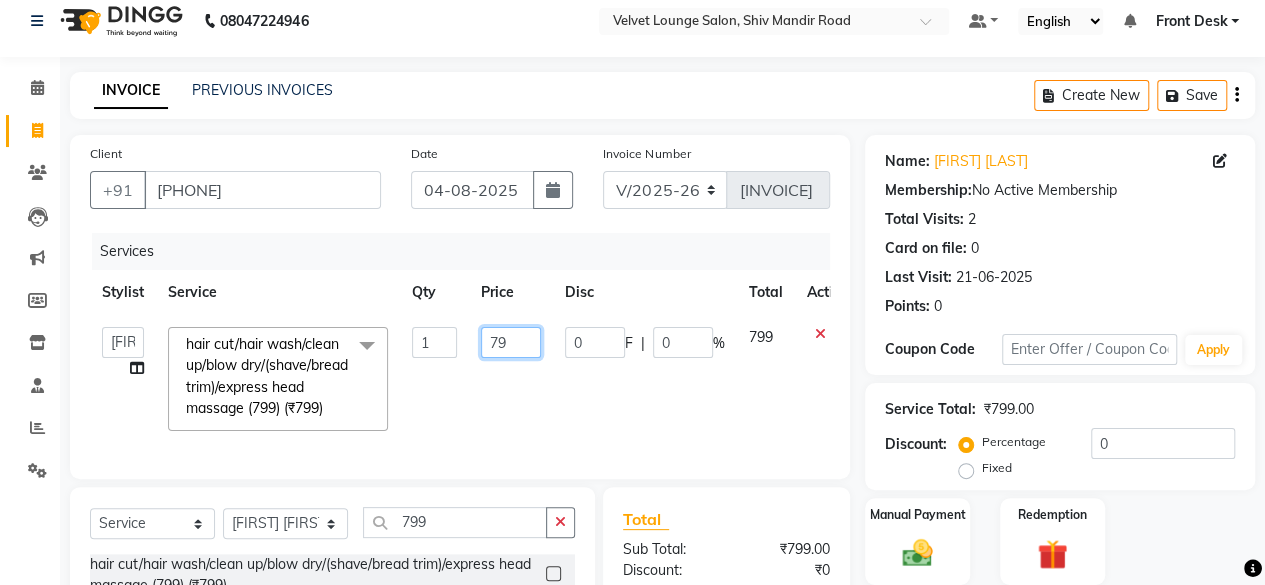 type on "7" 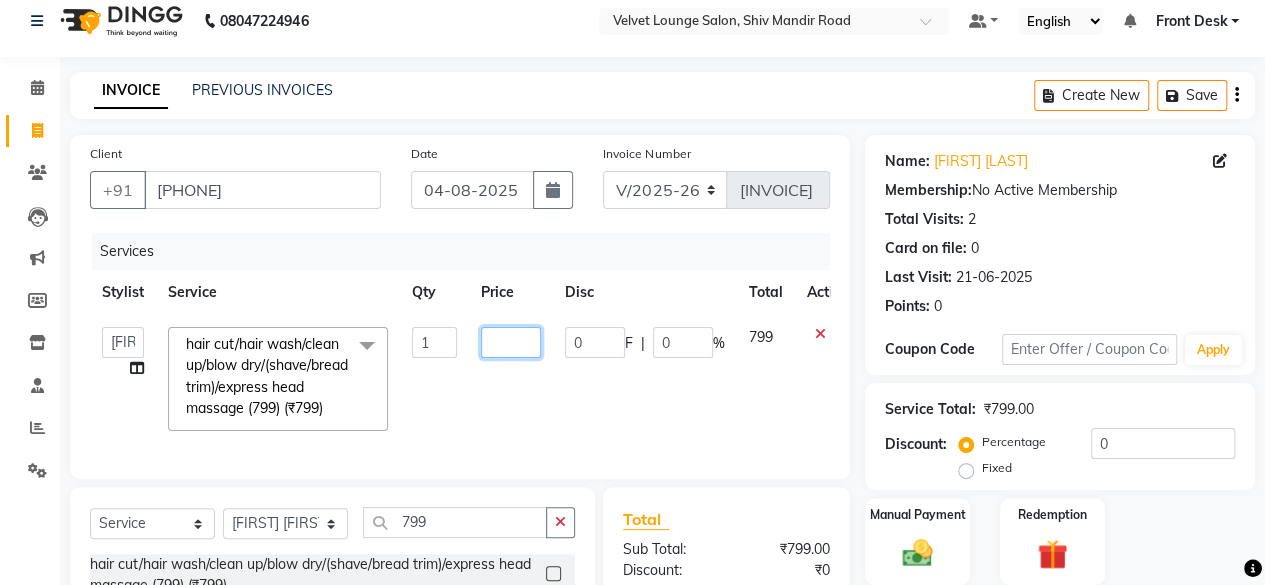 type on "6" 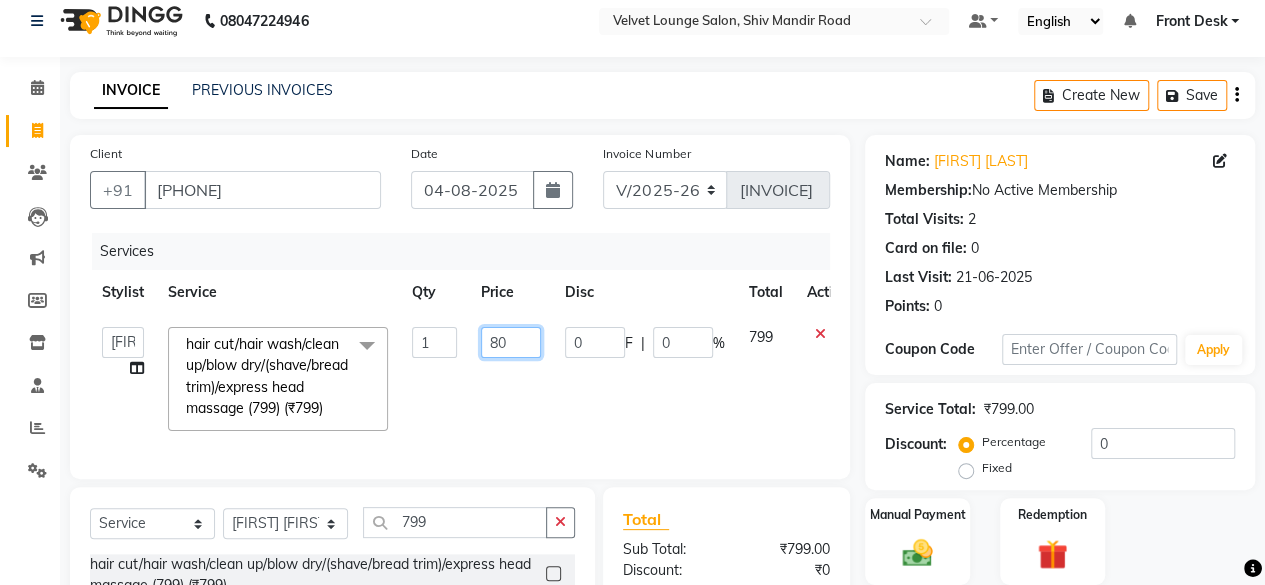 type on "800" 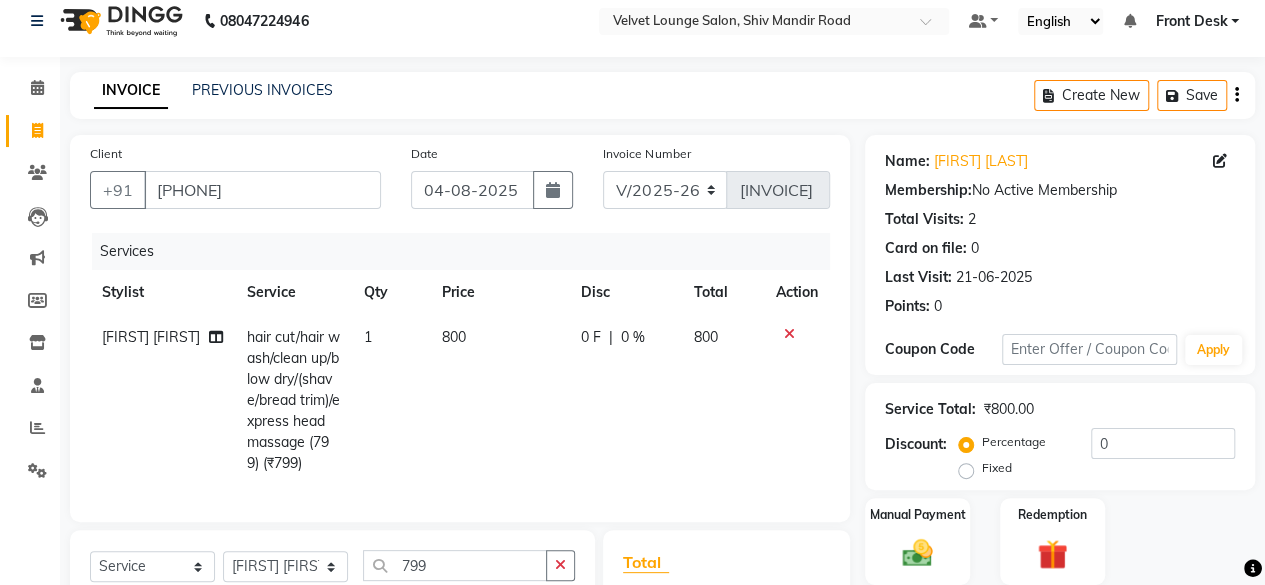 click on "Discount:  Percentage   Fixed  0" 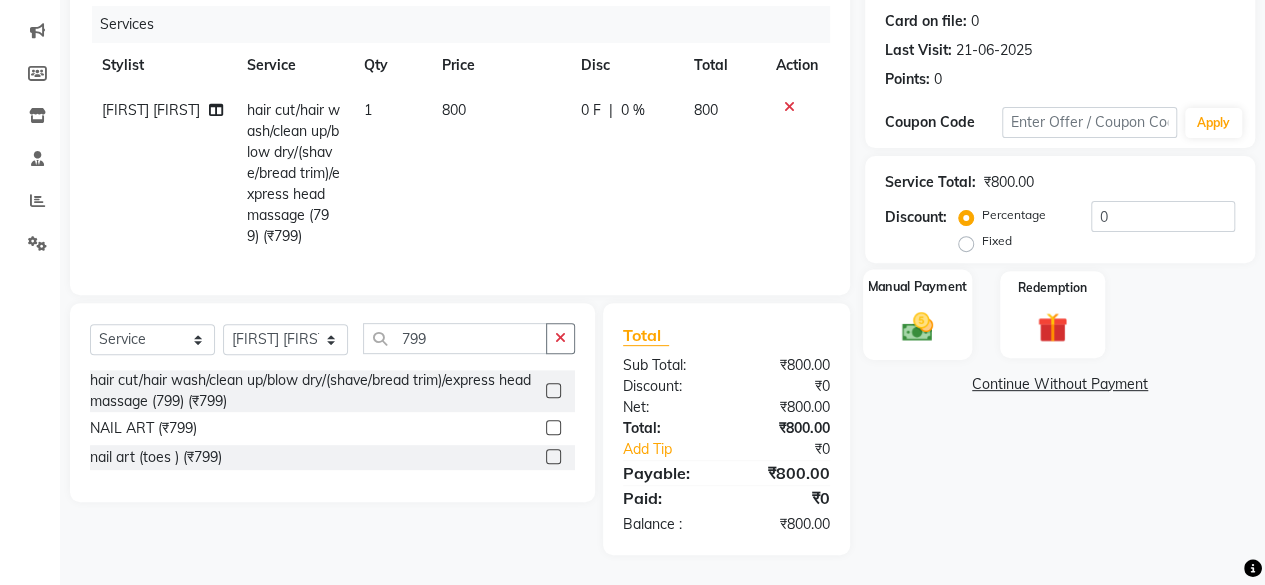 click 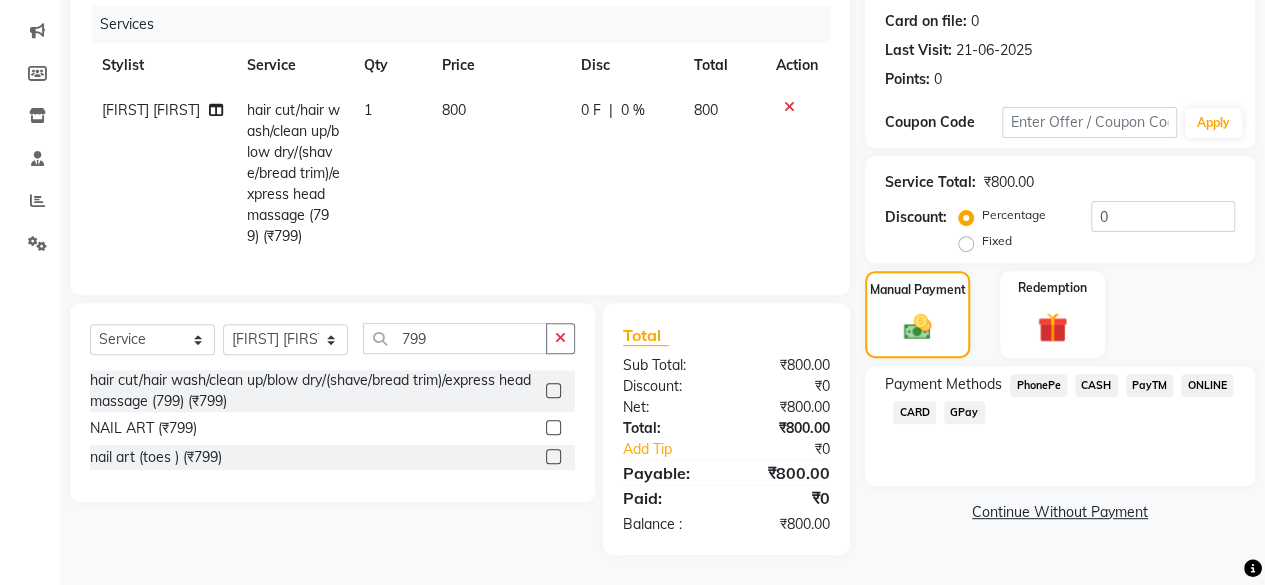 click on "PhonePe" 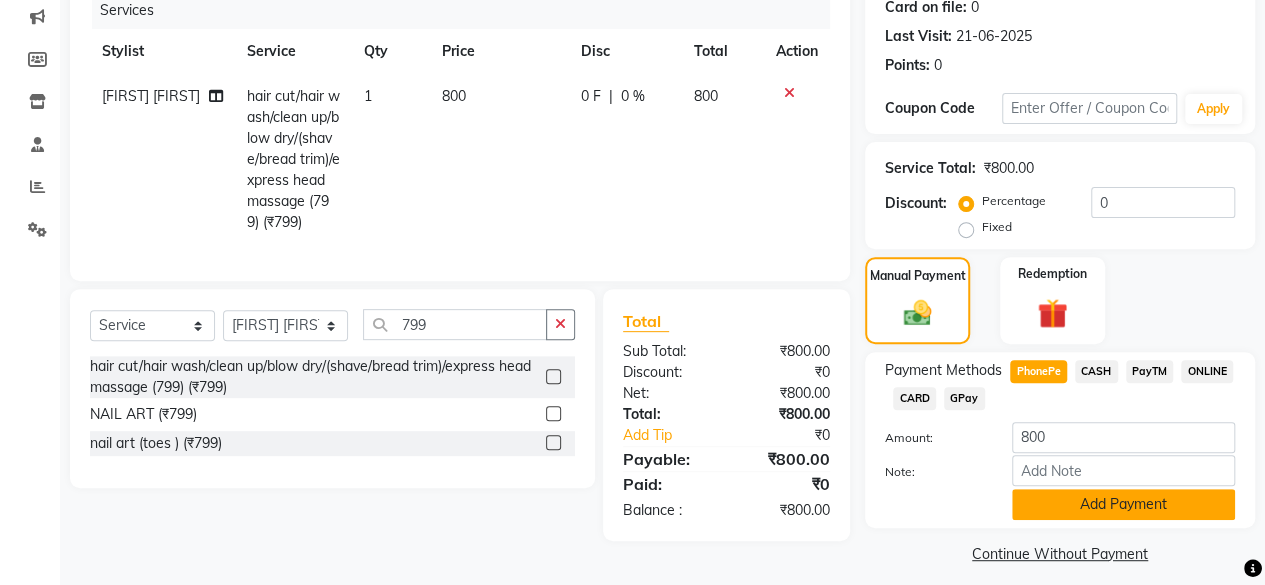 click on "Add Payment" 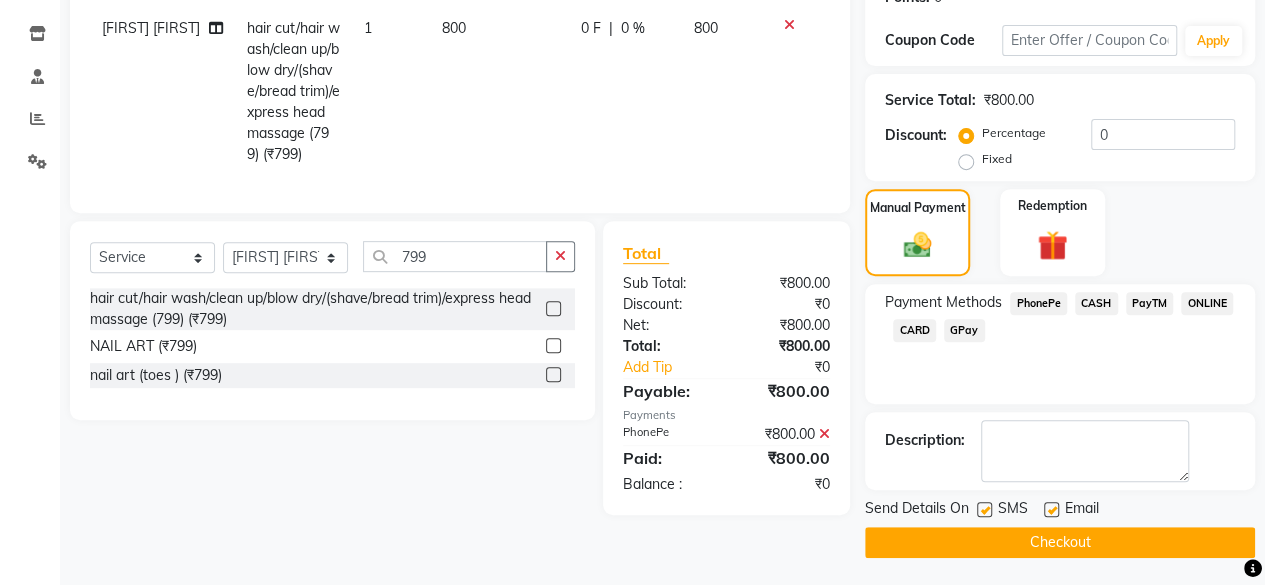 scroll, scrollTop: 324, scrollLeft: 0, axis: vertical 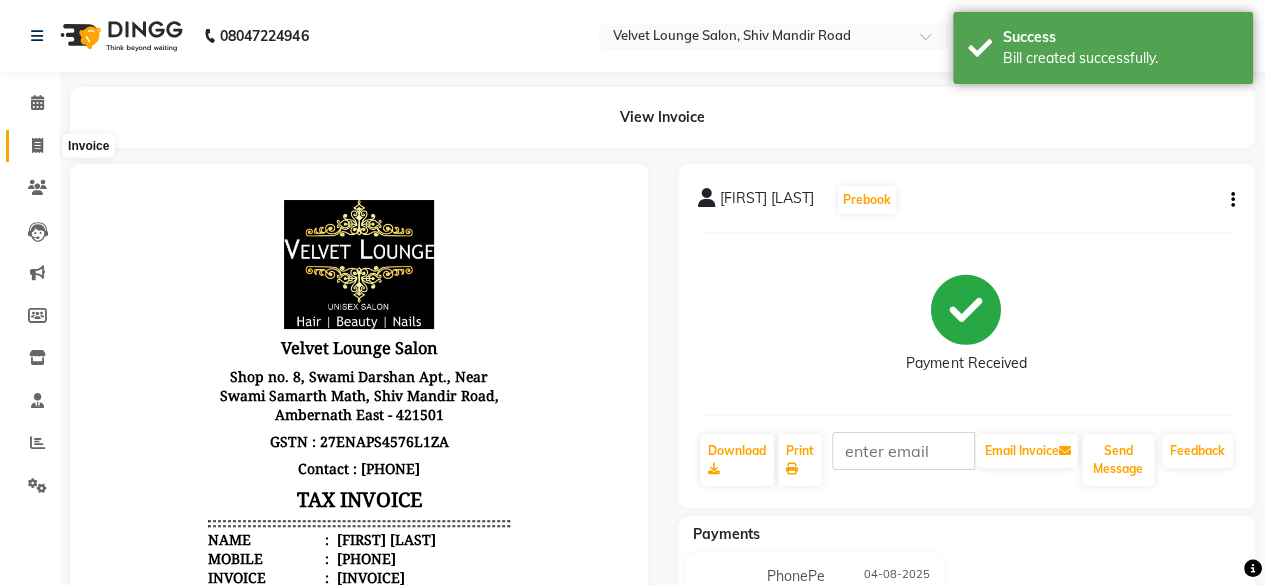 click 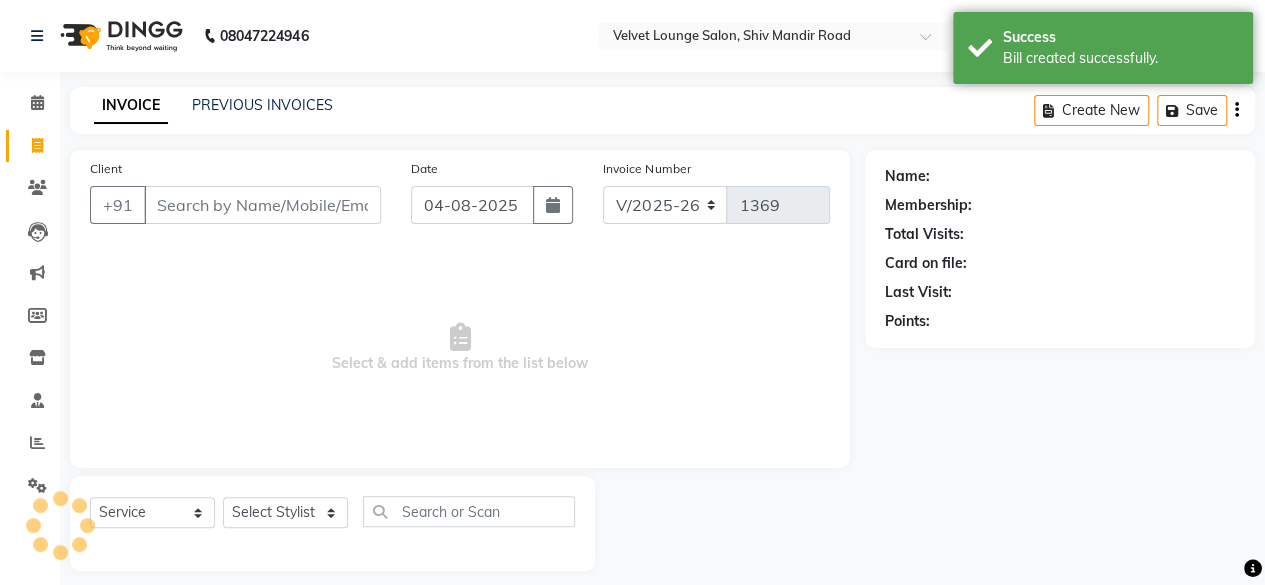 scroll, scrollTop: 15, scrollLeft: 0, axis: vertical 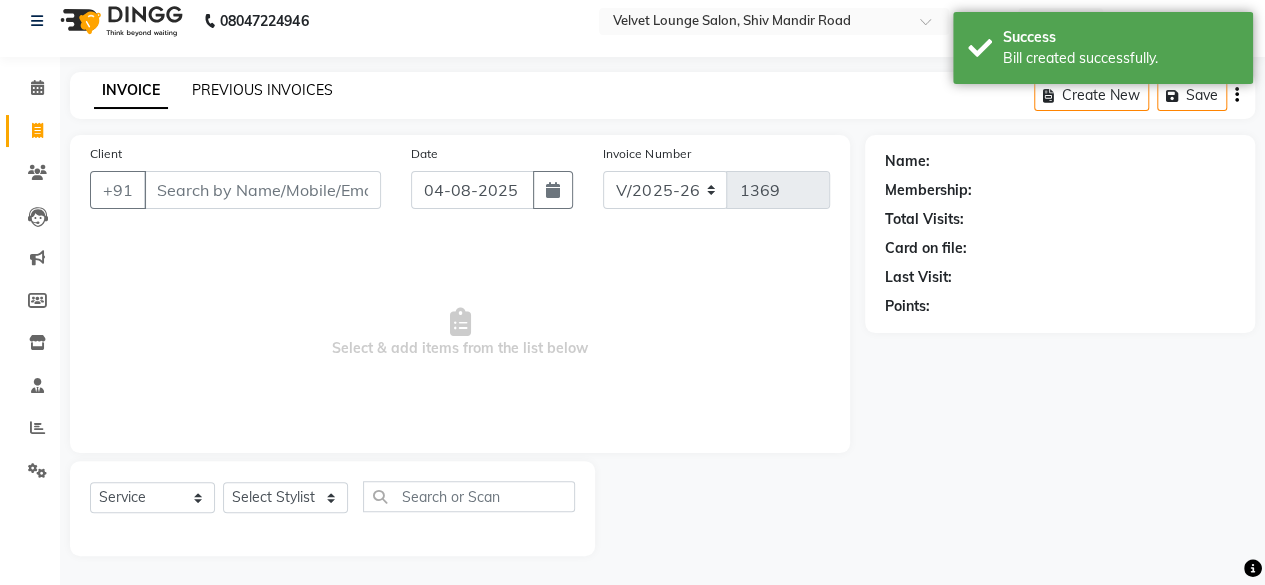 click on "PREVIOUS INVOICES" 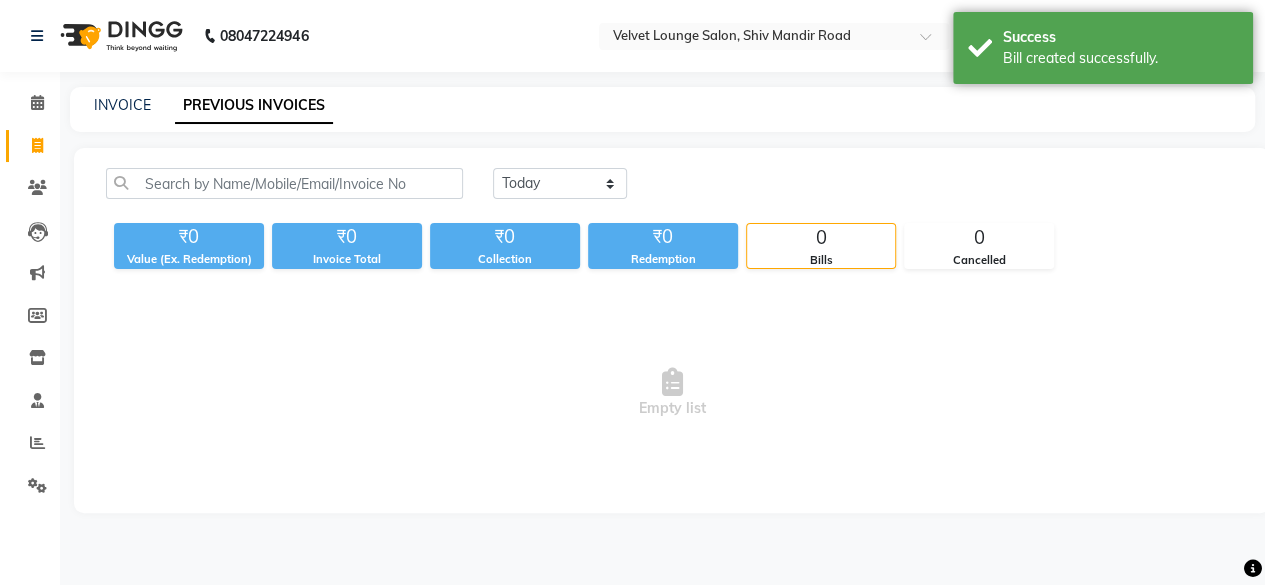 scroll, scrollTop: 0, scrollLeft: 0, axis: both 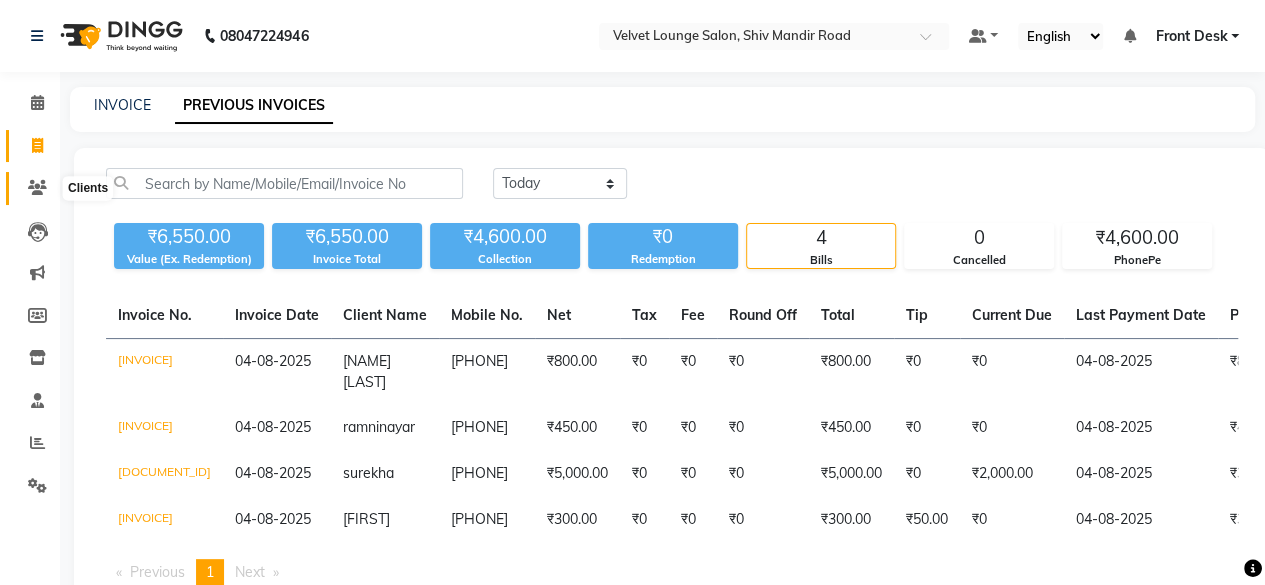 click 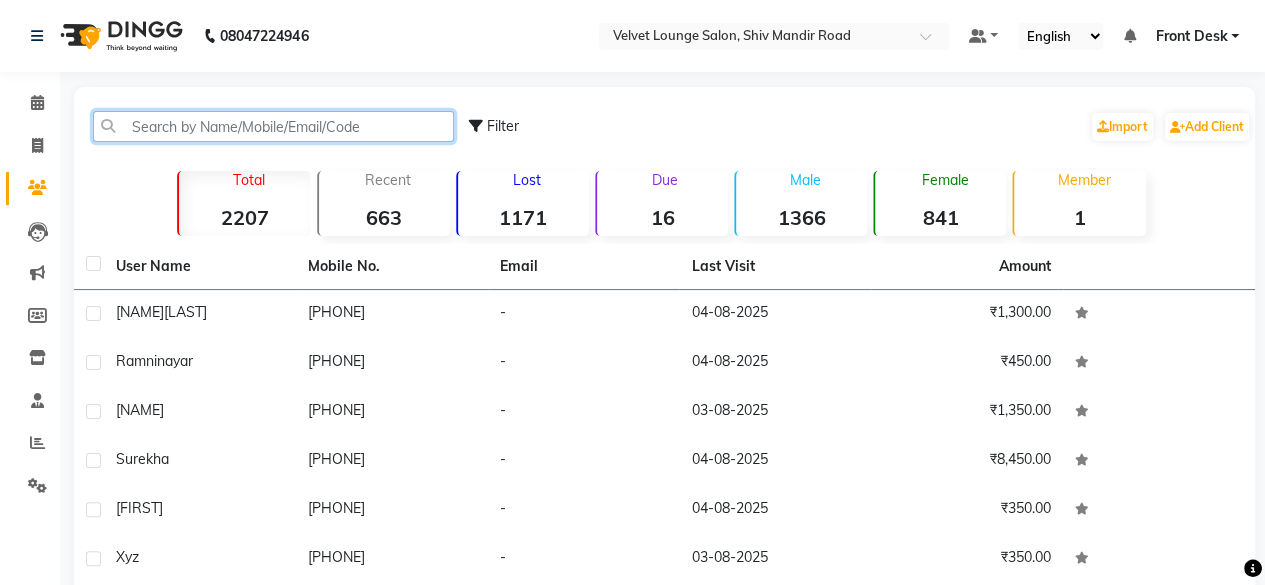 click 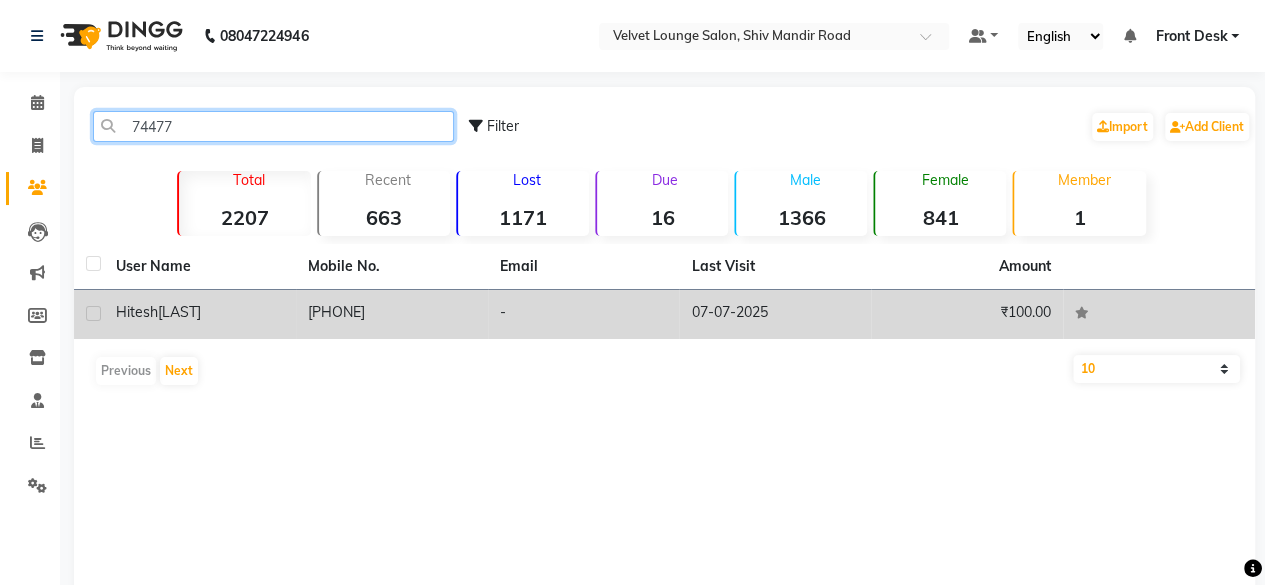 type on "74477" 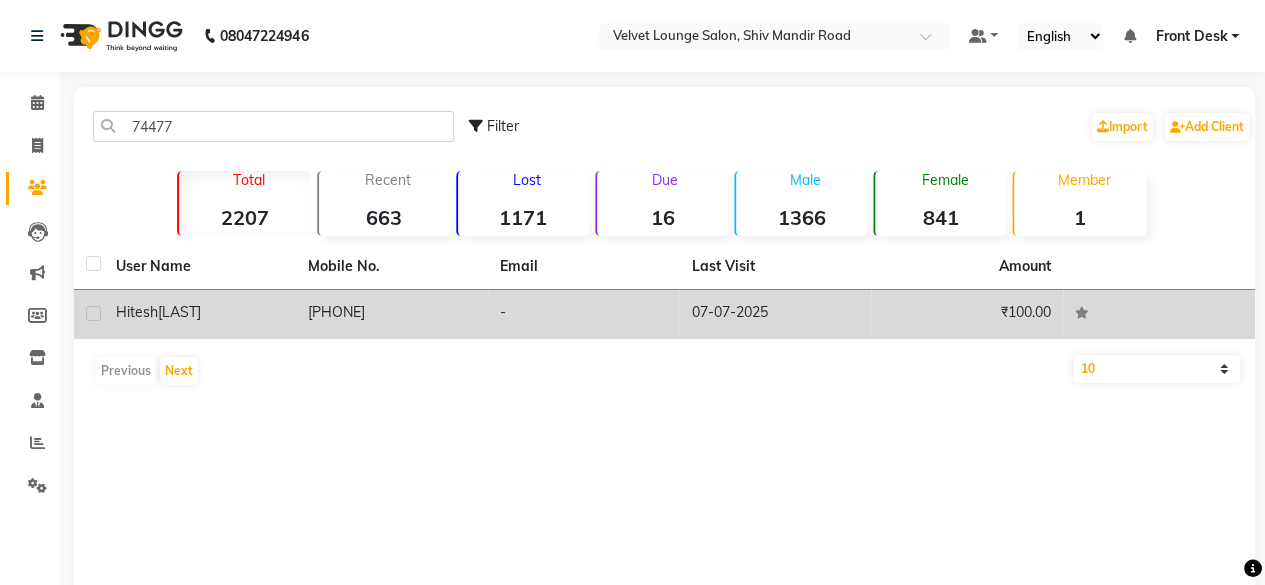 click on "07-07-2025" 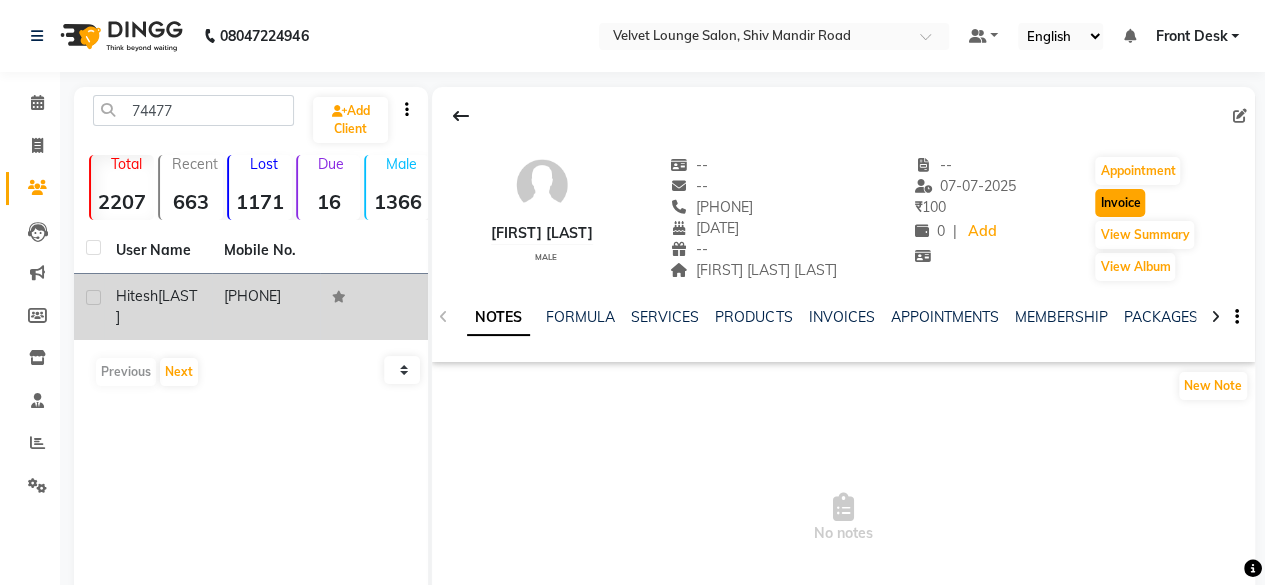 click on "Invoice" 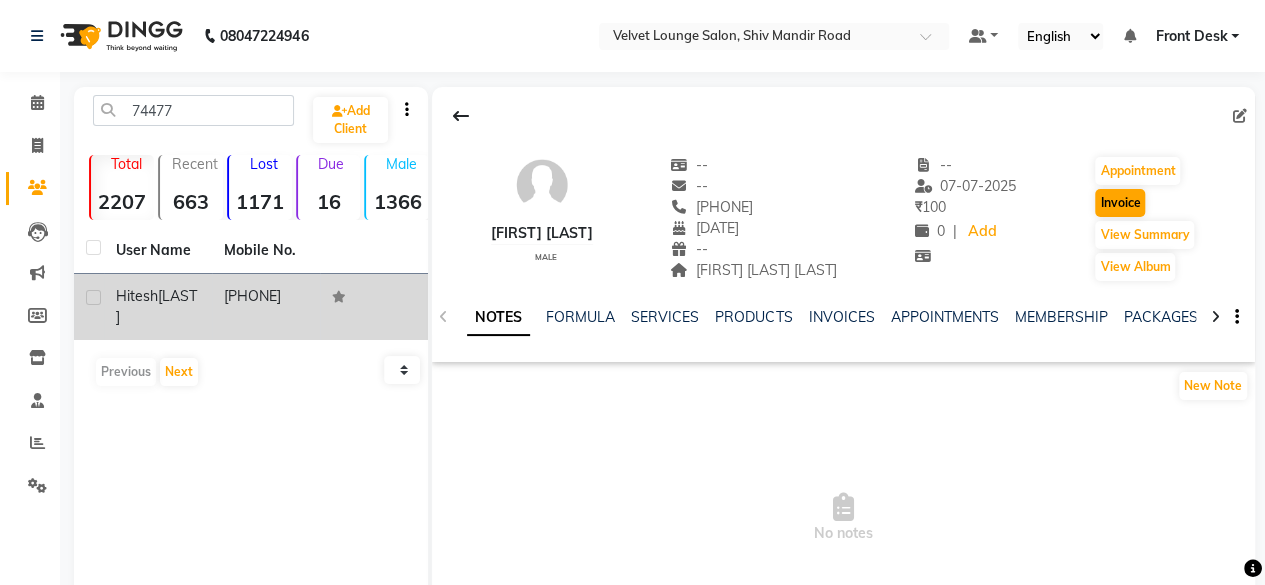 select on "5962" 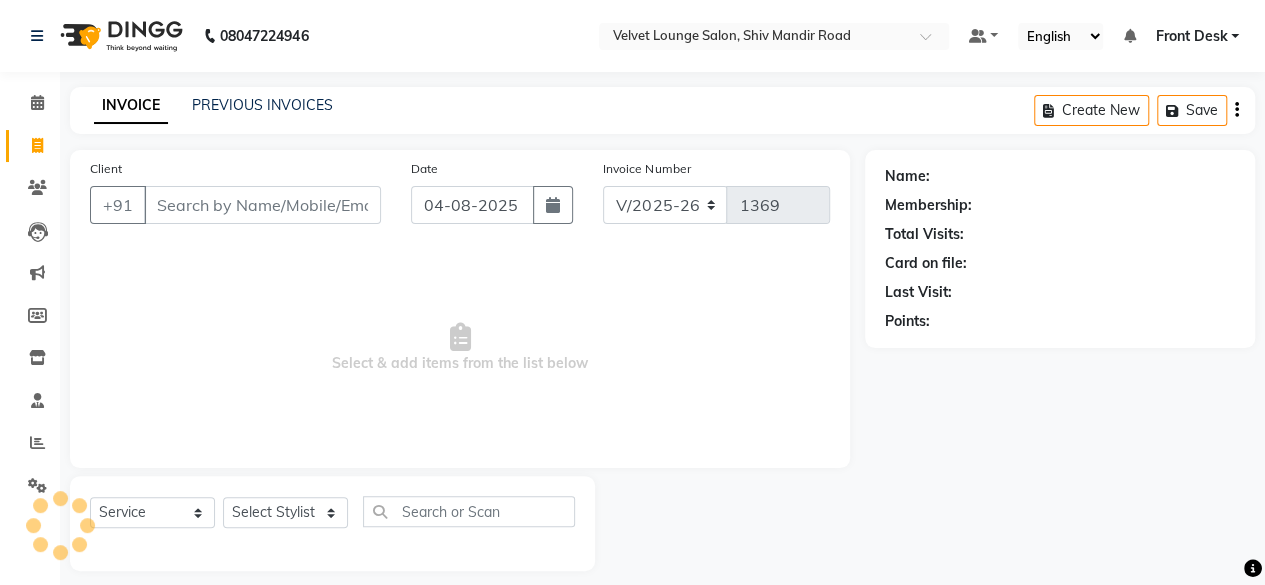 scroll, scrollTop: 15, scrollLeft: 0, axis: vertical 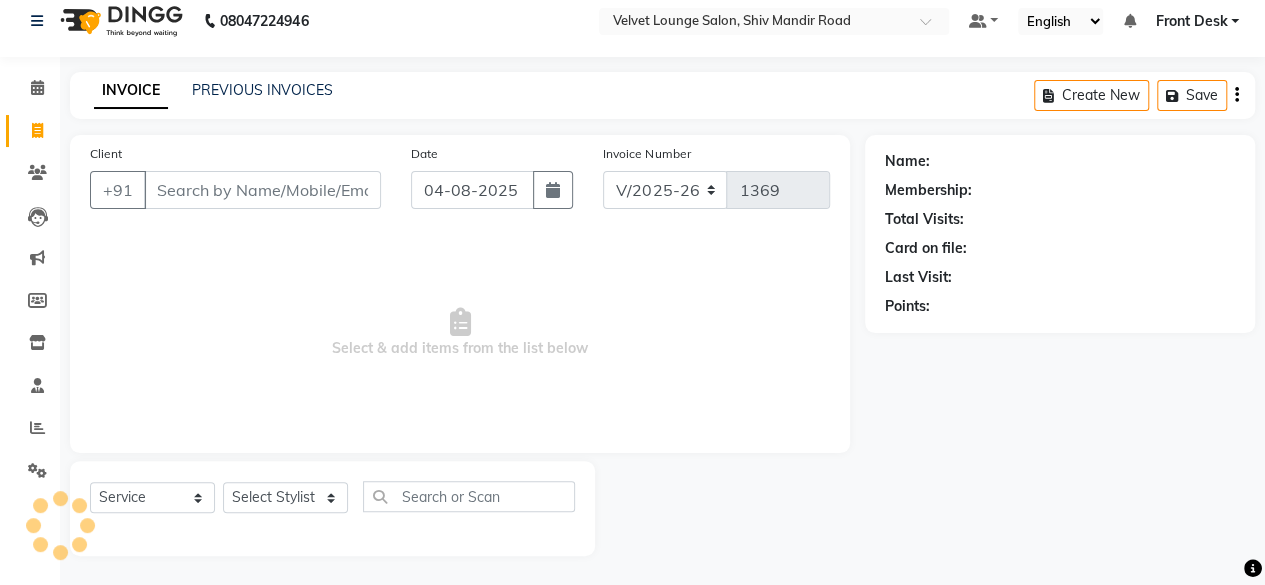 type on "[PHONE]" 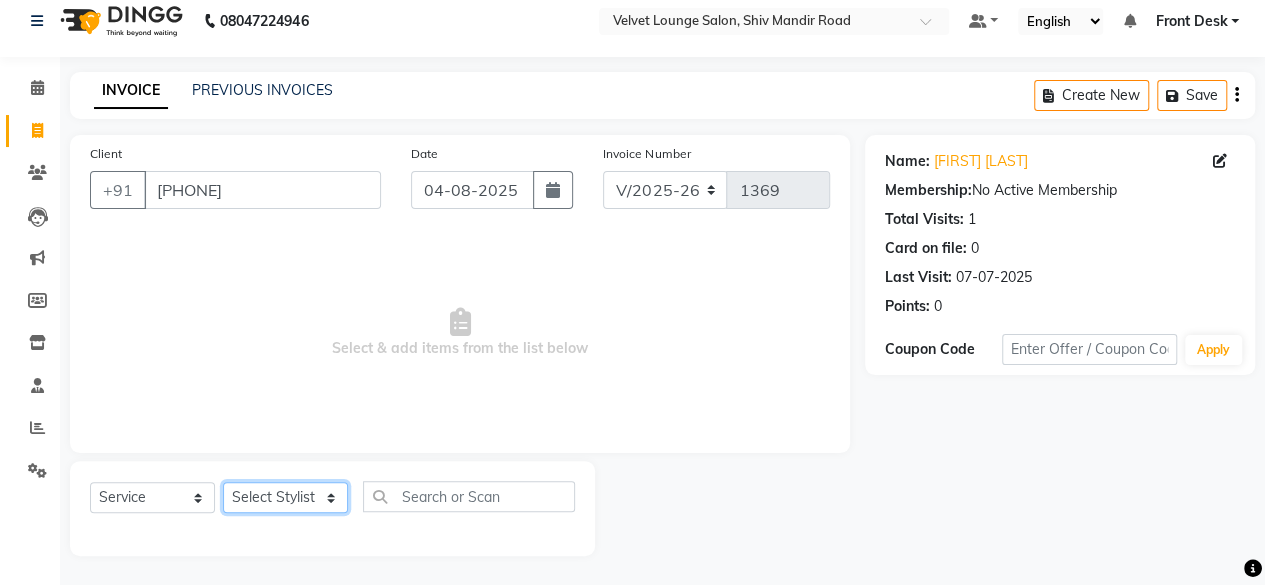 click on "Select Stylist Aadil zaher  aman shah Arif ashish Front Desk Jaya jyoti madhu Manish MUSTAKIM pradnya Rohit SALMA SALMA shalu SHWETA vishal" 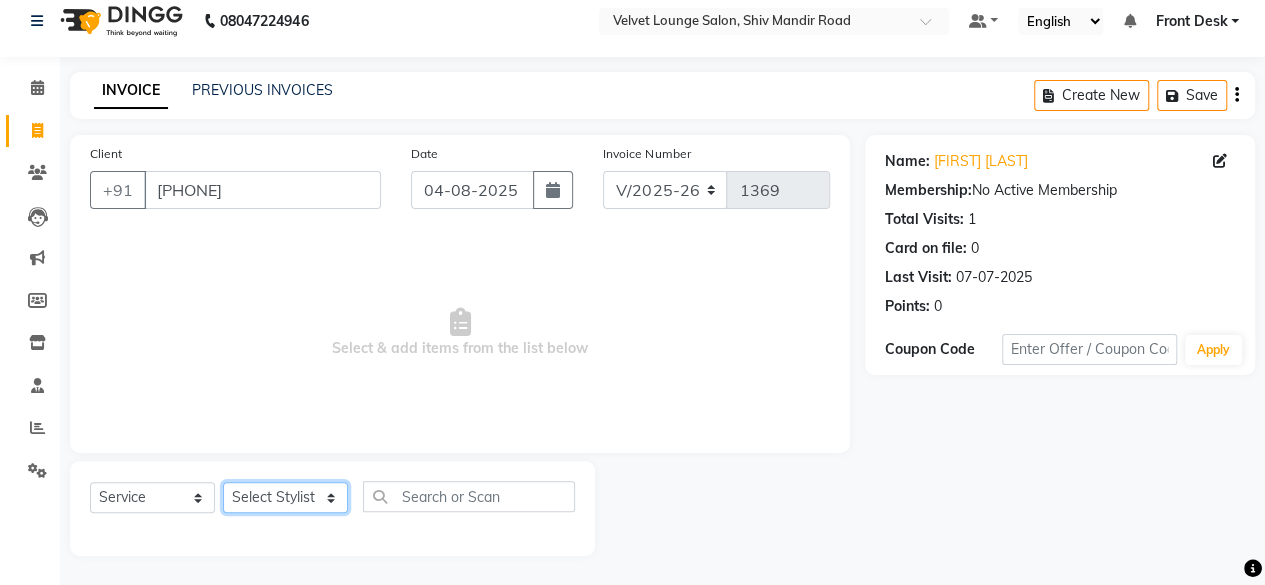 select on "86704" 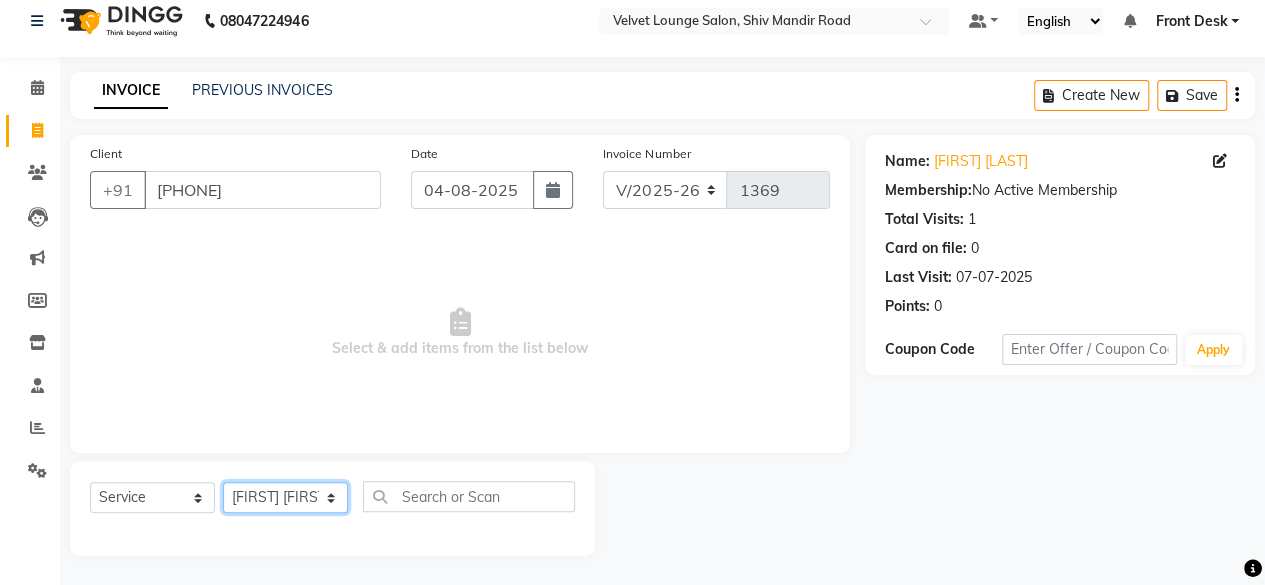 click on "Select Stylist Aadil zaher  aman shah Arif ashish Front Desk Jaya jyoti madhu Manish MUSTAKIM pradnya Rohit SALMA SALMA shalu SHWETA vishal" 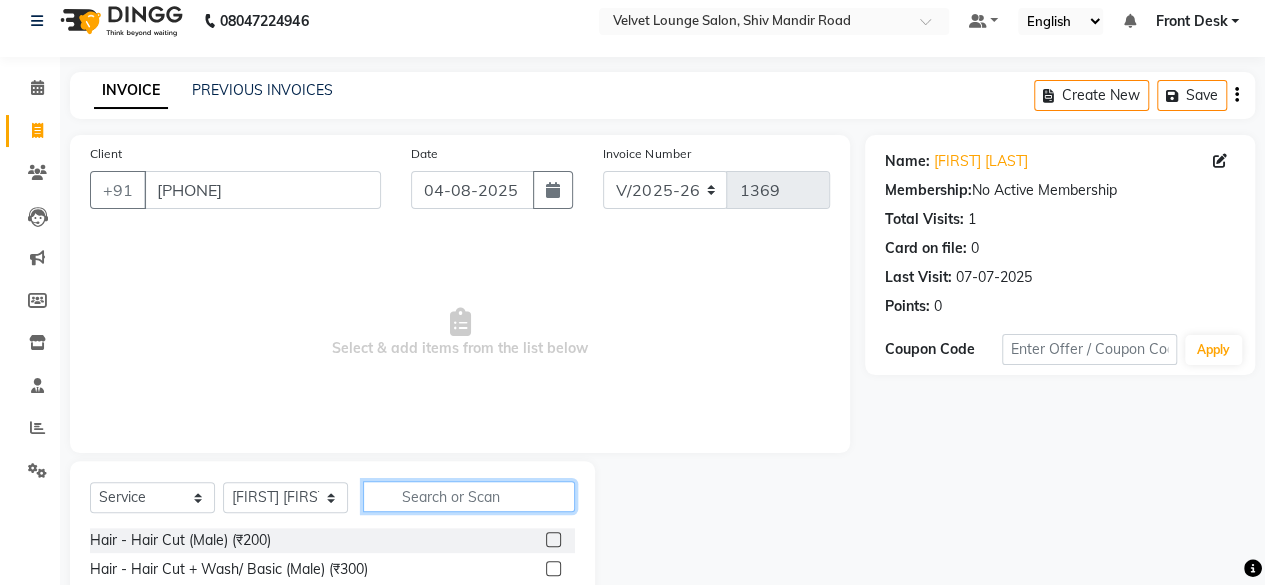 click 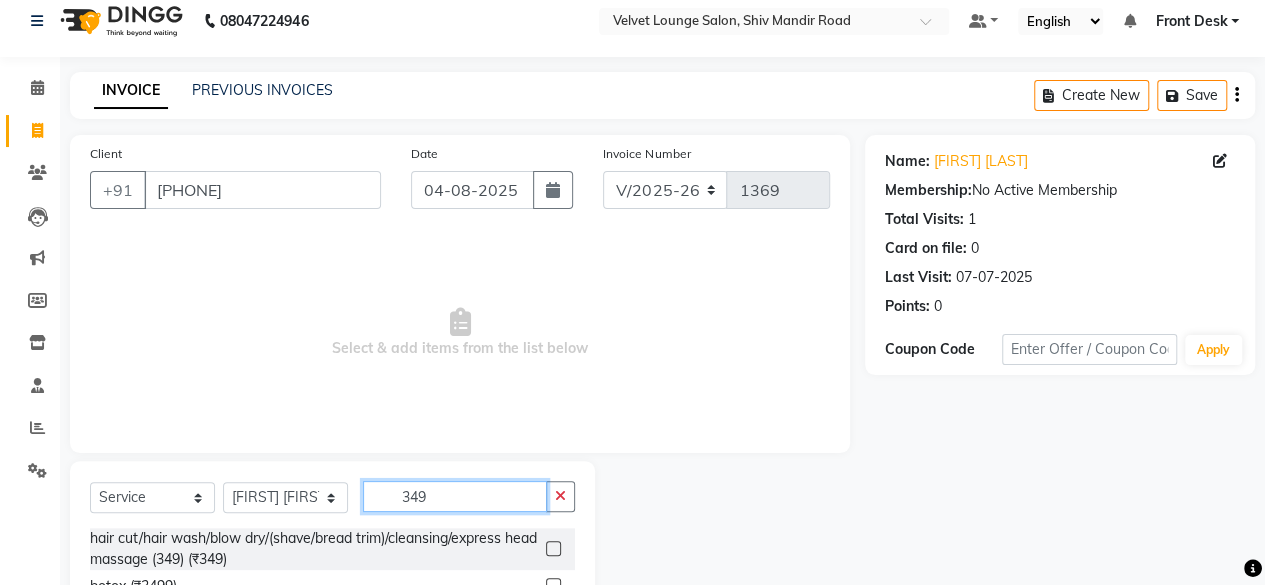 type on "349" 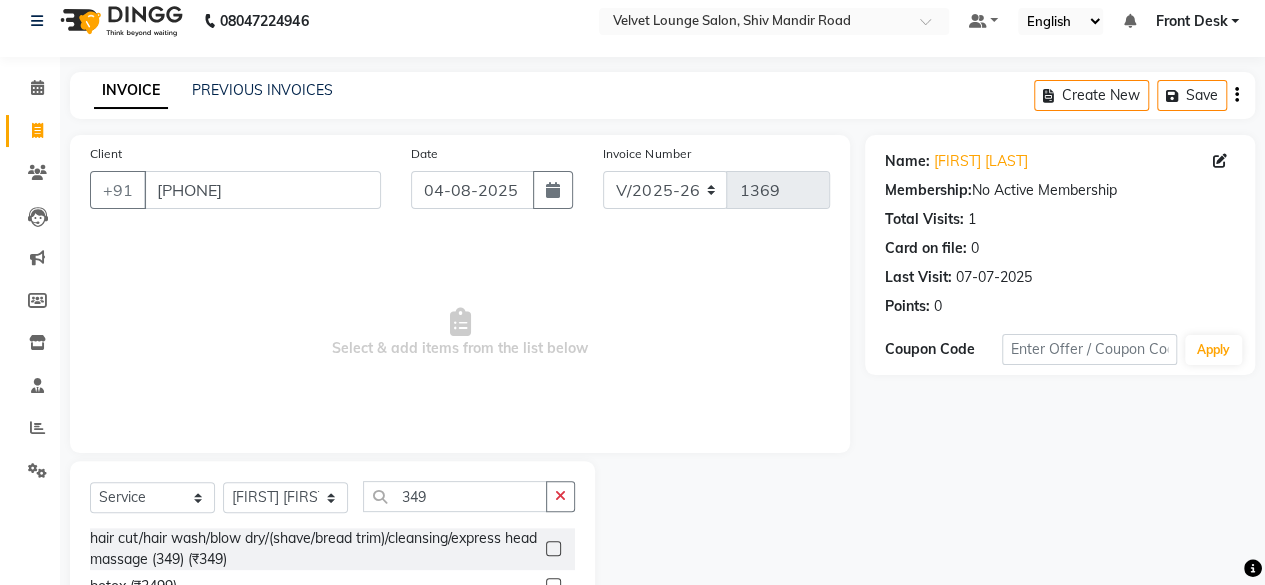 click 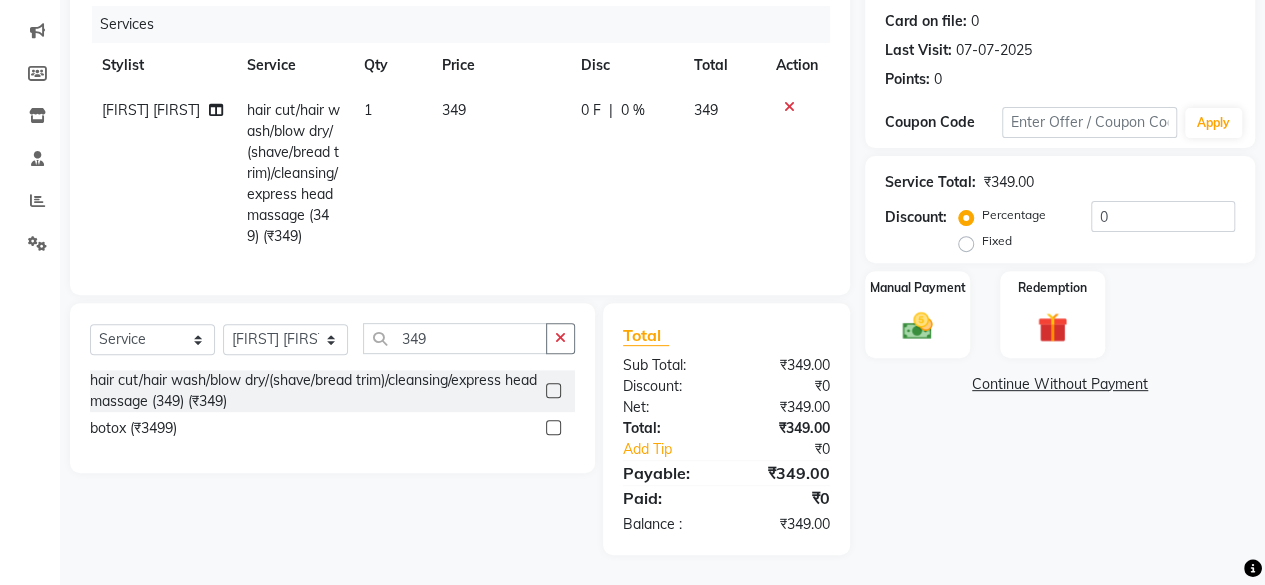 scroll, scrollTop: 256, scrollLeft: 0, axis: vertical 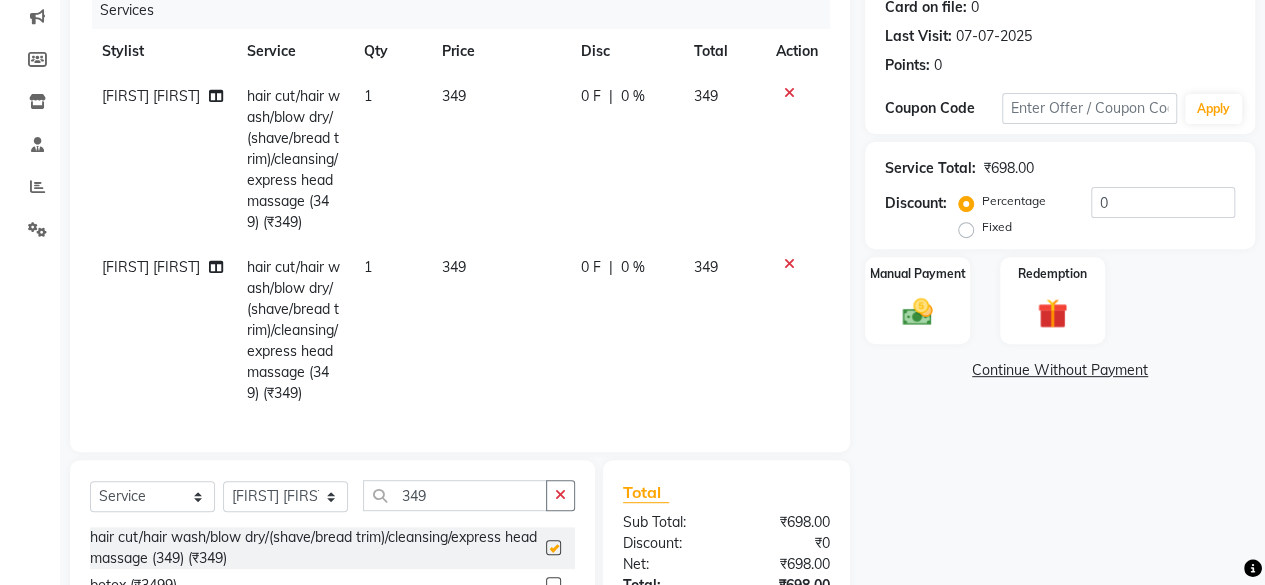 checkbox on "false" 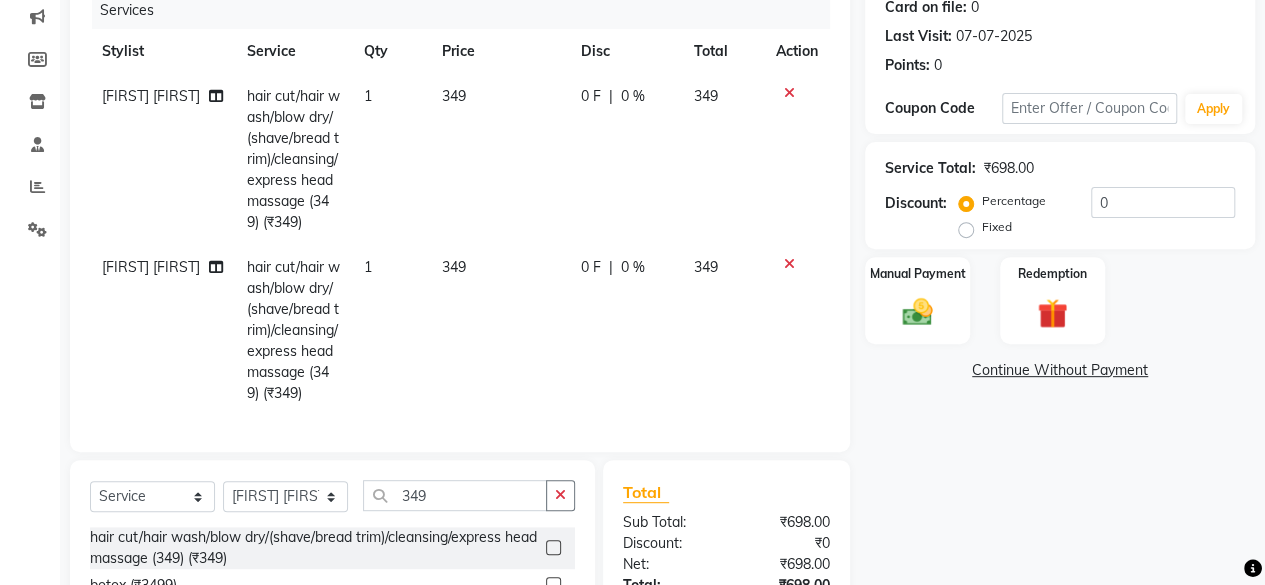 click on "349" 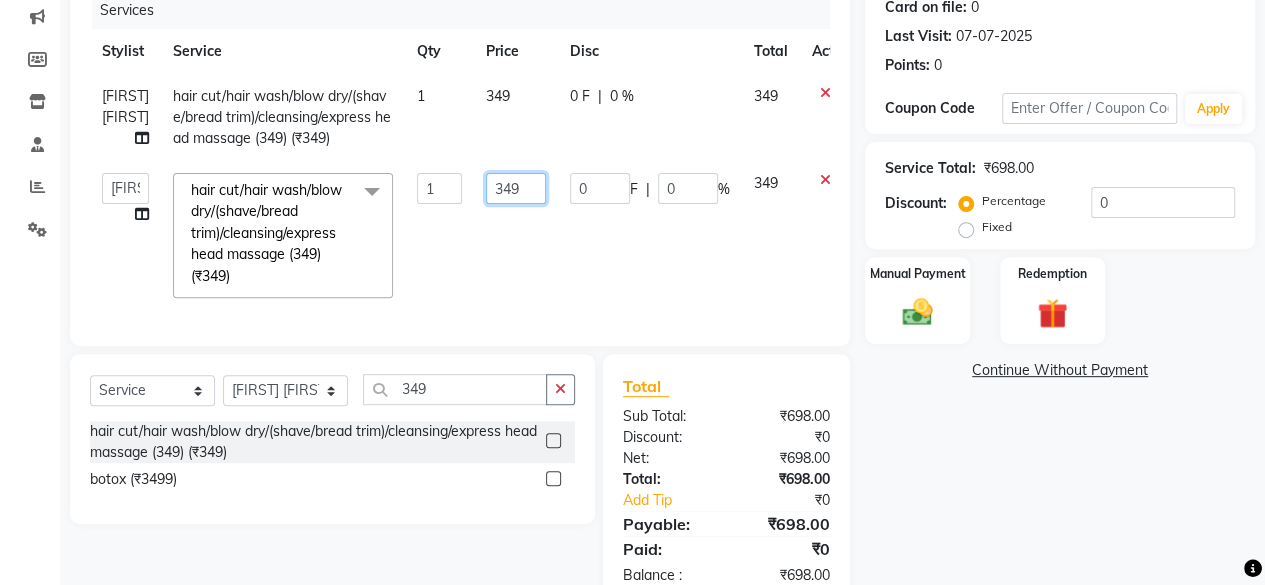 click on "349" 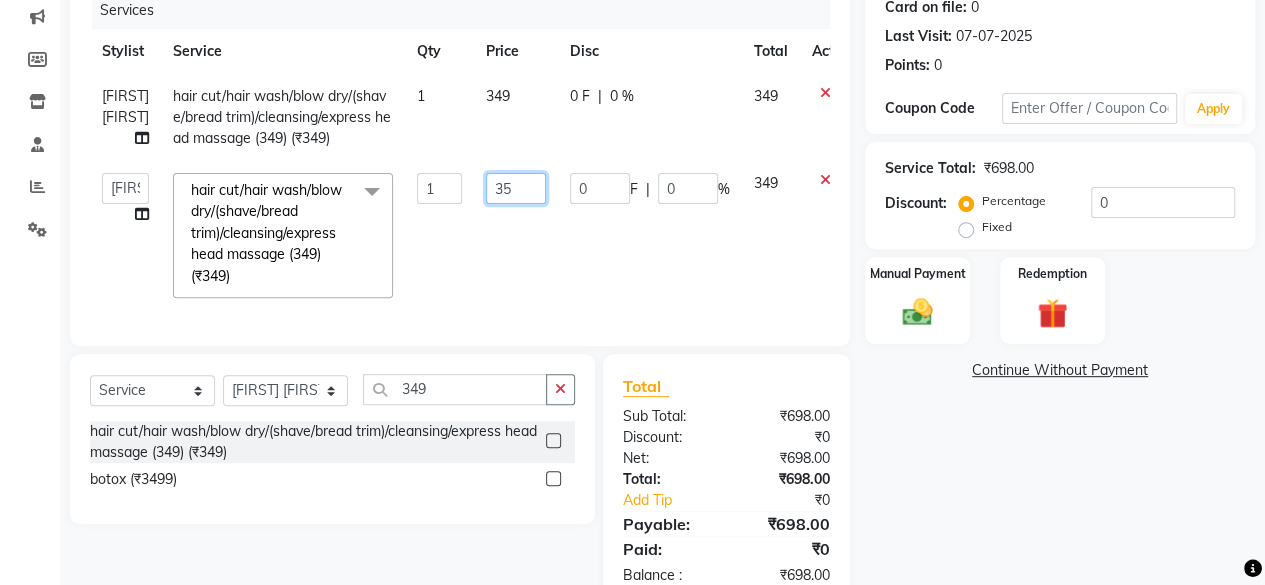 type on "350" 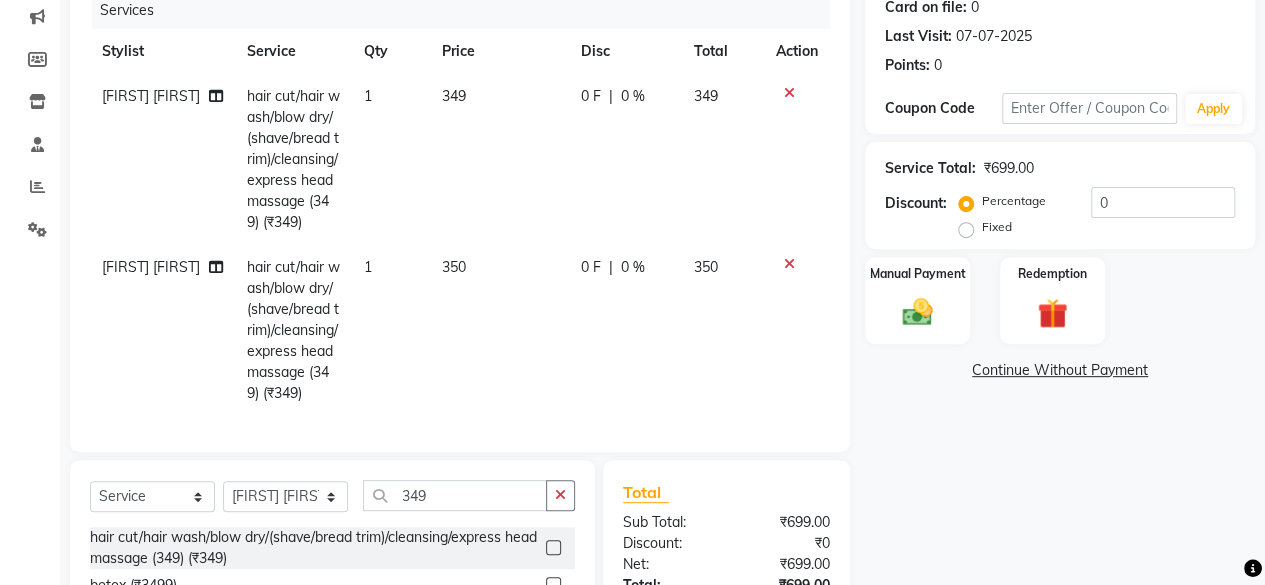 click on "349" 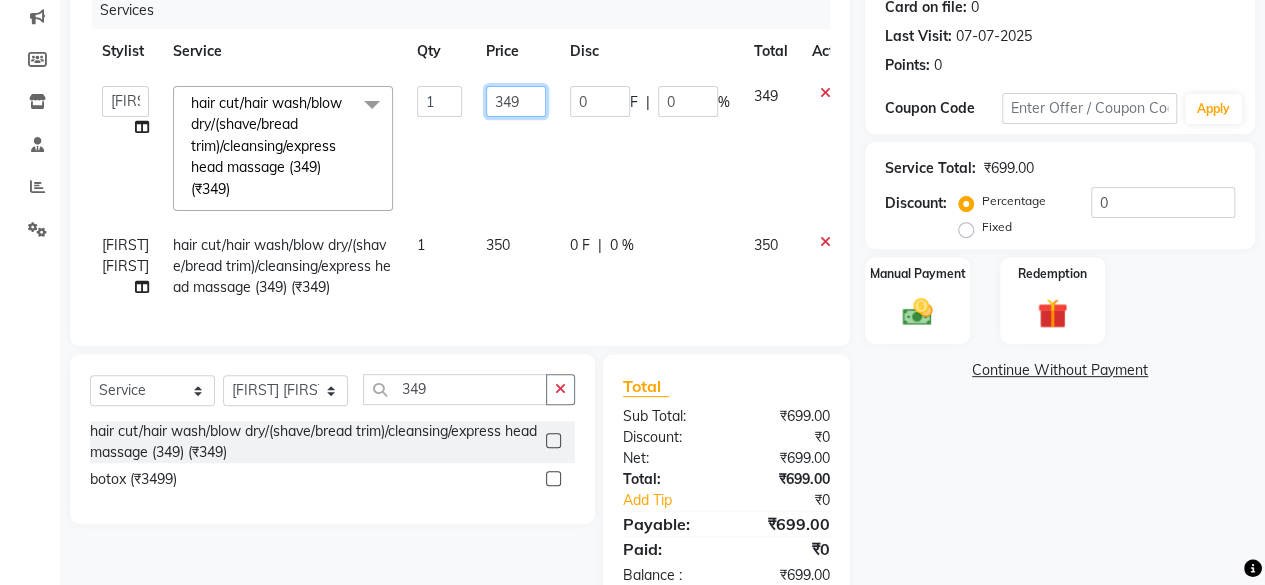 click on "349" 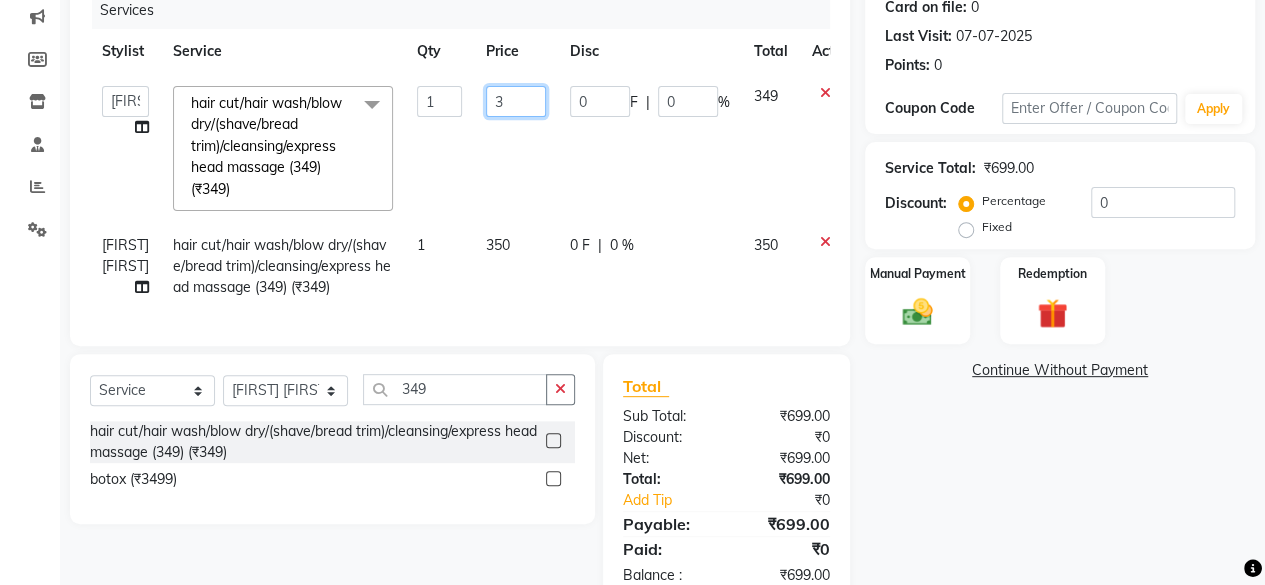 click on "3" 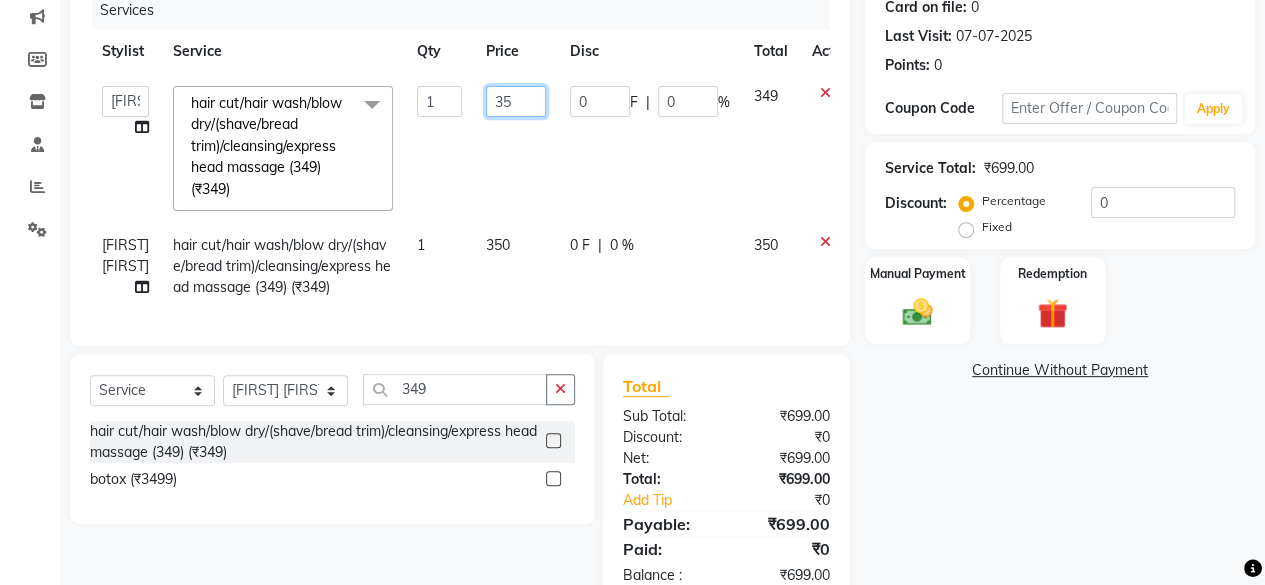type on "350" 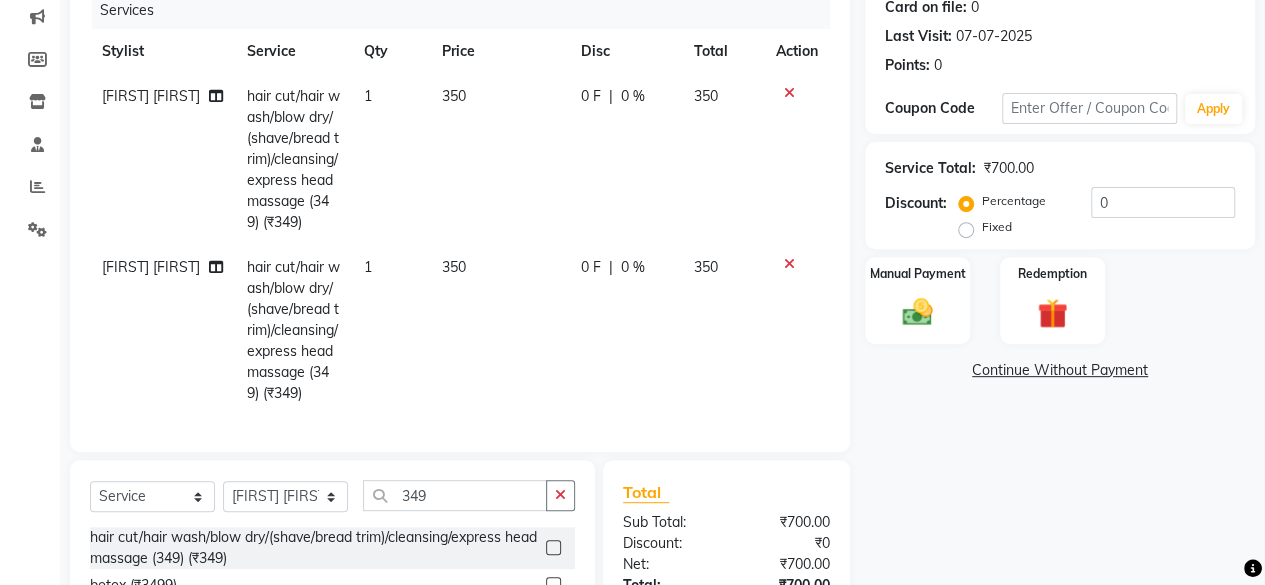 click on "Name: [FIRST] [LAST] Membership:  No Active Membership  Total Visits:  1 Card on file:  0 Last Visit:   [DATE] Points:   0  Coupon Code Apply Service Total:  ₹700.00  Discount:  Percentage   Fixed  0 Manual Payment Redemption  Continue Without Payment" 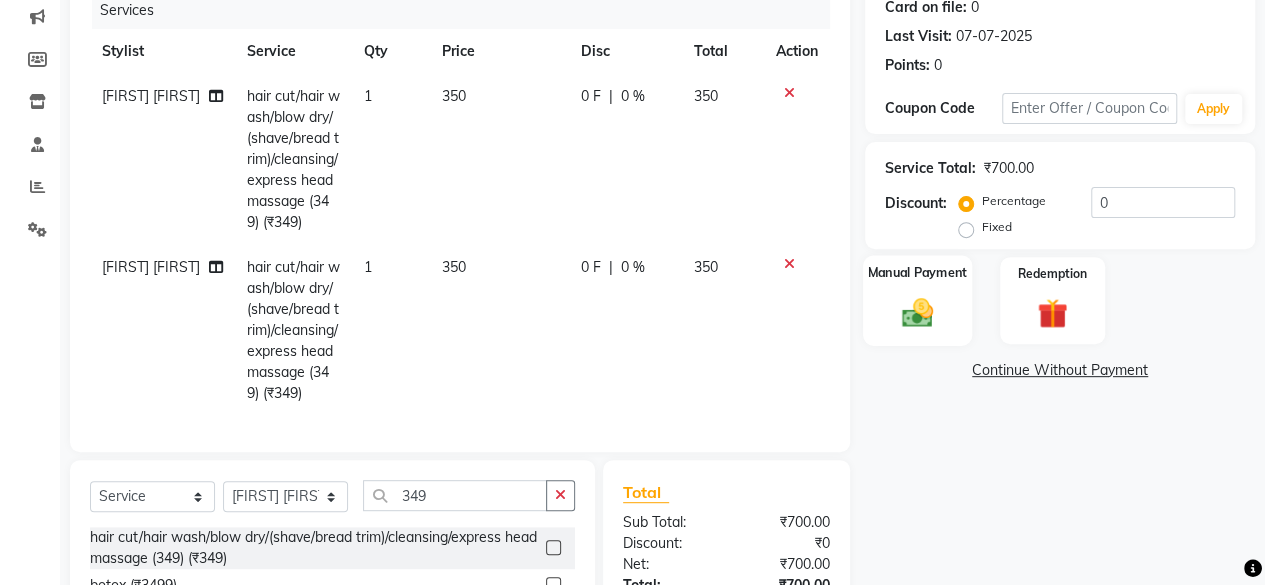 click 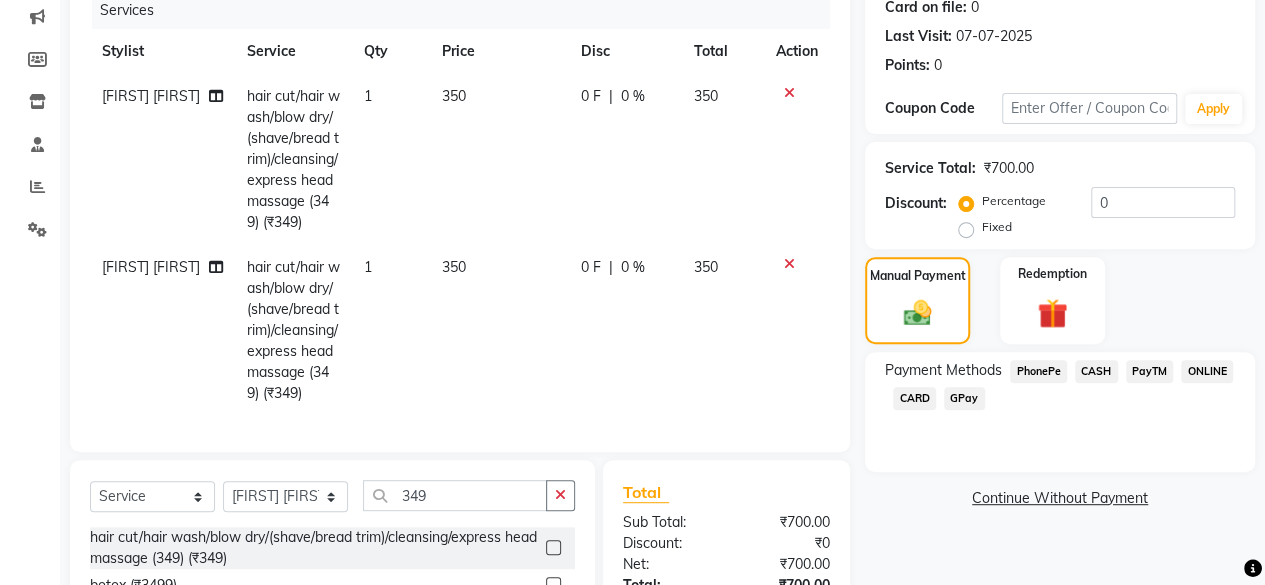 click on "PhonePe" 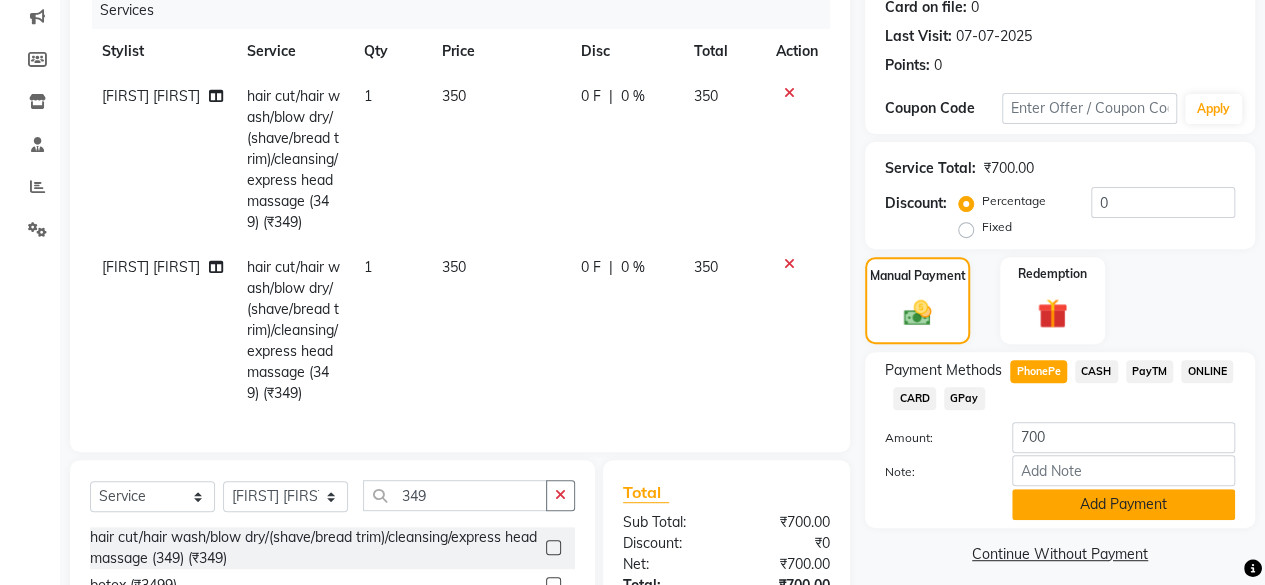 click on "Add Payment" 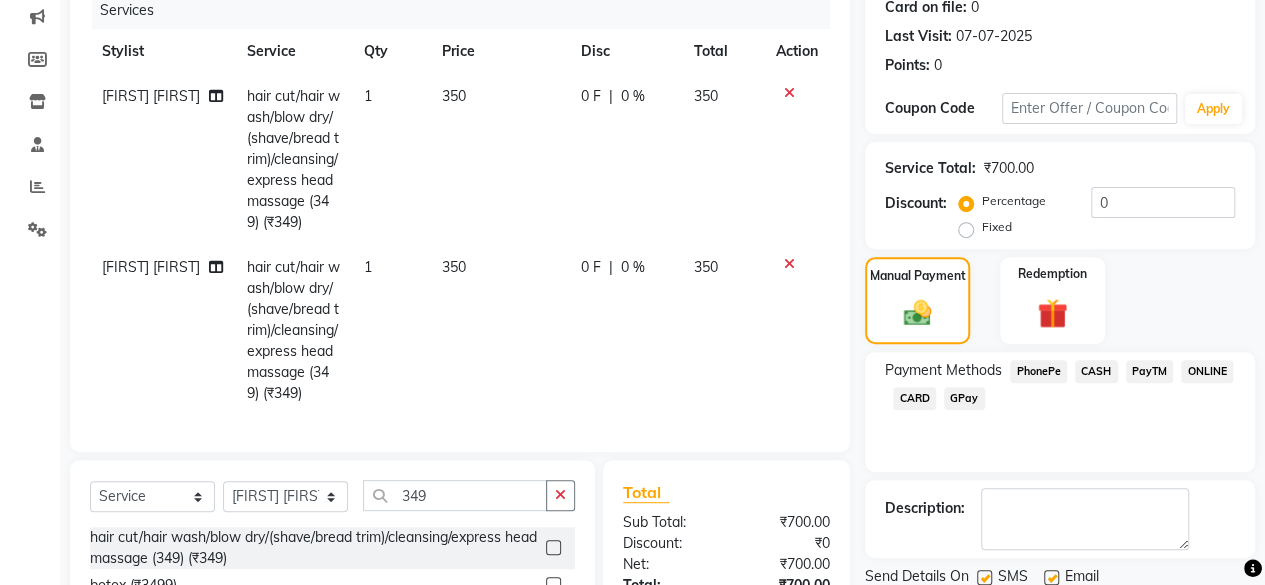 scroll, scrollTop: 468, scrollLeft: 0, axis: vertical 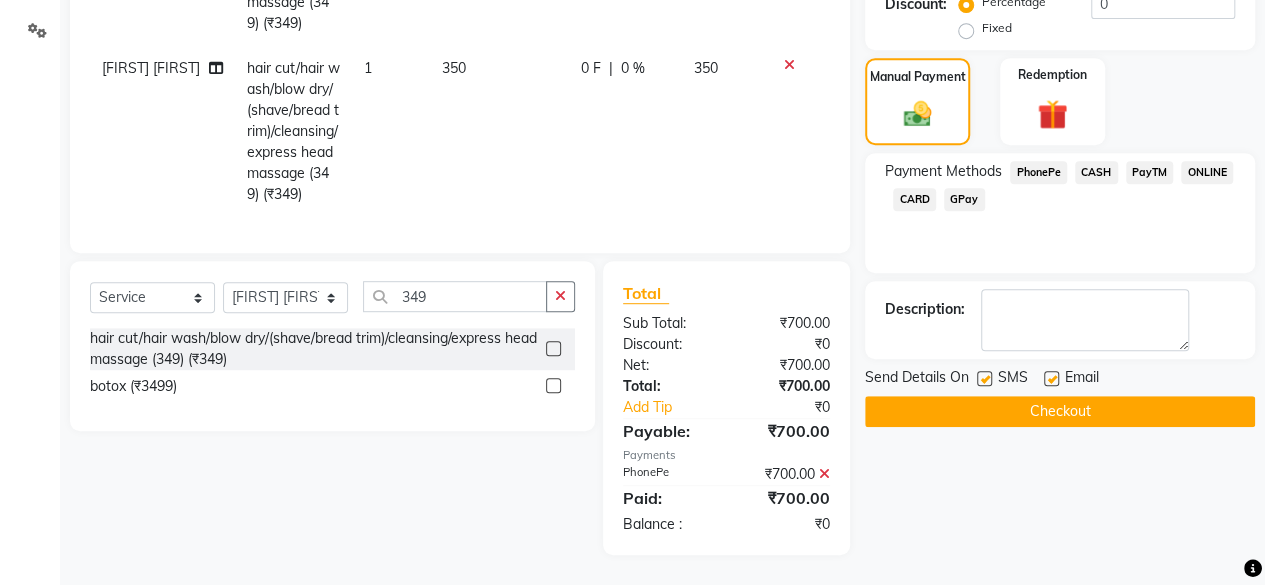 click on "Checkout" 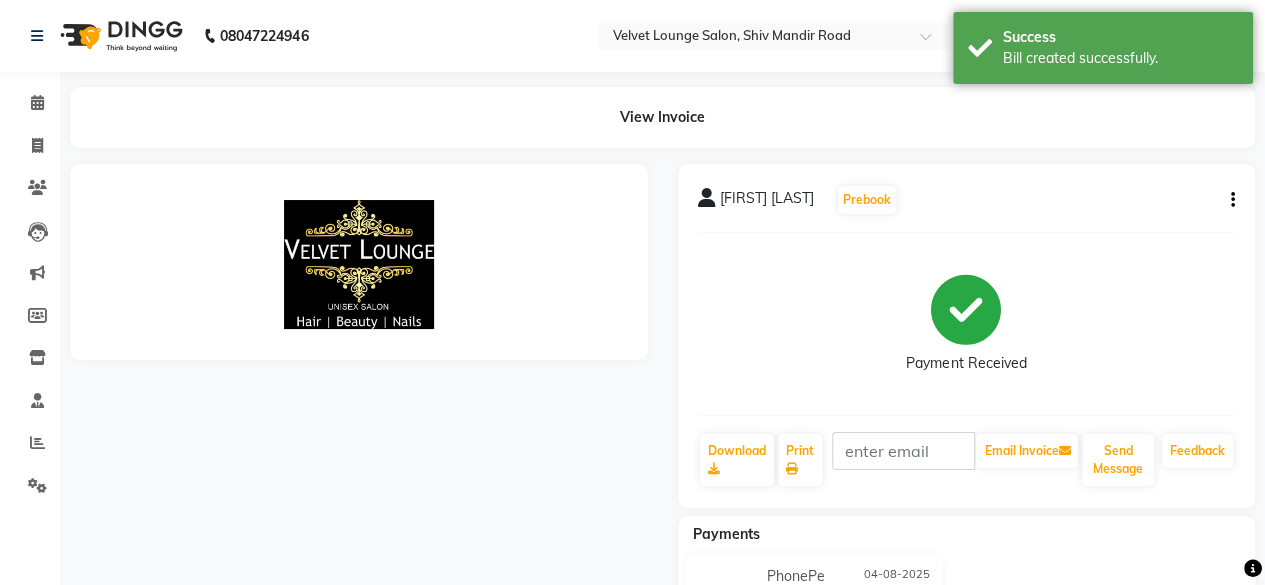 scroll, scrollTop: 0, scrollLeft: 0, axis: both 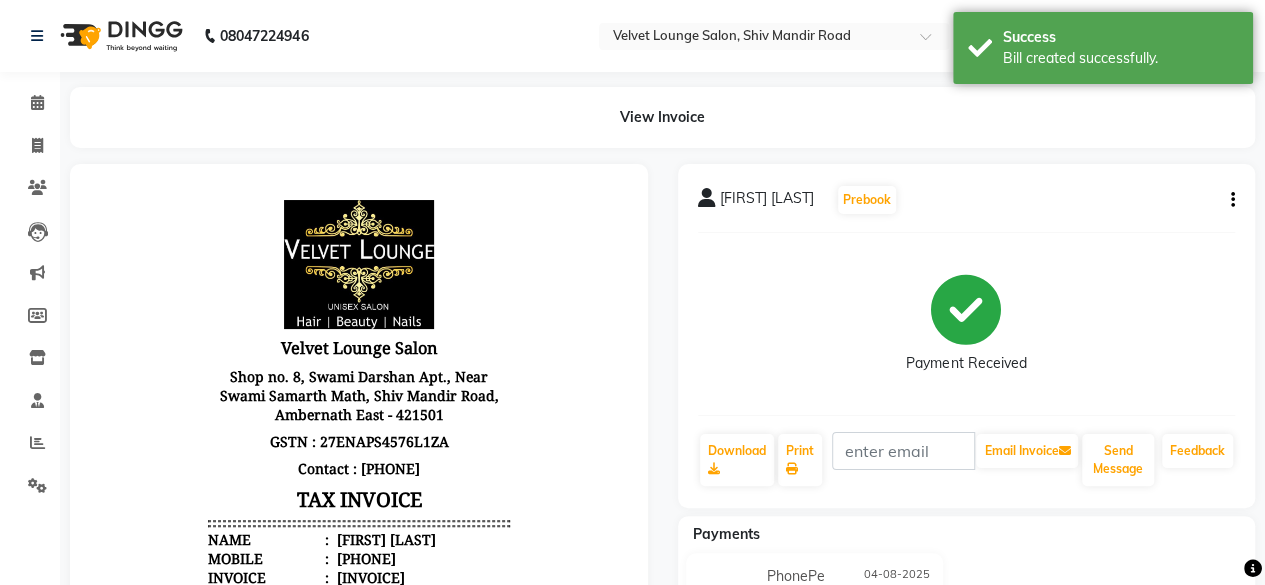 click 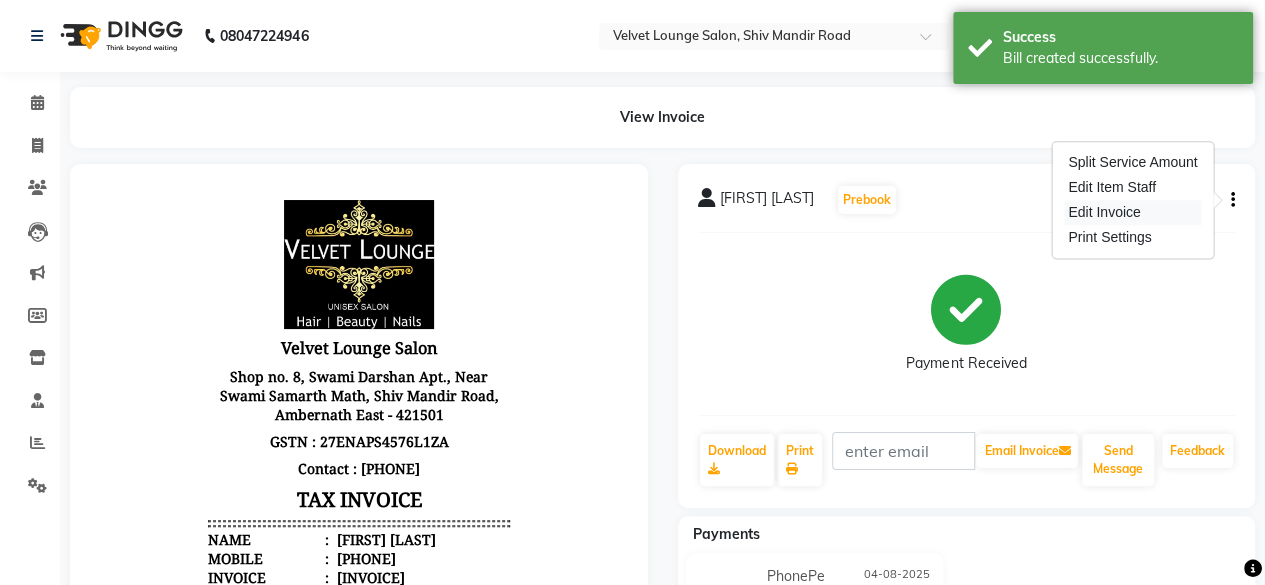 click on "Edit Invoice" at bounding box center [1132, 212] 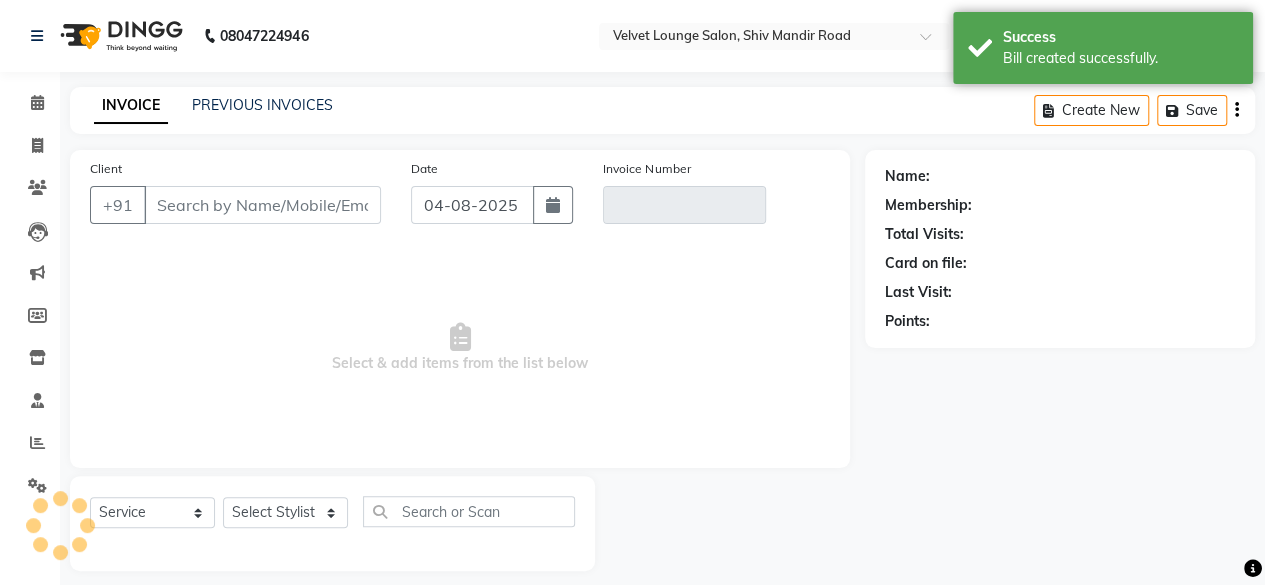 scroll, scrollTop: 15, scrollLeft: 0, axis: vertical 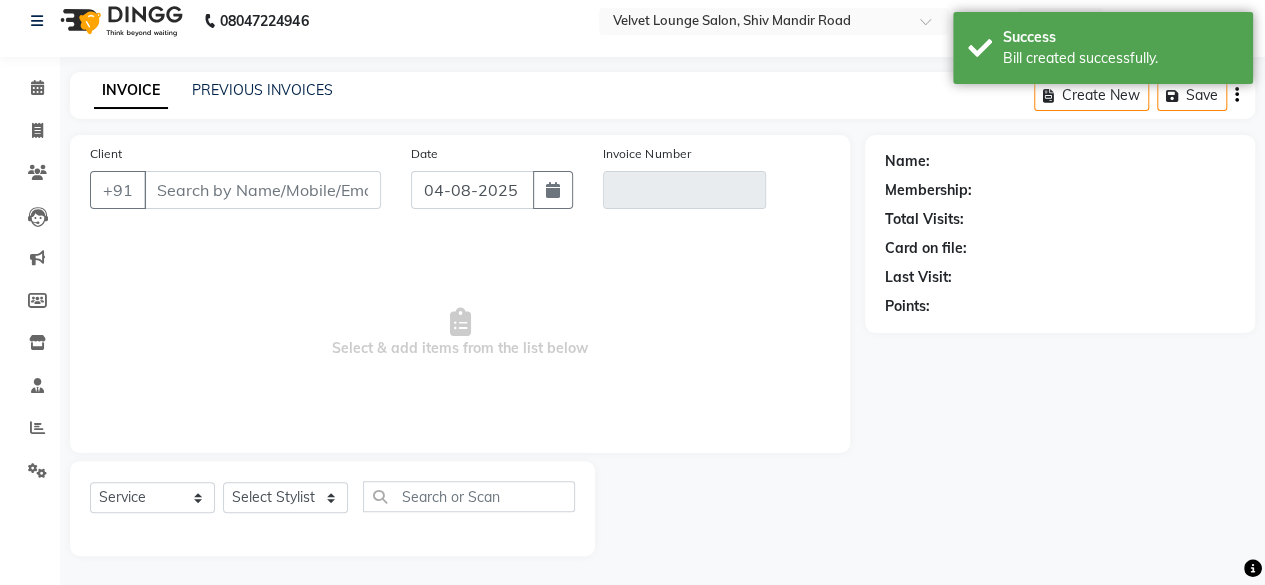 type on "[PHONE]" 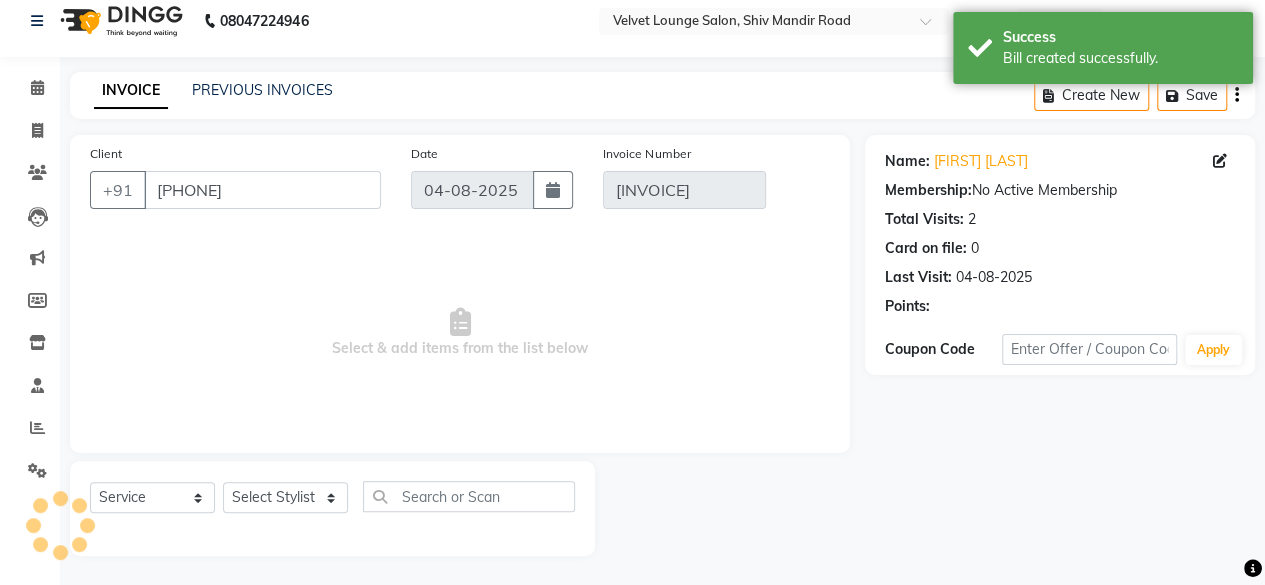 select on "select" 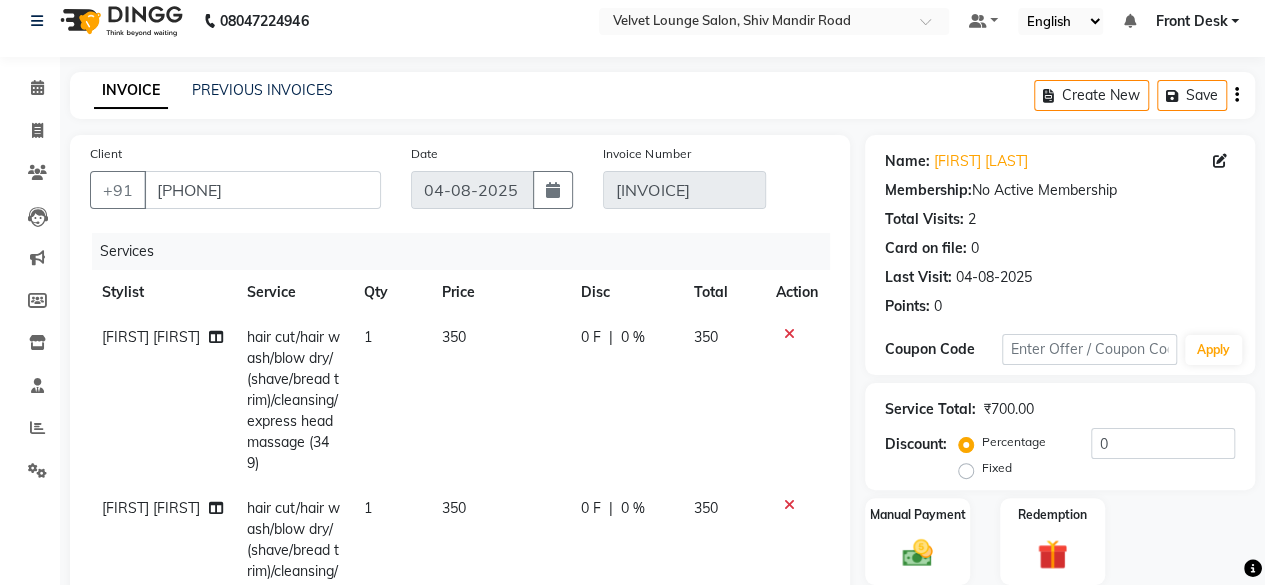 click on "350" 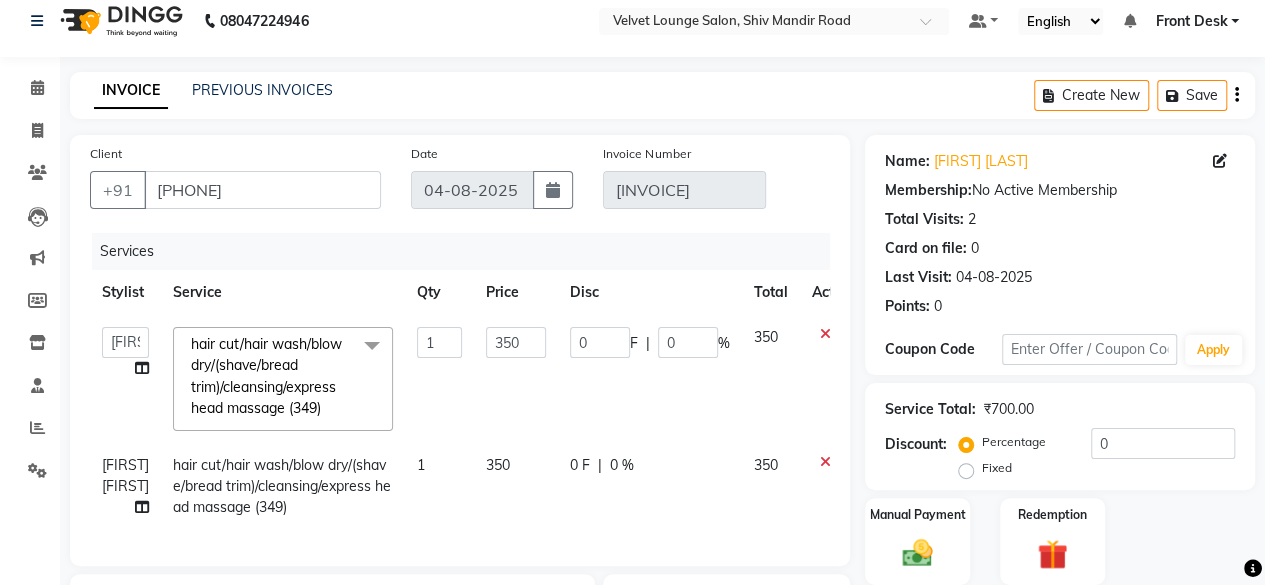 click on "1" 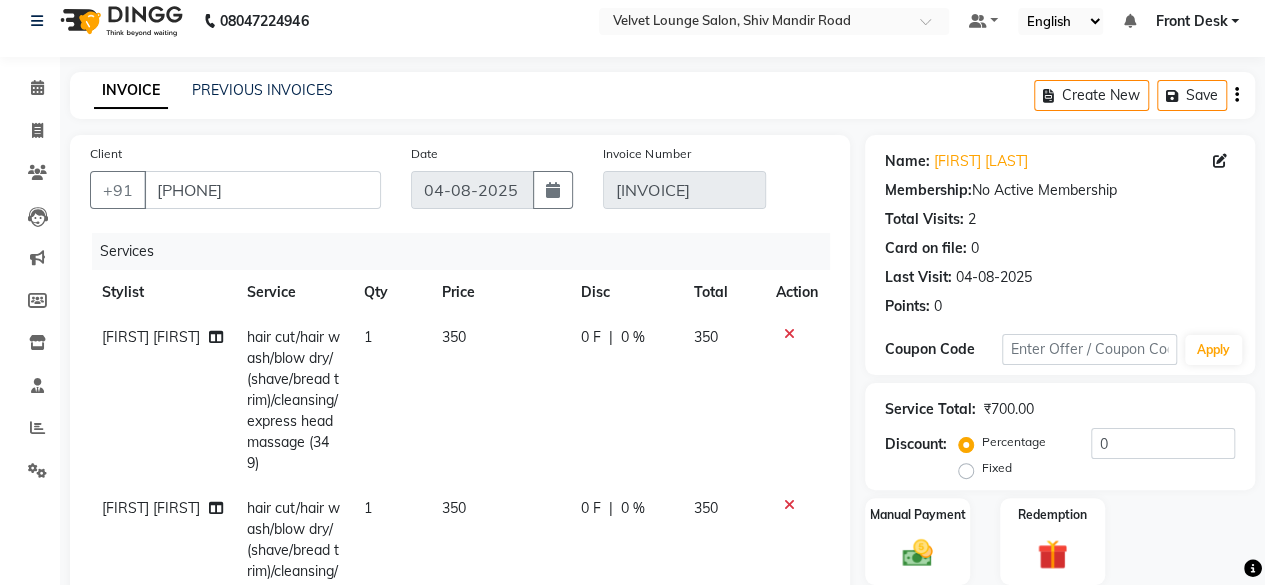 click on "350" 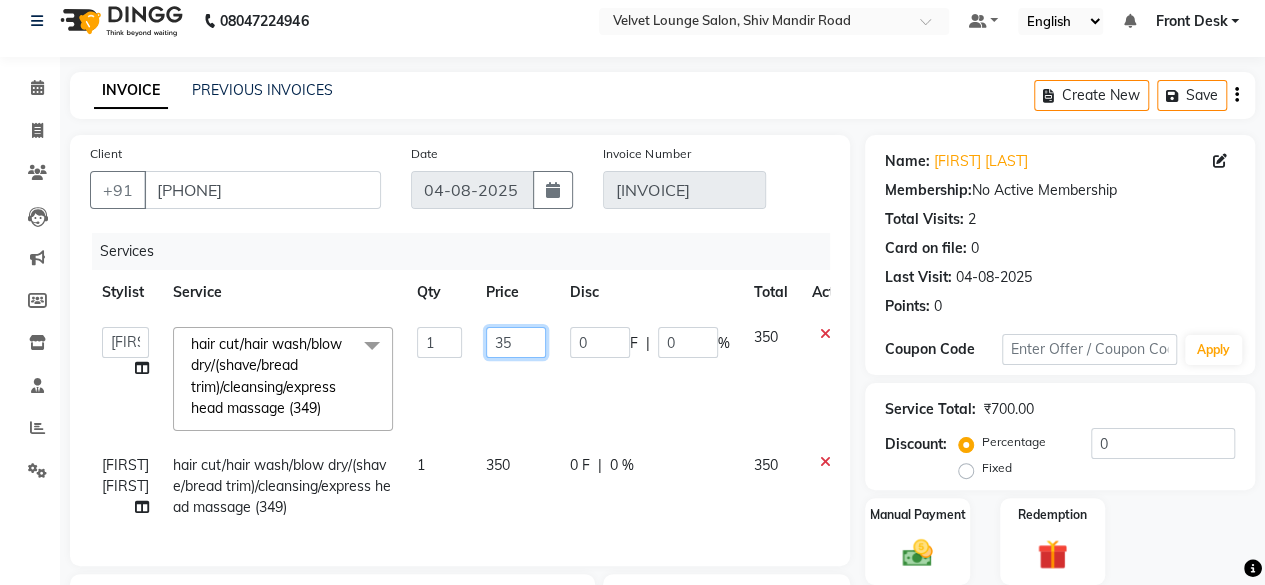 click on "35" 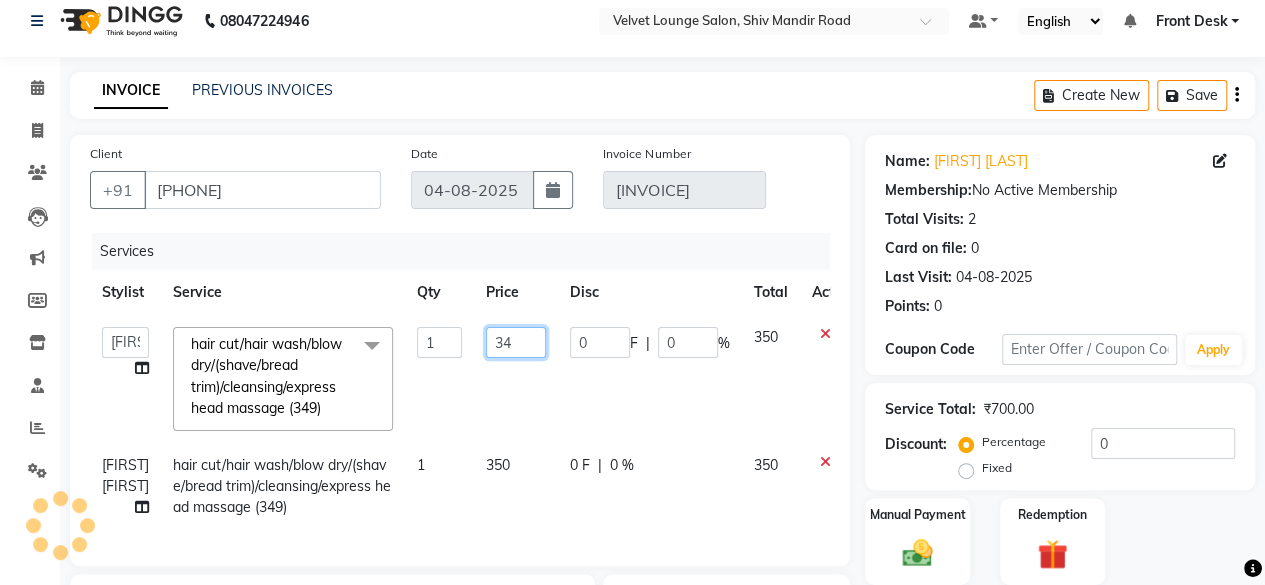 type on "349" 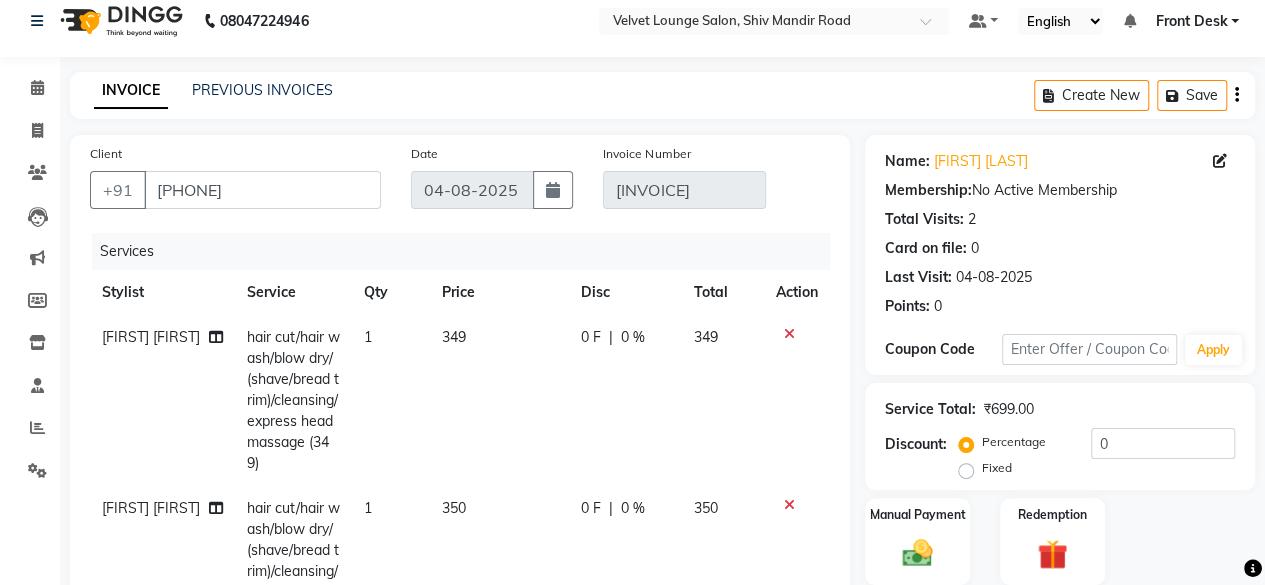 click on "[FIRST] [FIRST] hair cut/hair wash/blow dry/(shave/bread trim)/cleansing/express head massage (349) 1 349 0 F | 0 % 349 [FIRST] [FIRST] hair cut/hair wash/blow dry/(shave/bread trim)/cleansing/express head massage (349) 1 350 0 F | 0 % 350" 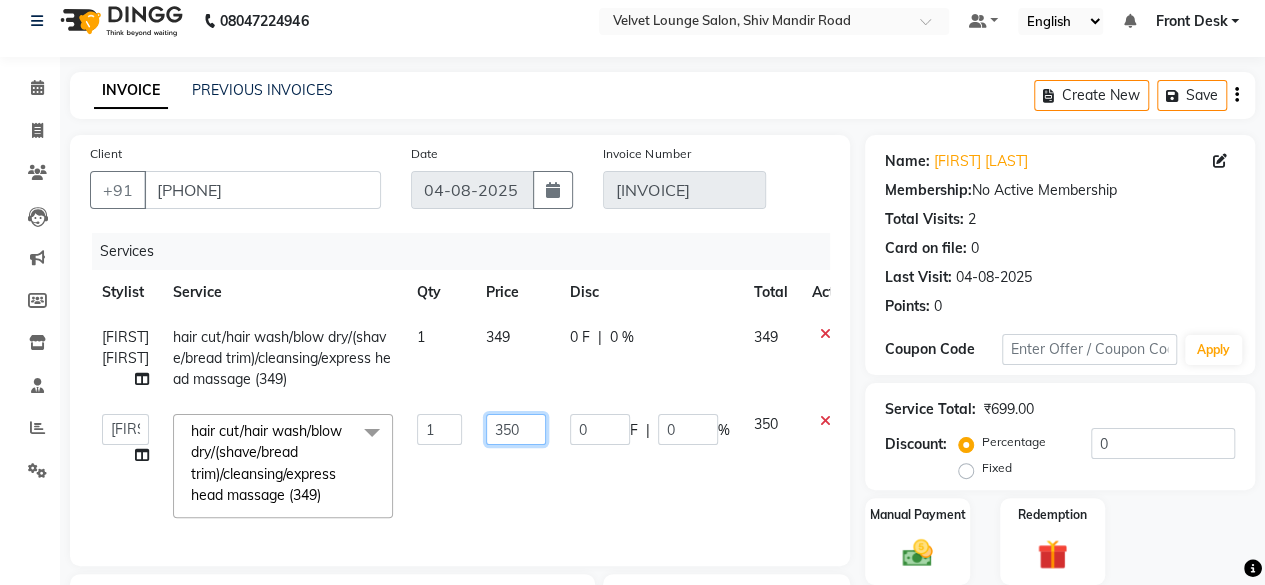 click on "350" 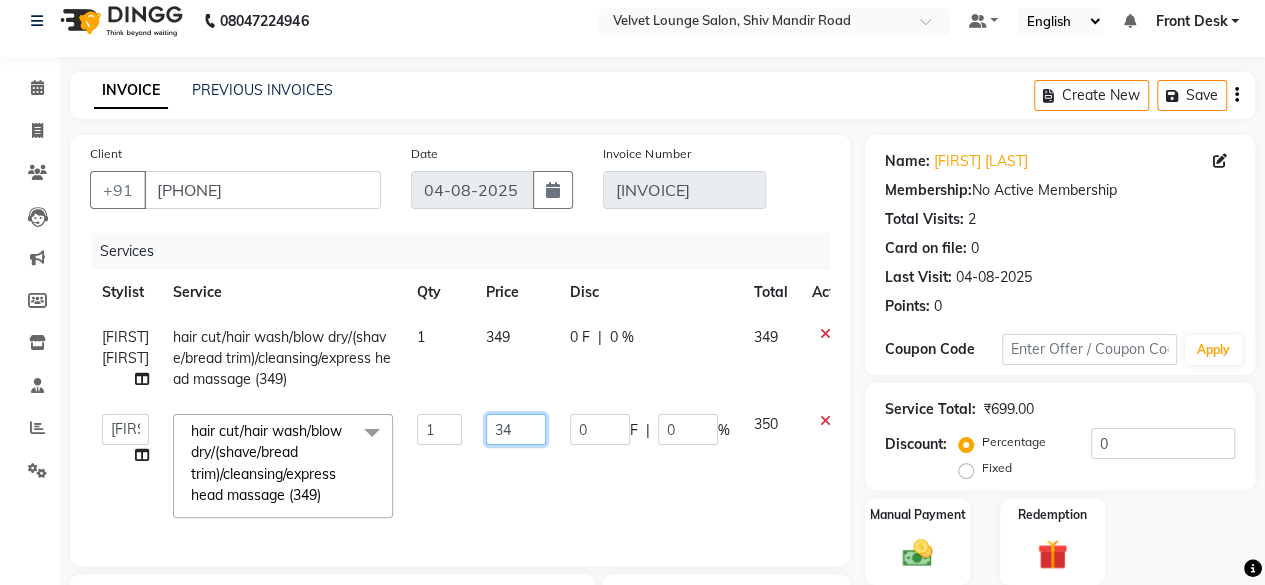 type on "349" 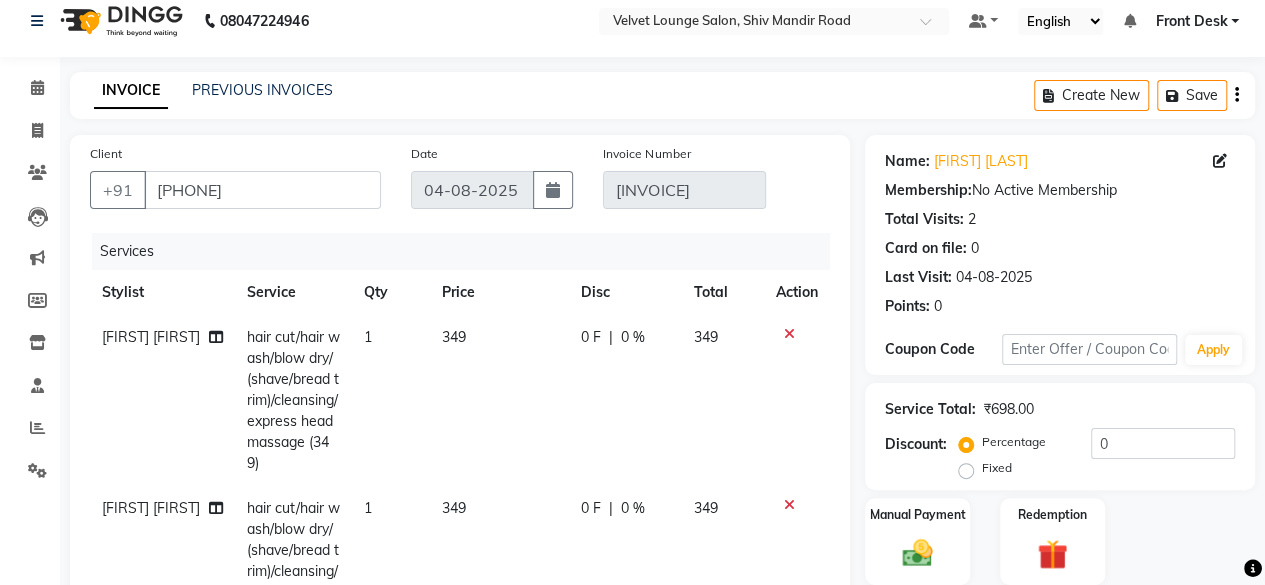 click 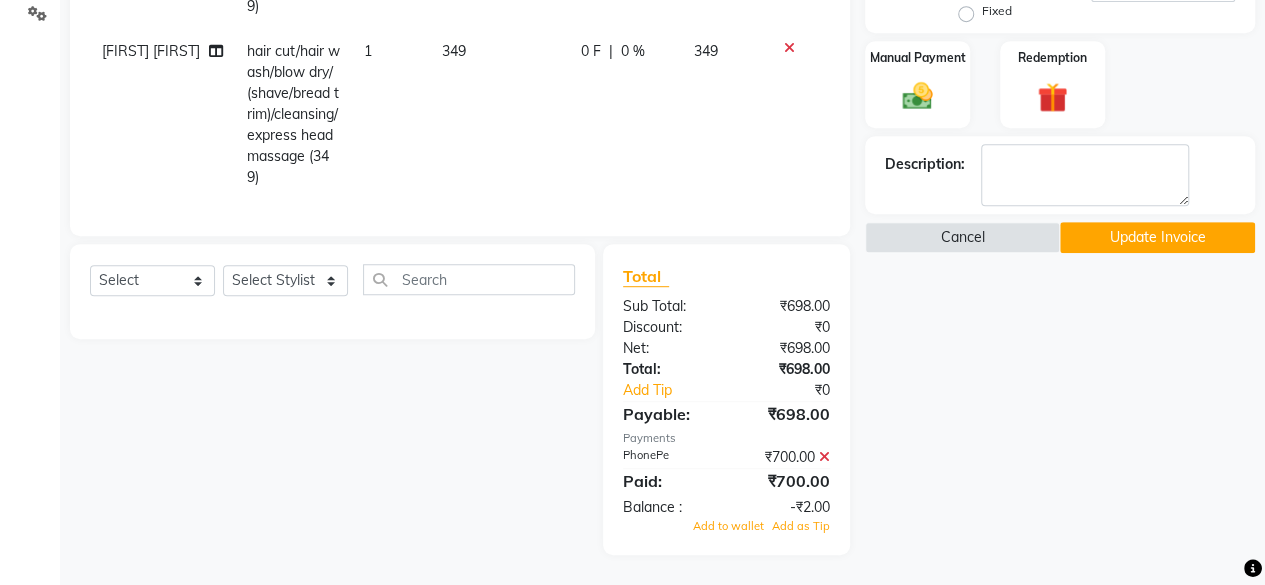 click 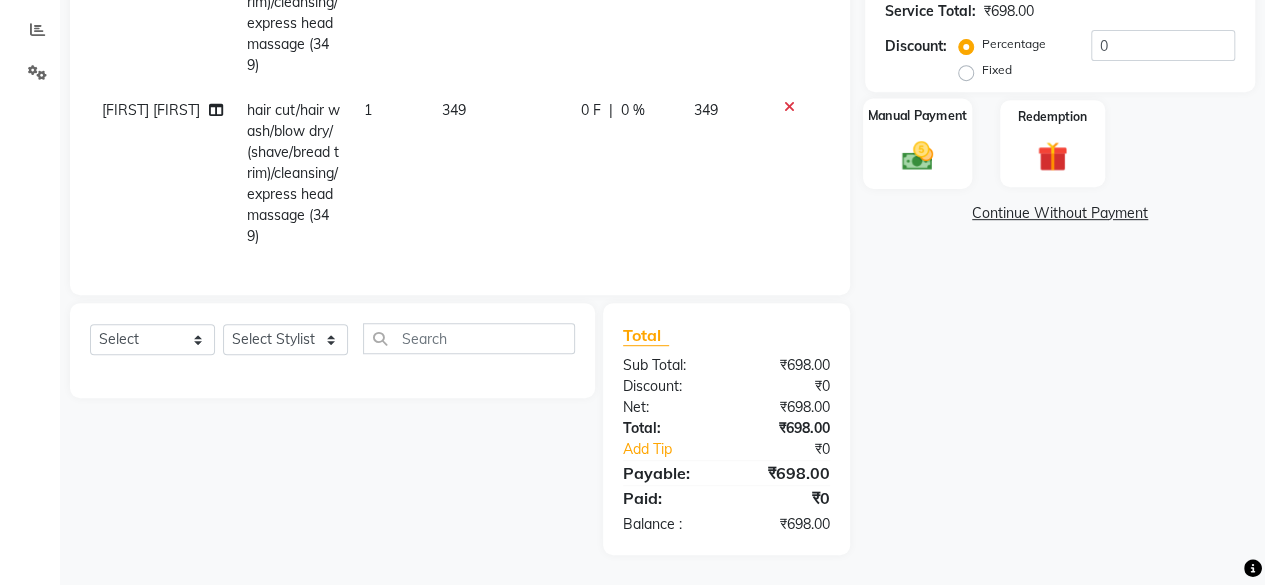 click on "Manual Payment" 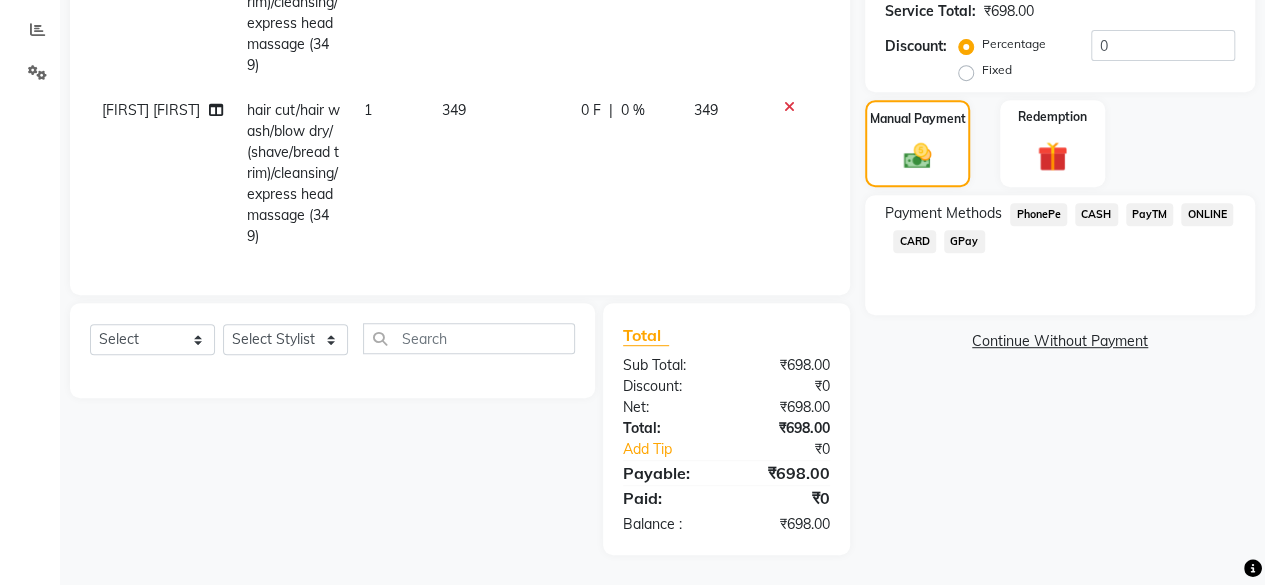 scroll, scrollTop: 0, scrollLeft: 0, axis: both 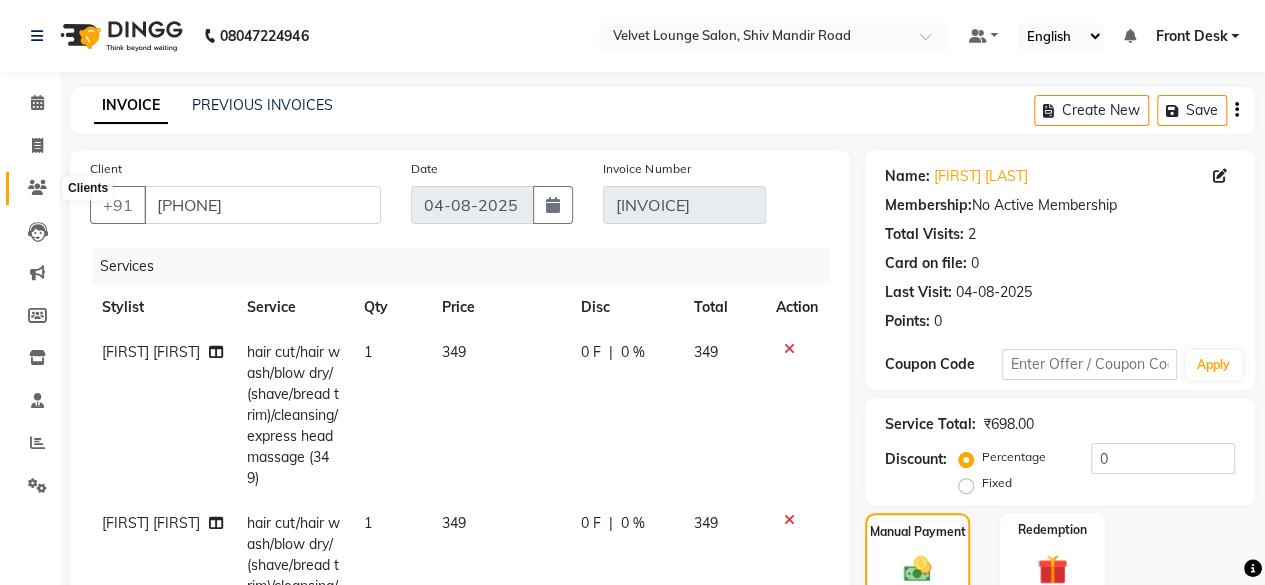click 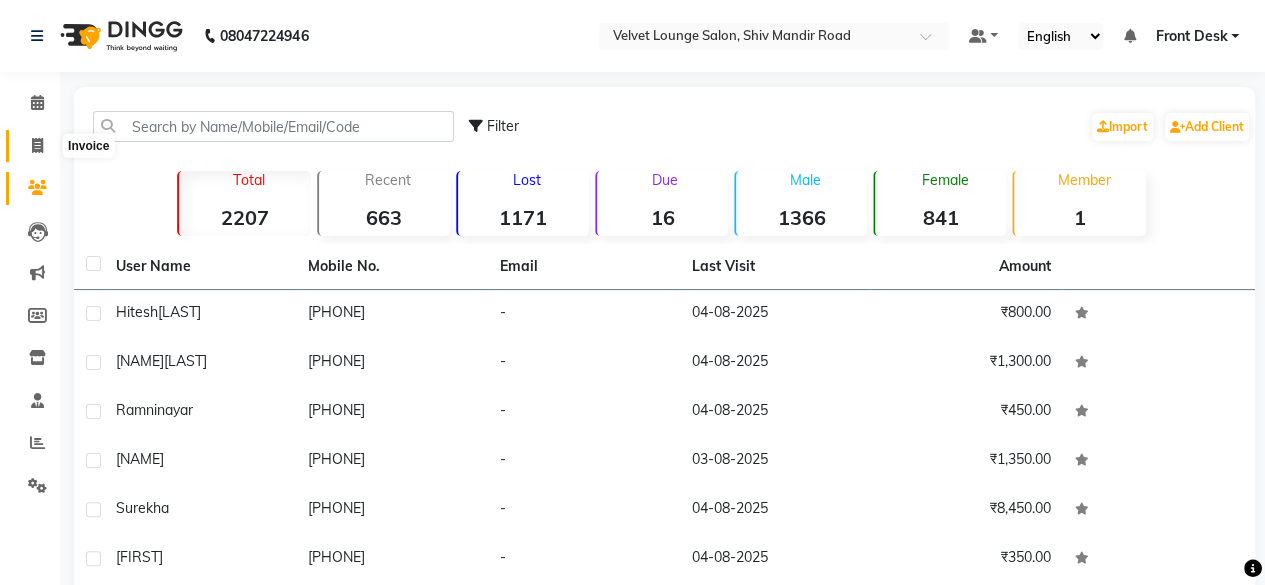 click 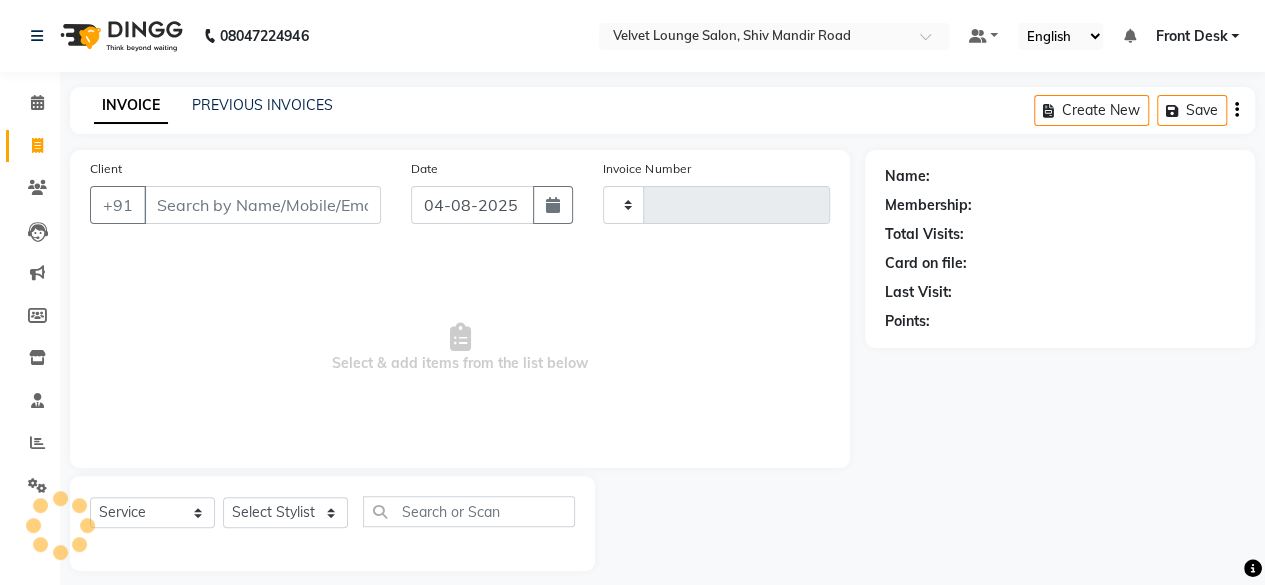 type on "1370" 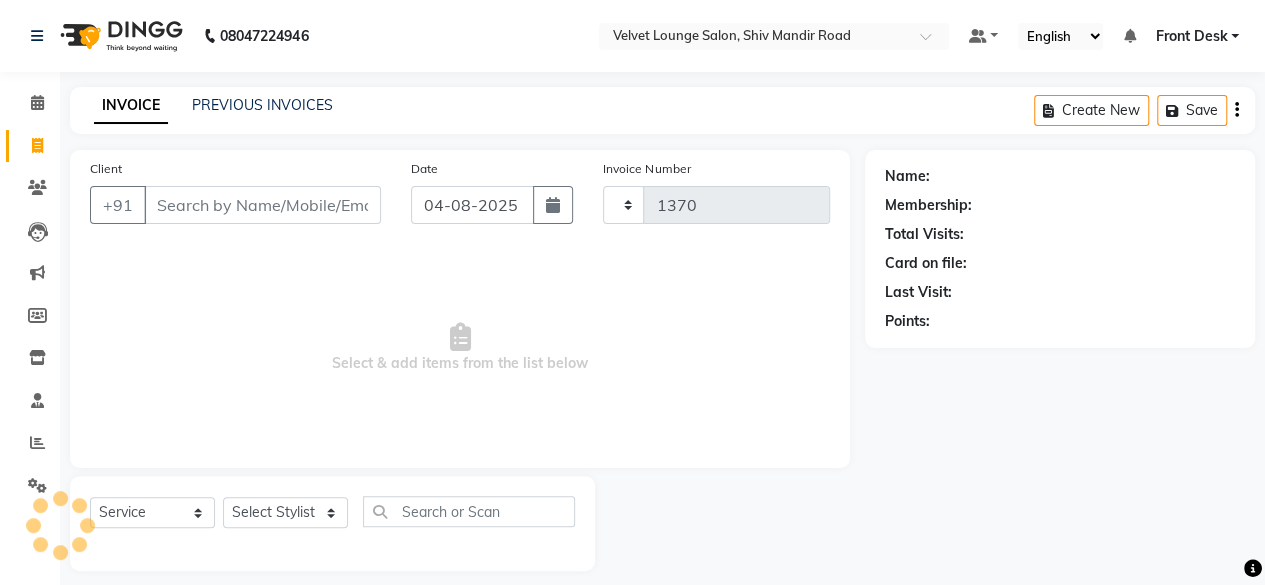 scroll, scrollTop: 15, scrollLeft: 0, axis: vertical 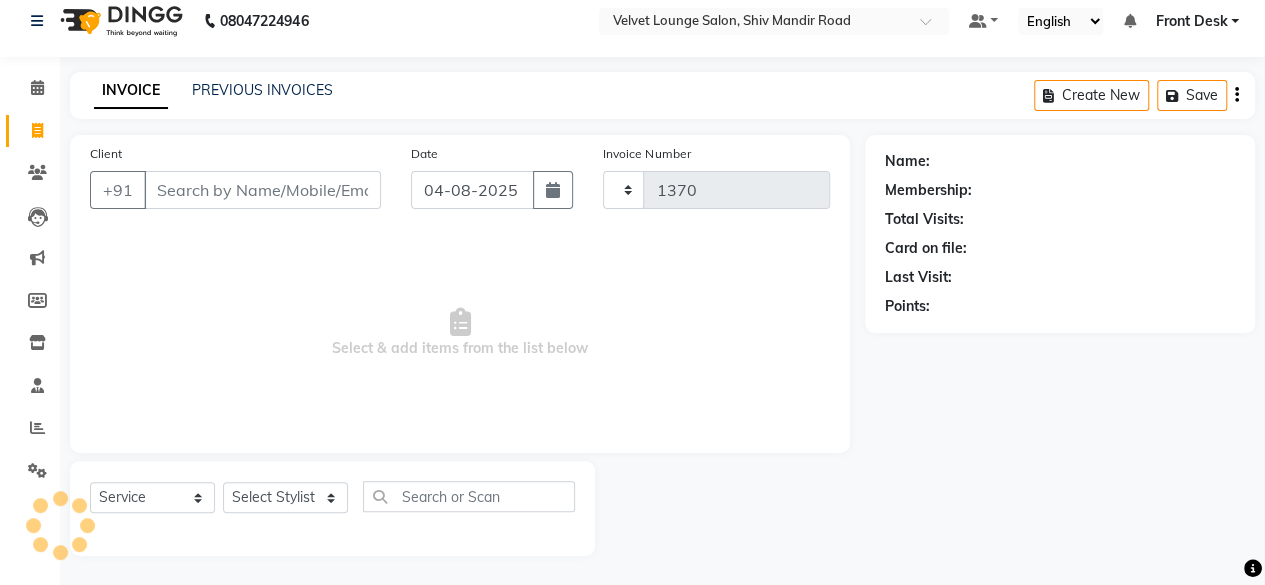 select on "5962" 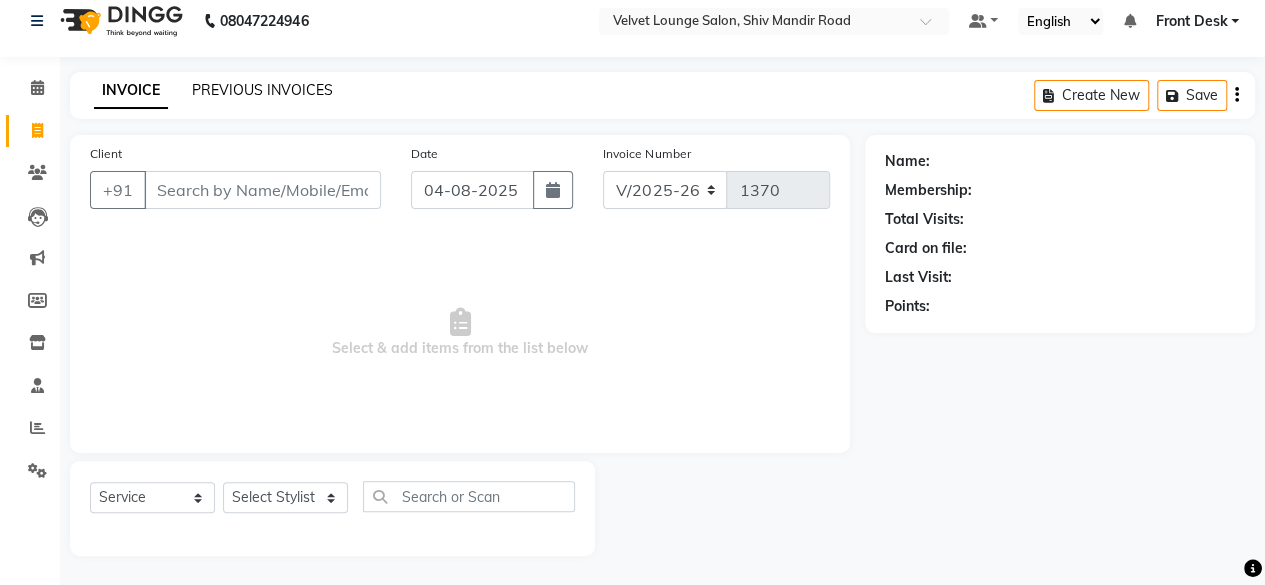 click on "PREVIOUS INVOICES" 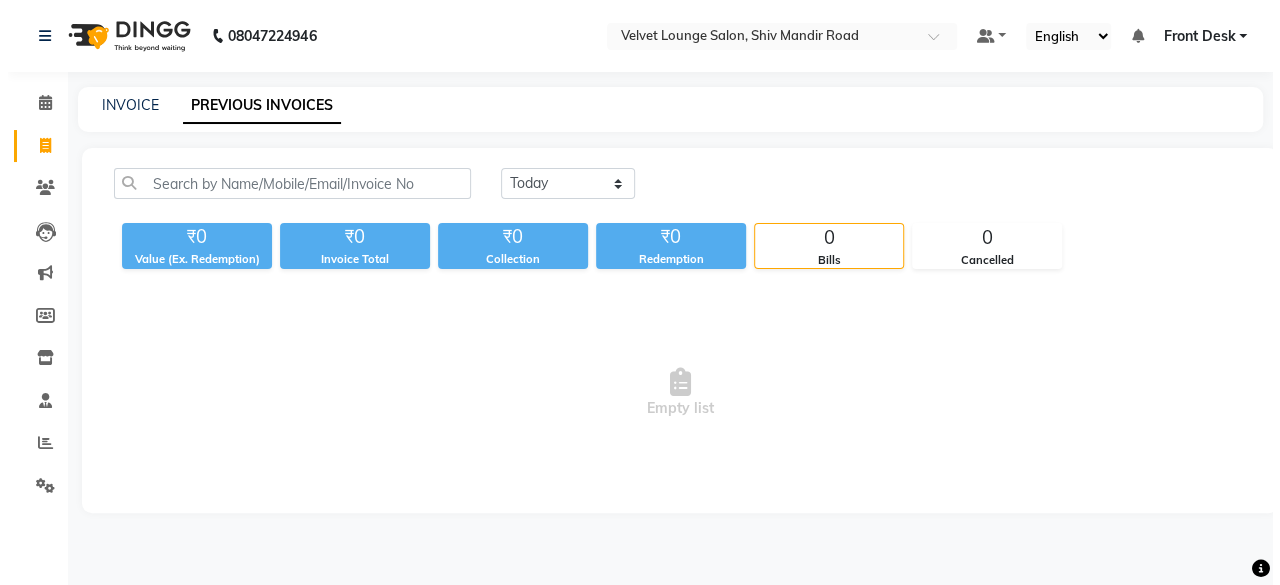 scroll, scrollTop: 0, scrollLeft: 0, axis: both 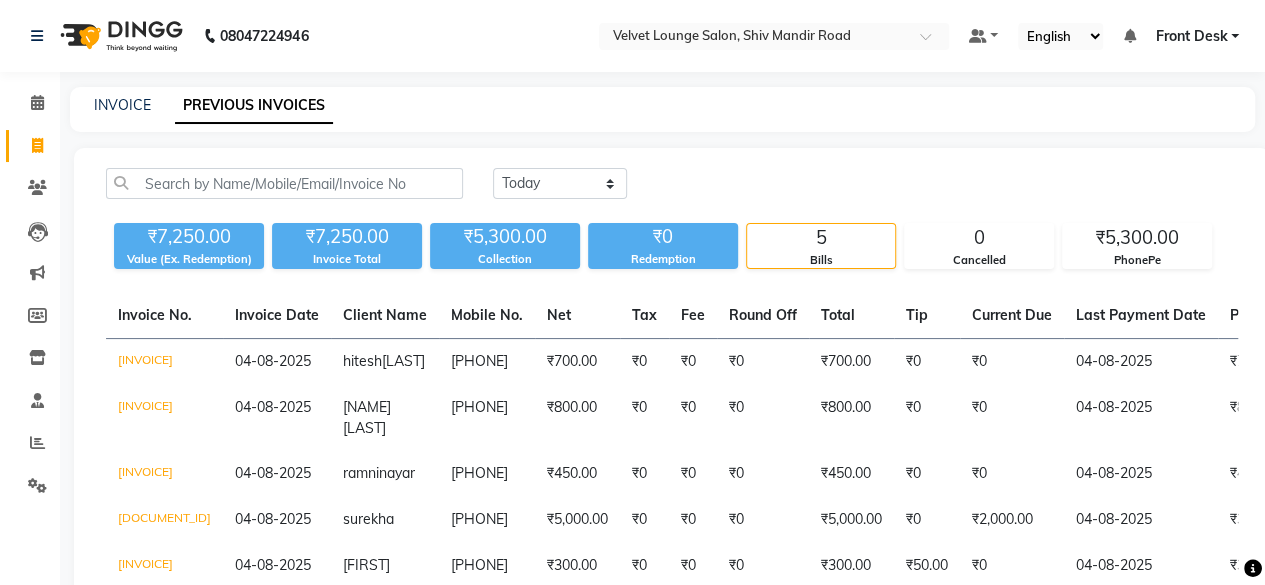 click on "Today Yesterday Custom Range" 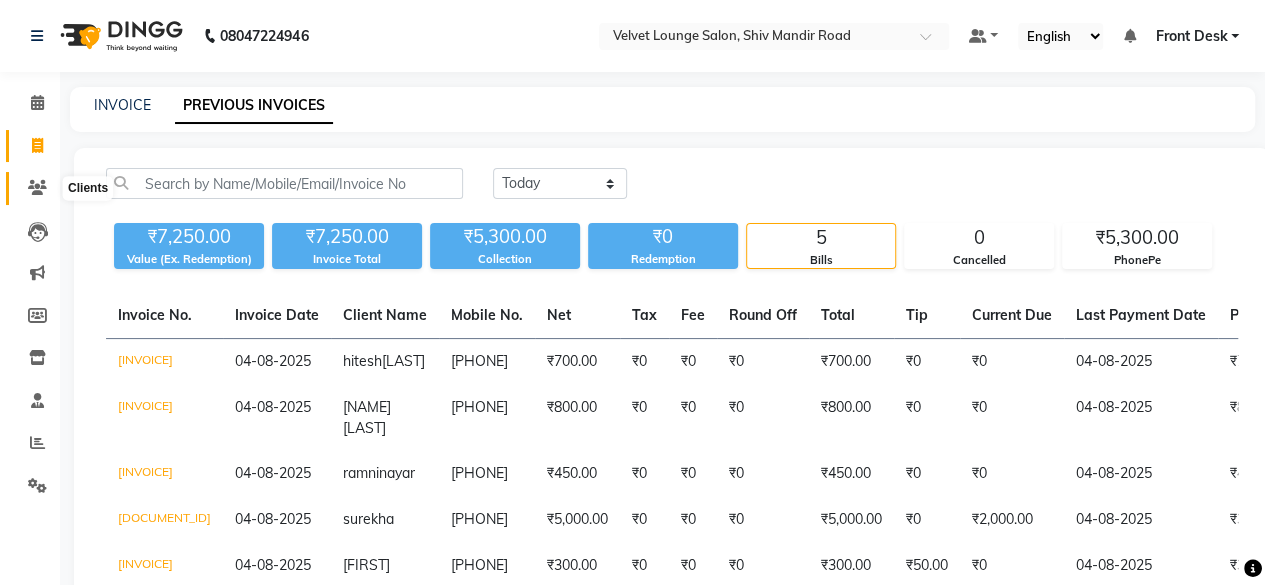 click 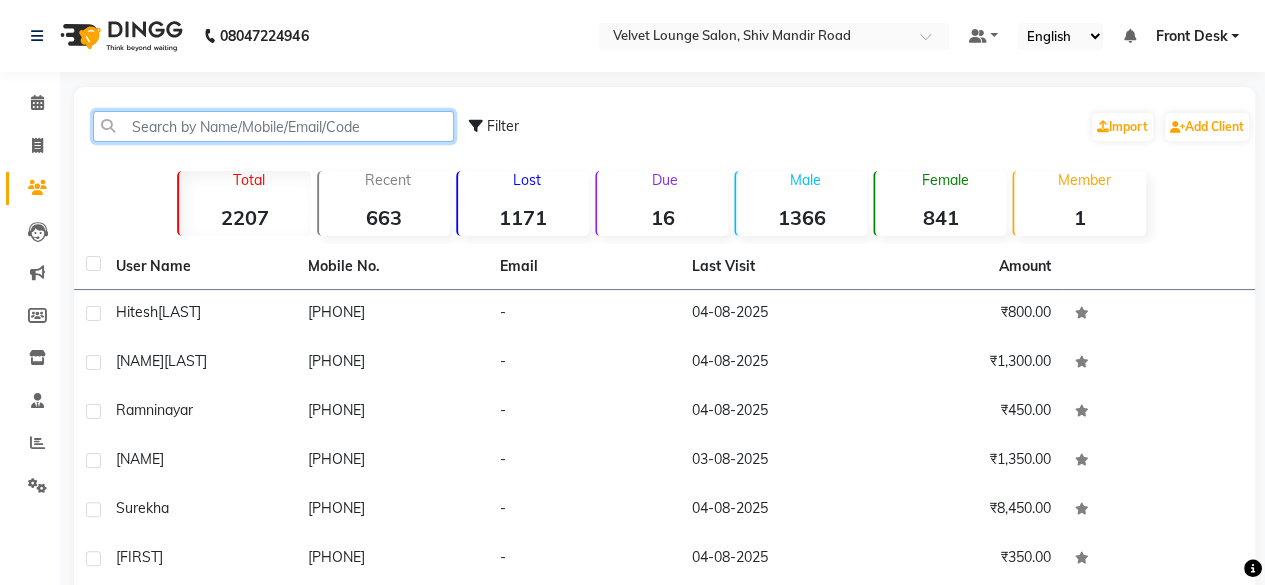 click 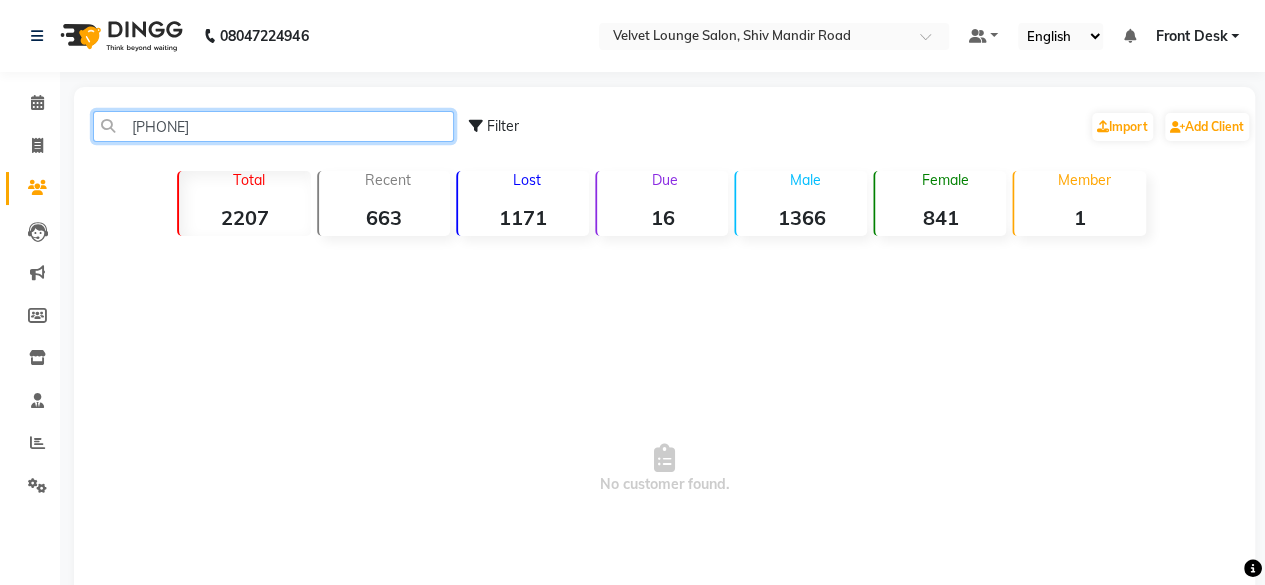 click on "[PHONE]" 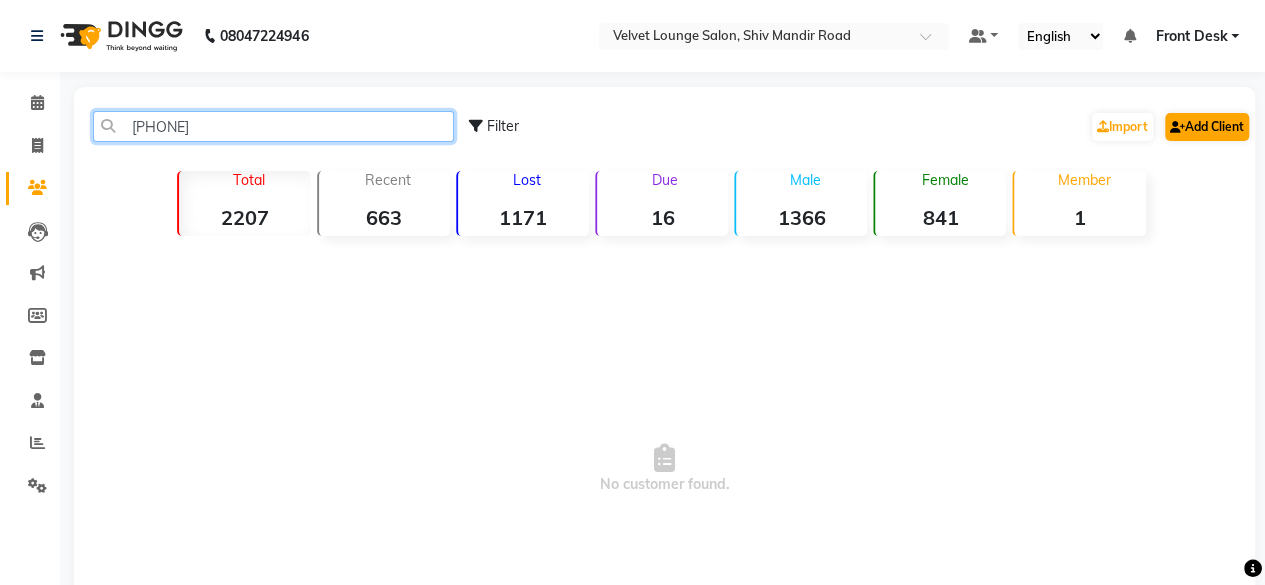 type on "[PHONE]" 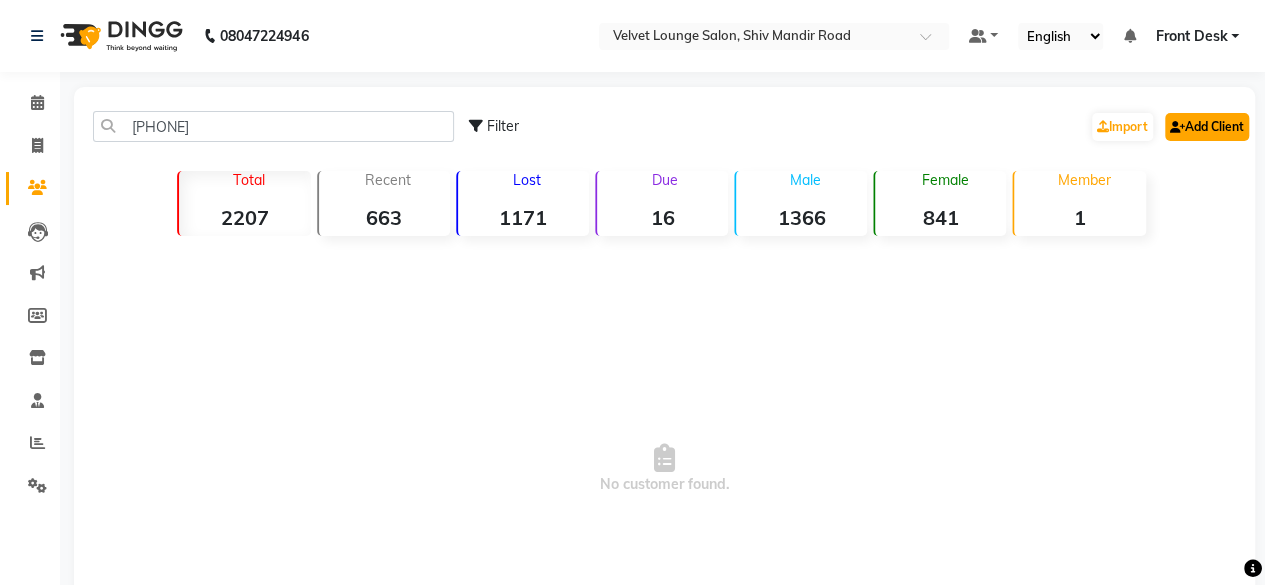click on "Add Client" 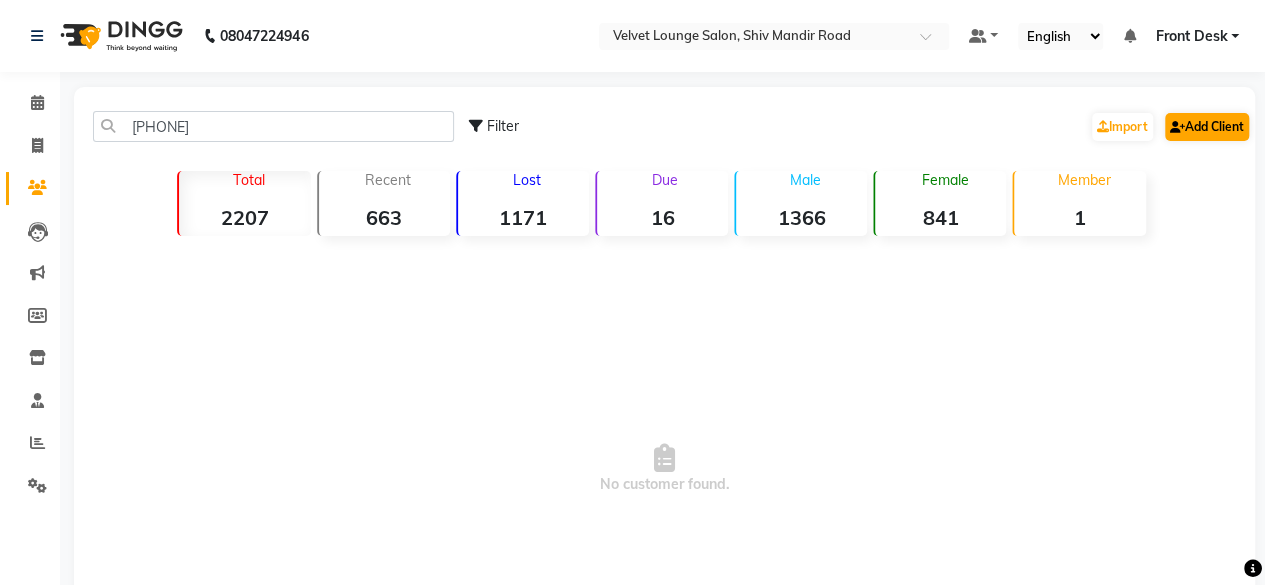select on "22" 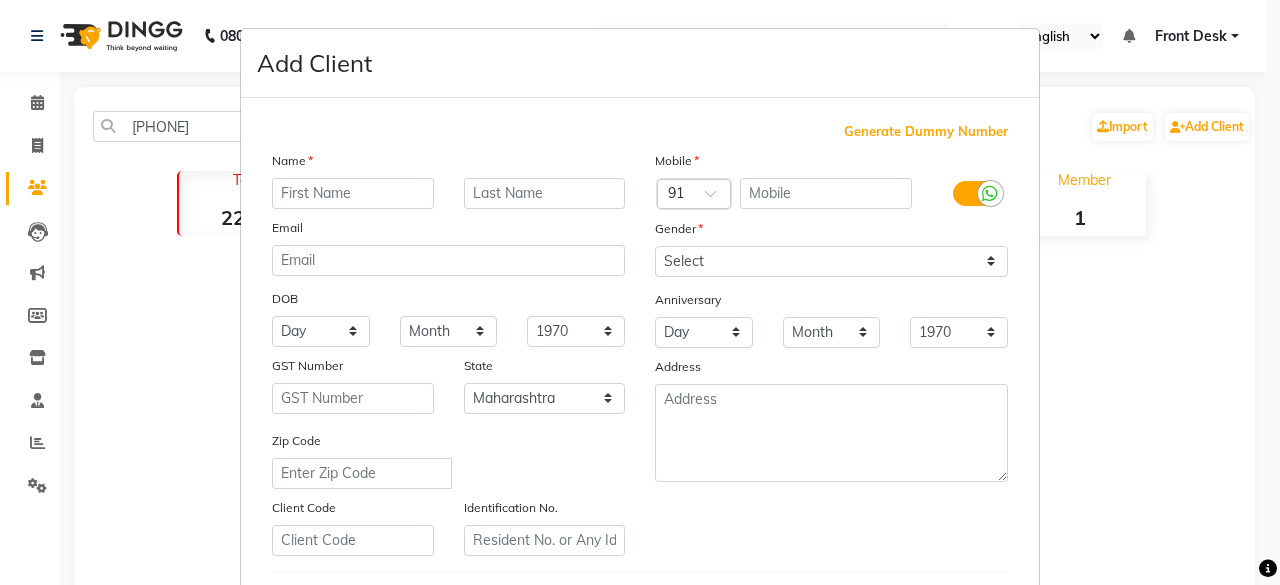click at bounding box center [353, 193] 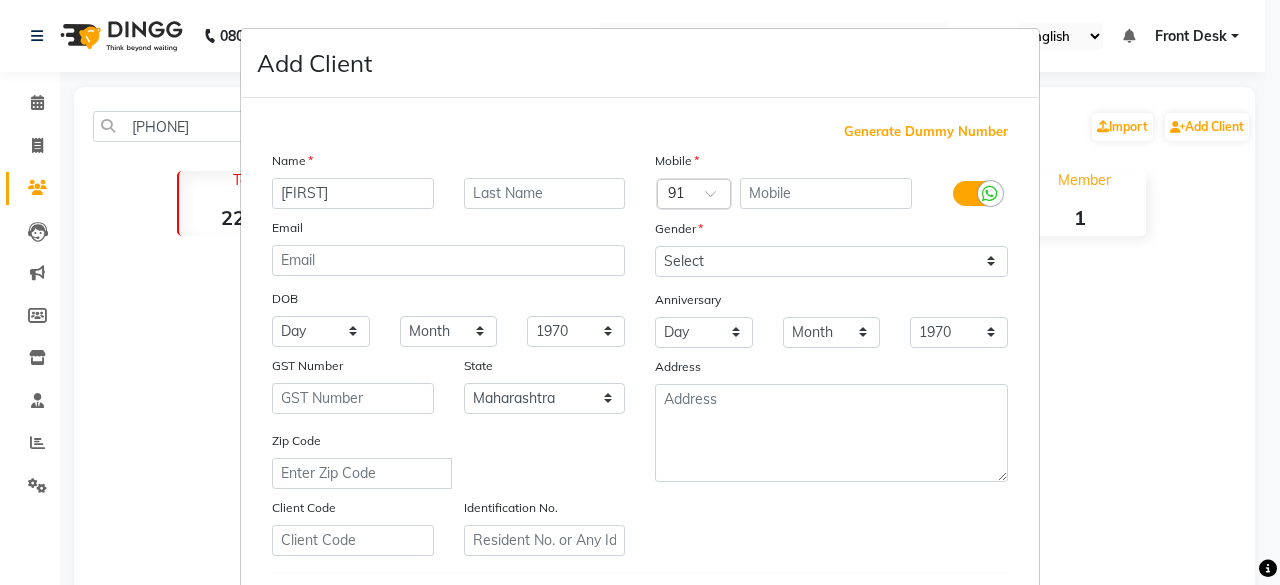 type on "[FIRST]" 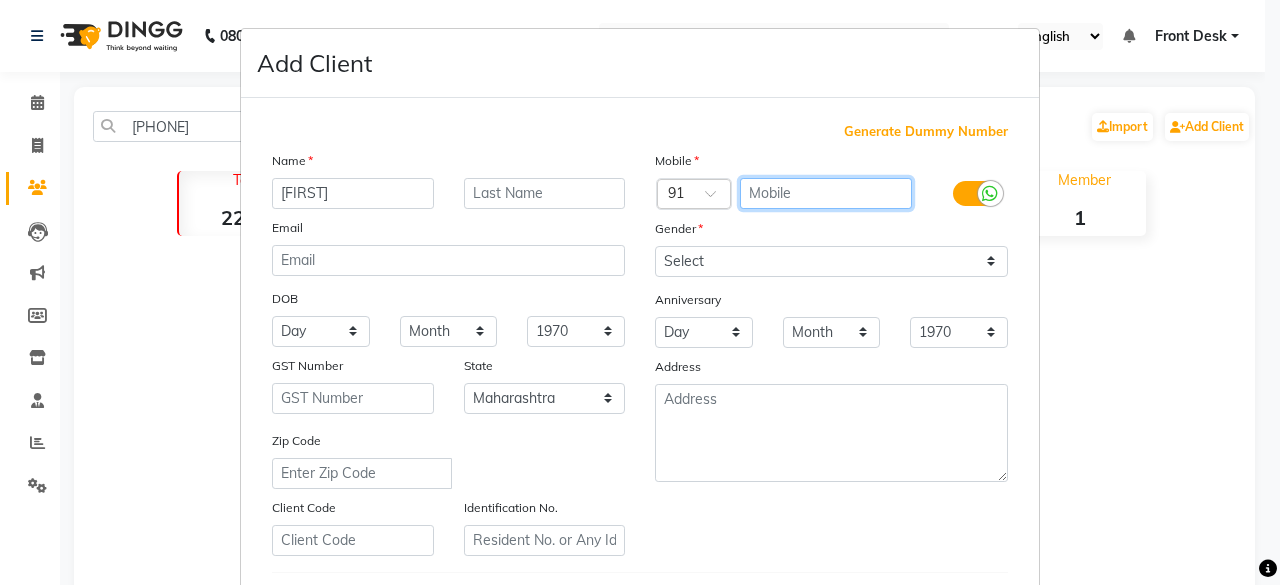 click at bounding box center [826, 193] 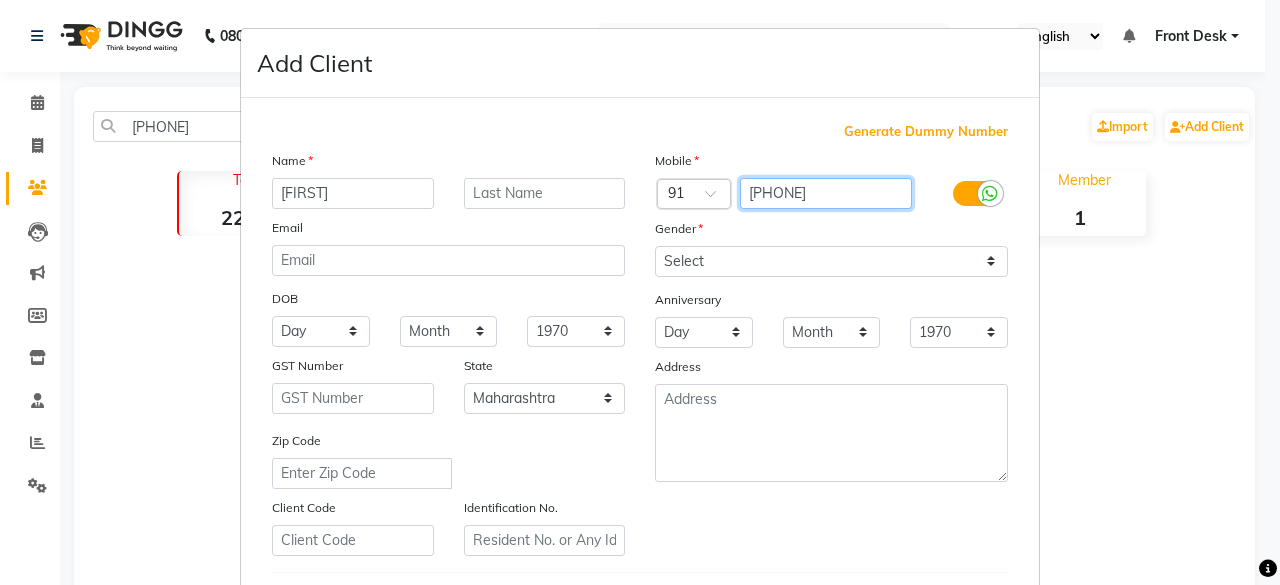 type on "[PHONE]" 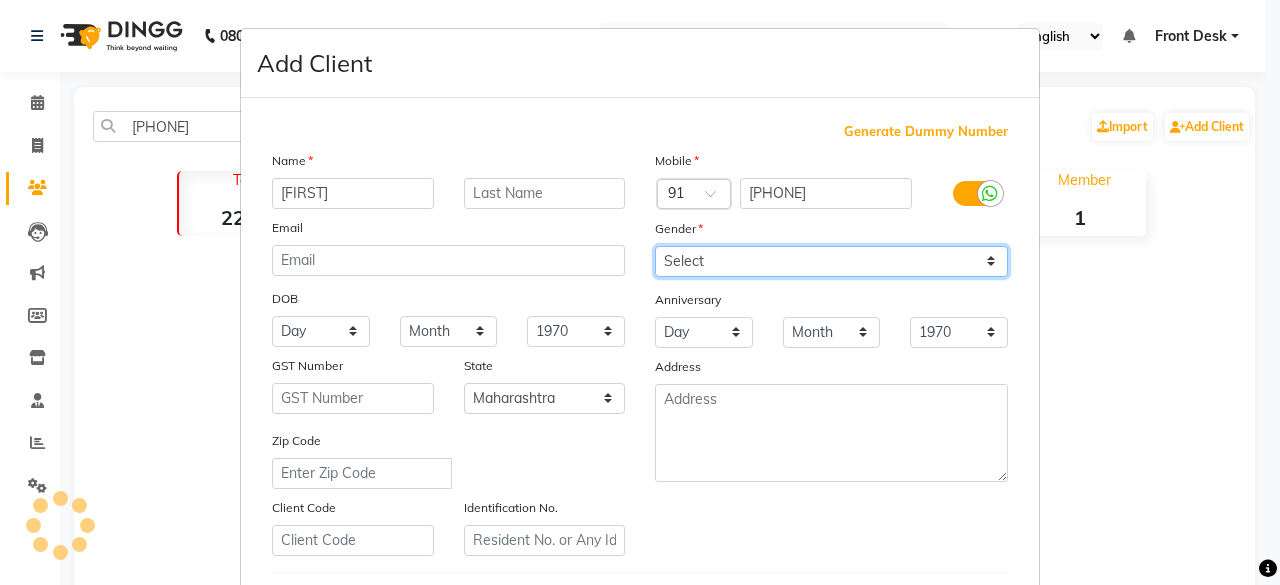 click on "Select Male Female Other Prefer Not To Say" at bounding box center (831, 261) 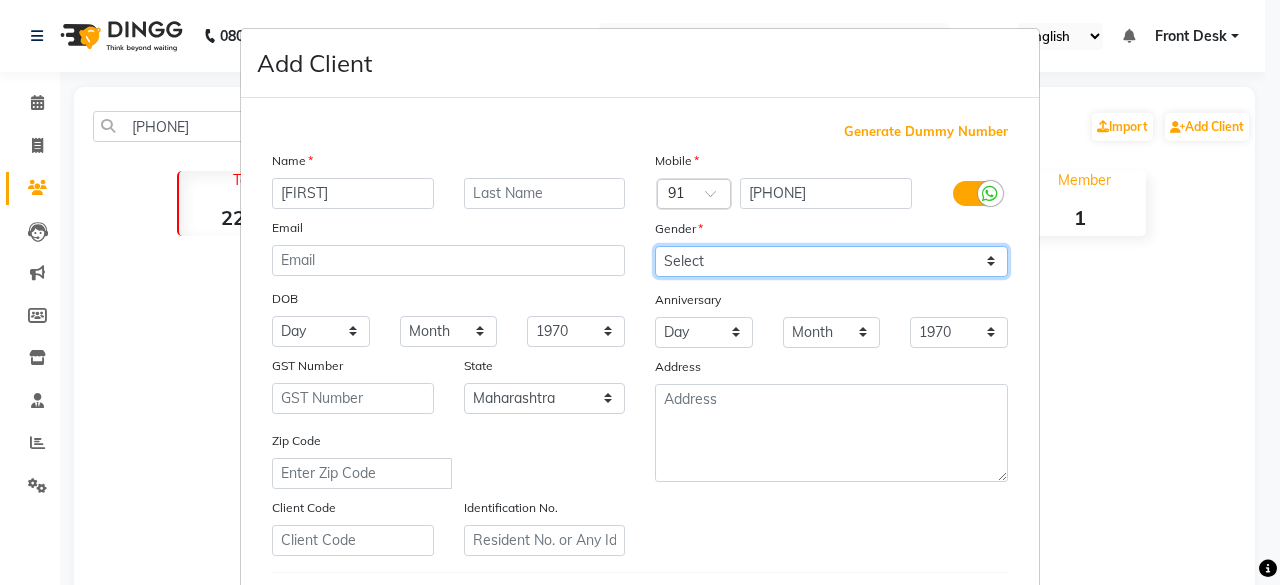 select on "male" 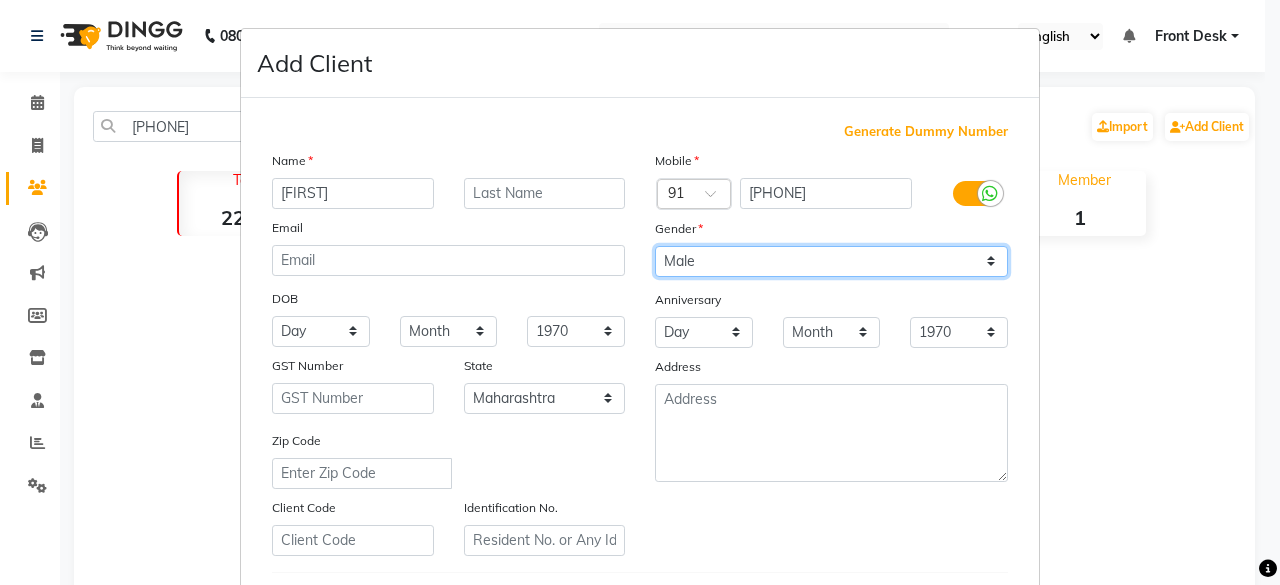 click on "Select Male Female Other Prefer Not To Say" at bounding box center [831, 261] 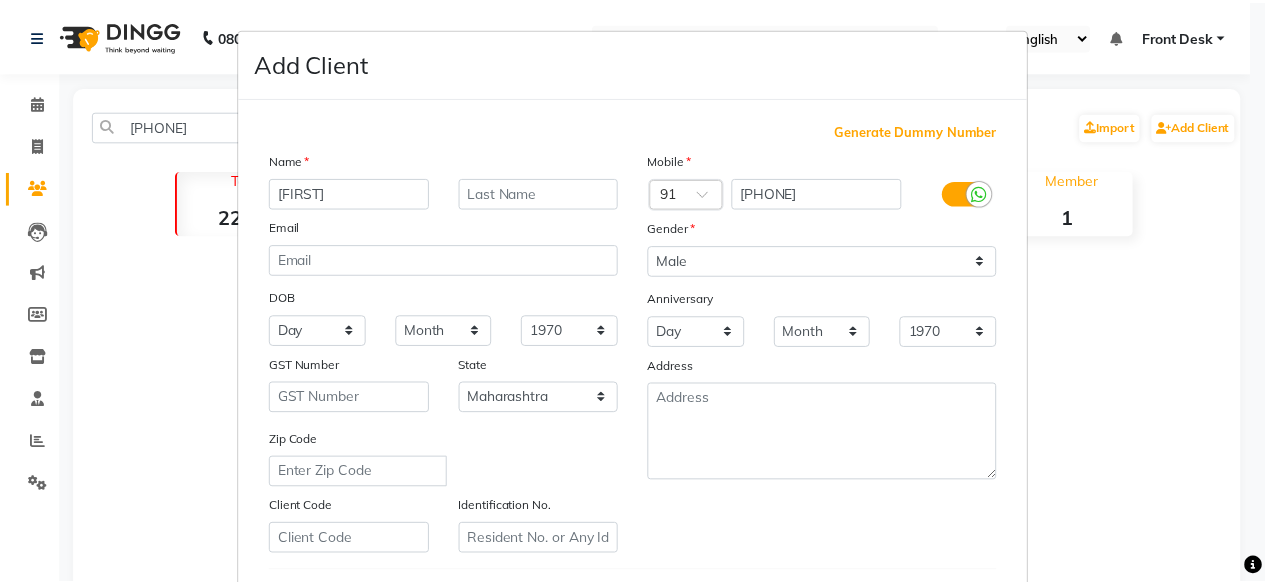 scroll, scrollTop: 334, scrollLeft: 0, axis: vertical 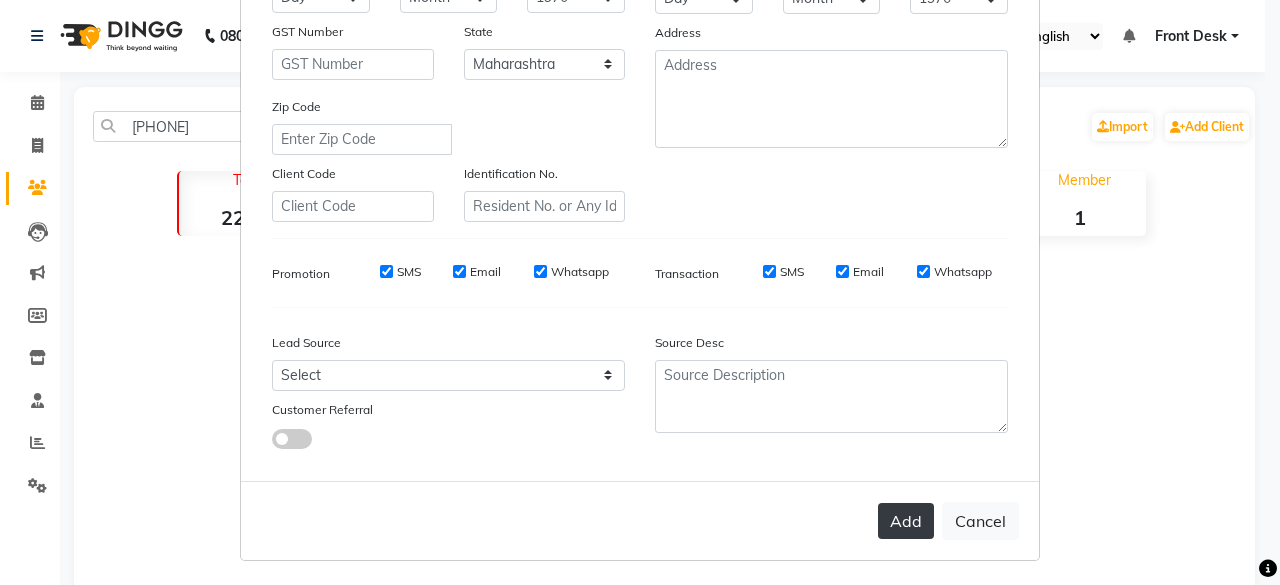 click on "Add" at bounding box center [906, 521] 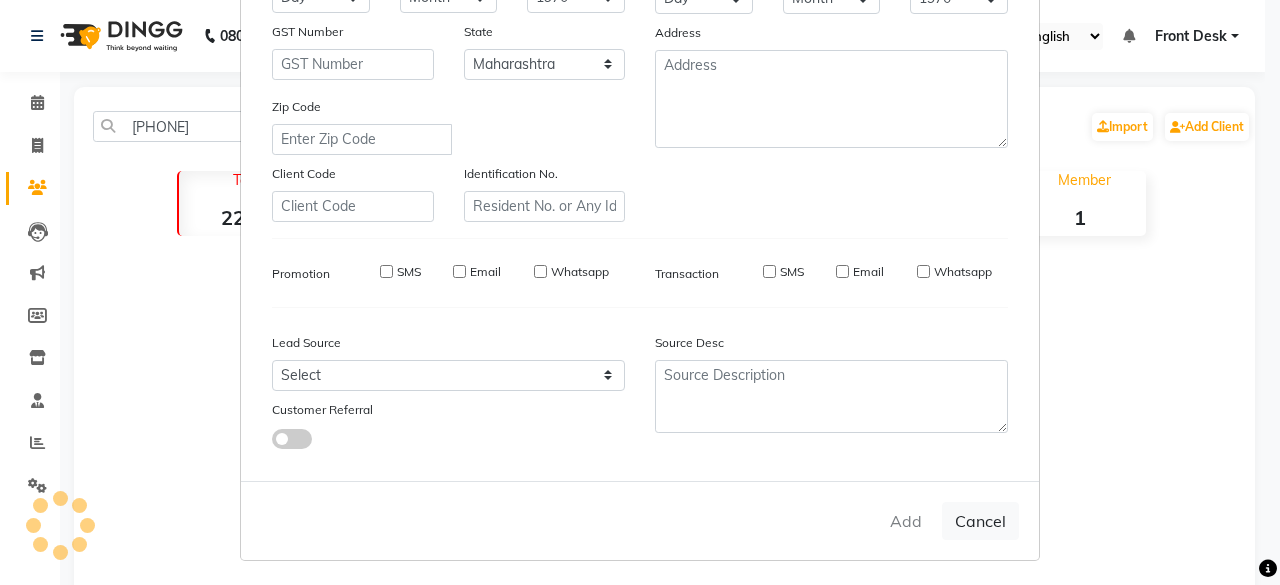 type 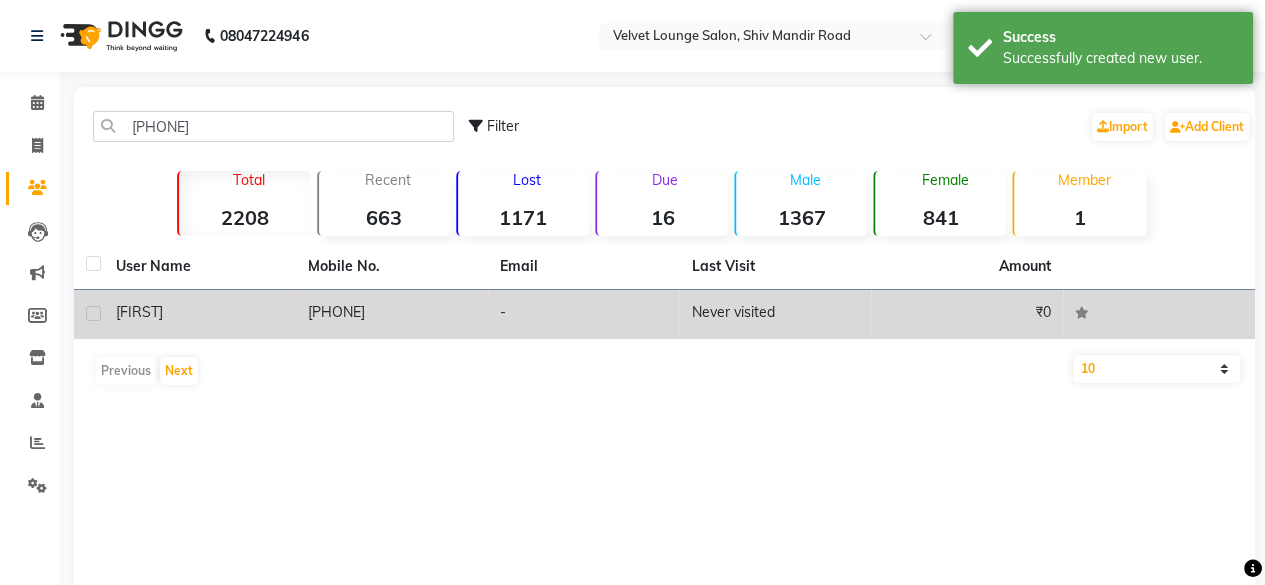 click on "Never visited" 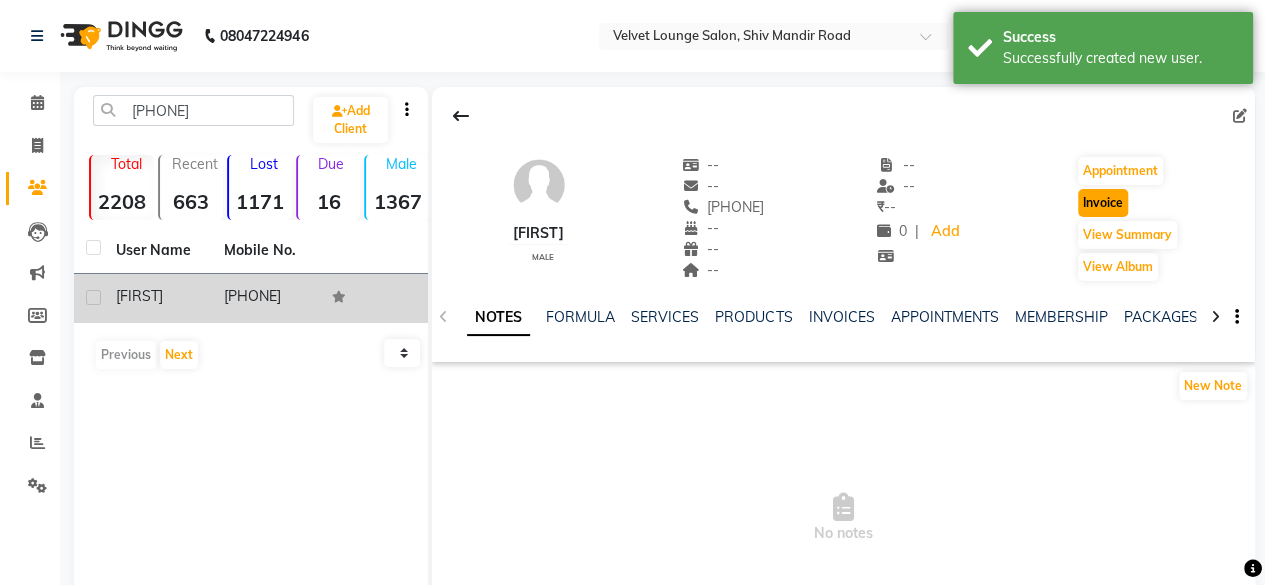 click on "Invoice" 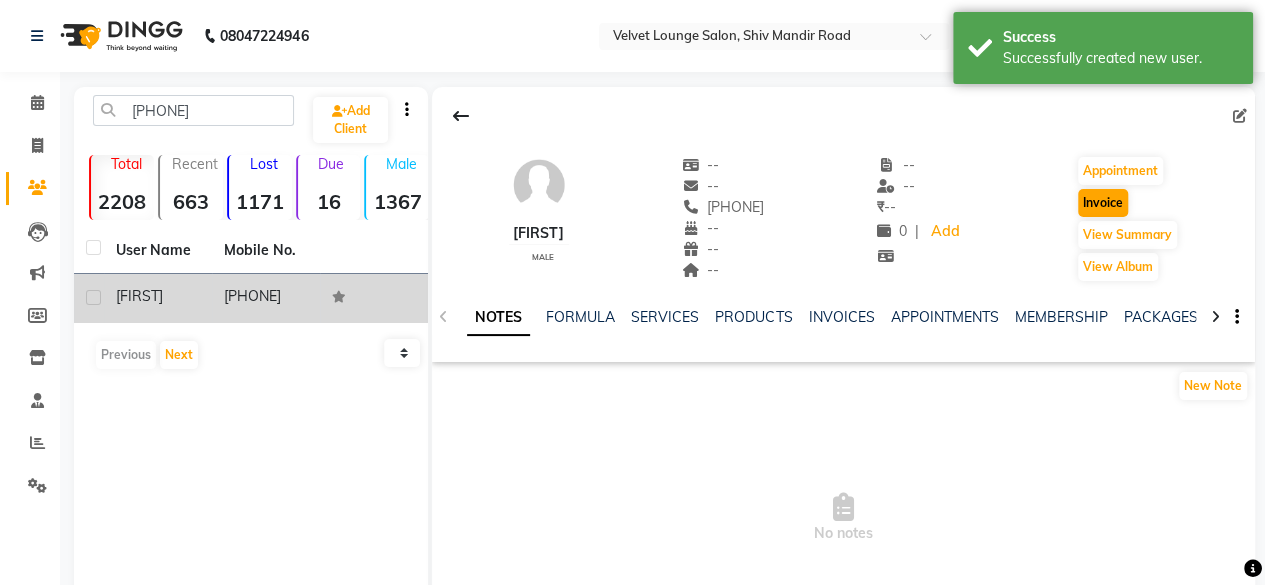 select on "5962" 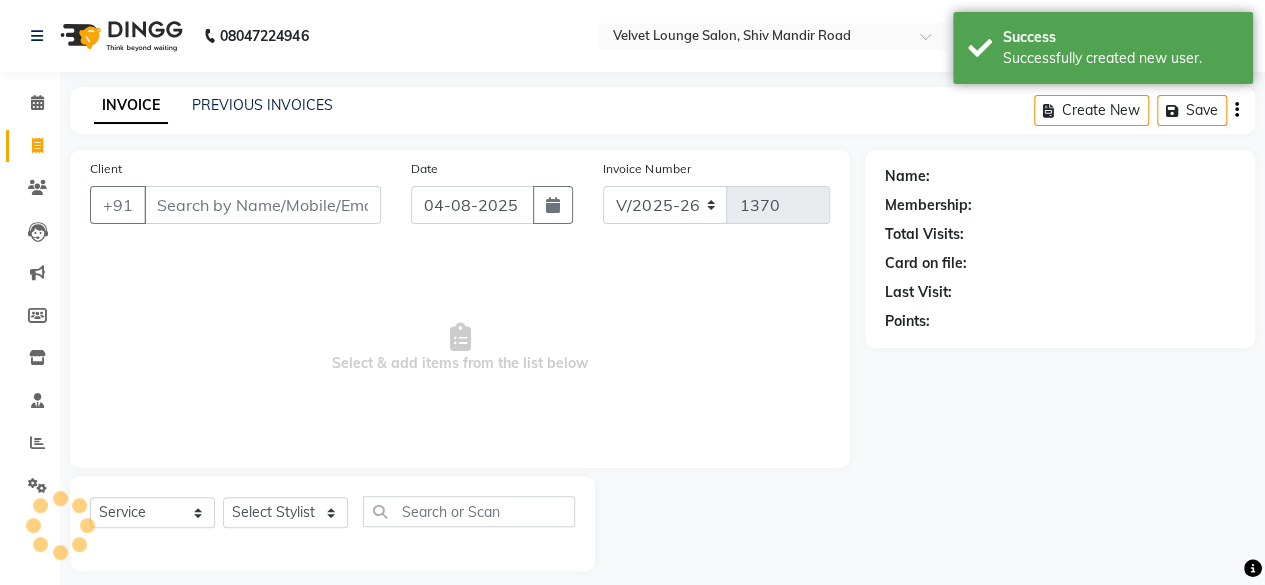 scroll, scrollTop: 15, scrollLeft: 0, axis: vertical 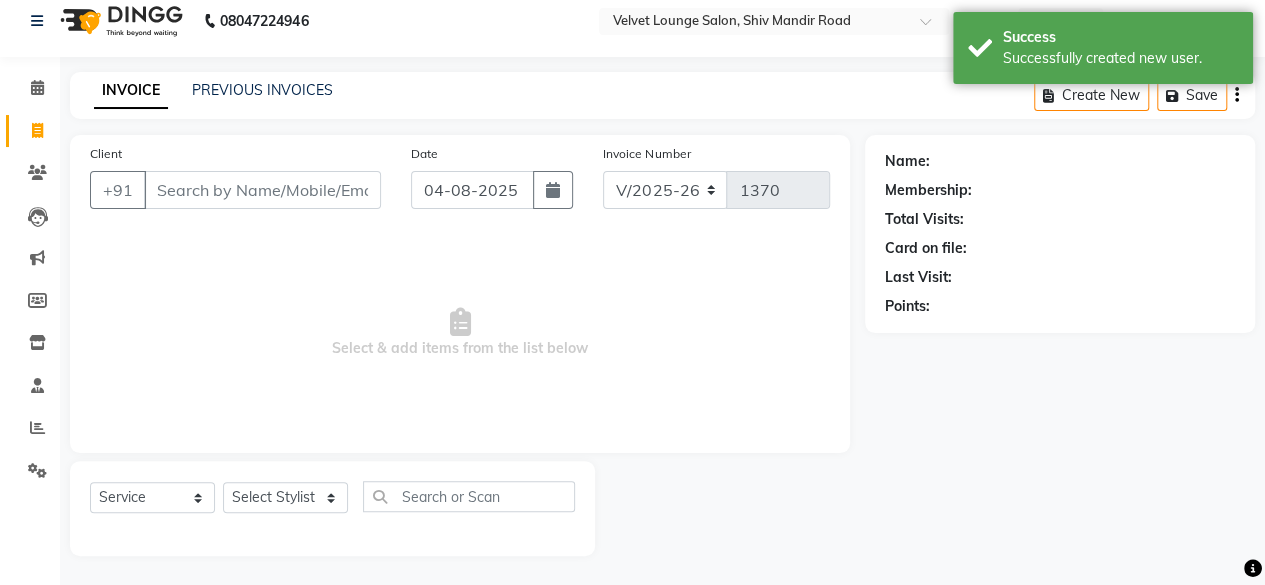 type on "[PHONE]" 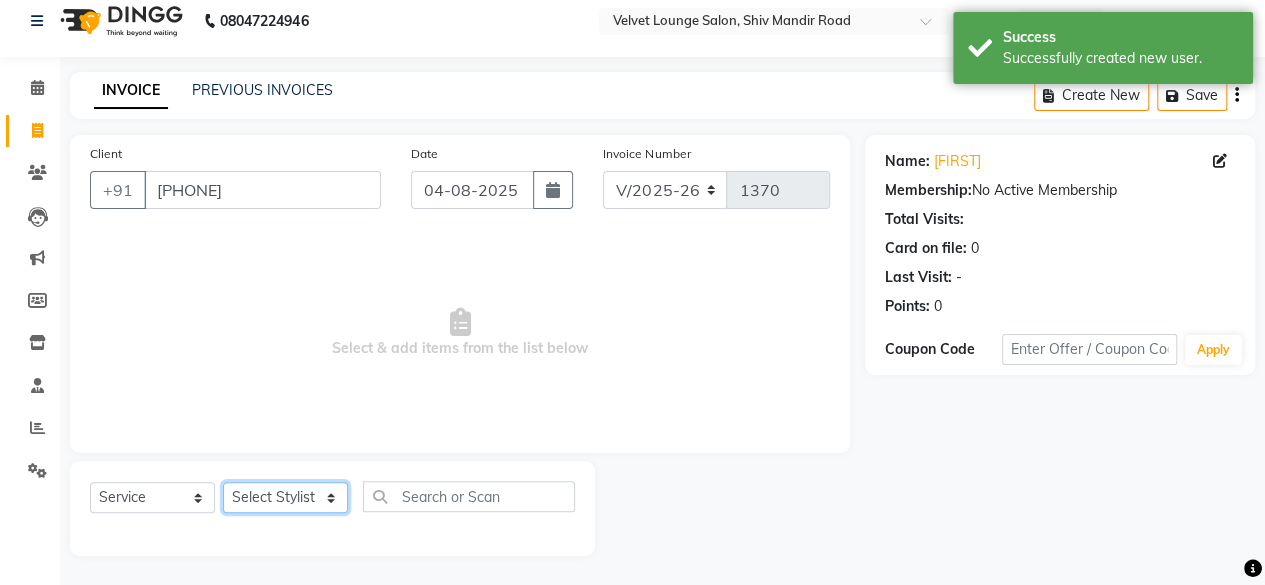 click on "Select Stylist Aadil zaher  aman shah Arif ashish Front Desk Jaya jyoti madhu Manish MUSTAKIM pradnya Rohit SALMA SALMA shalu SHWETA vishal" 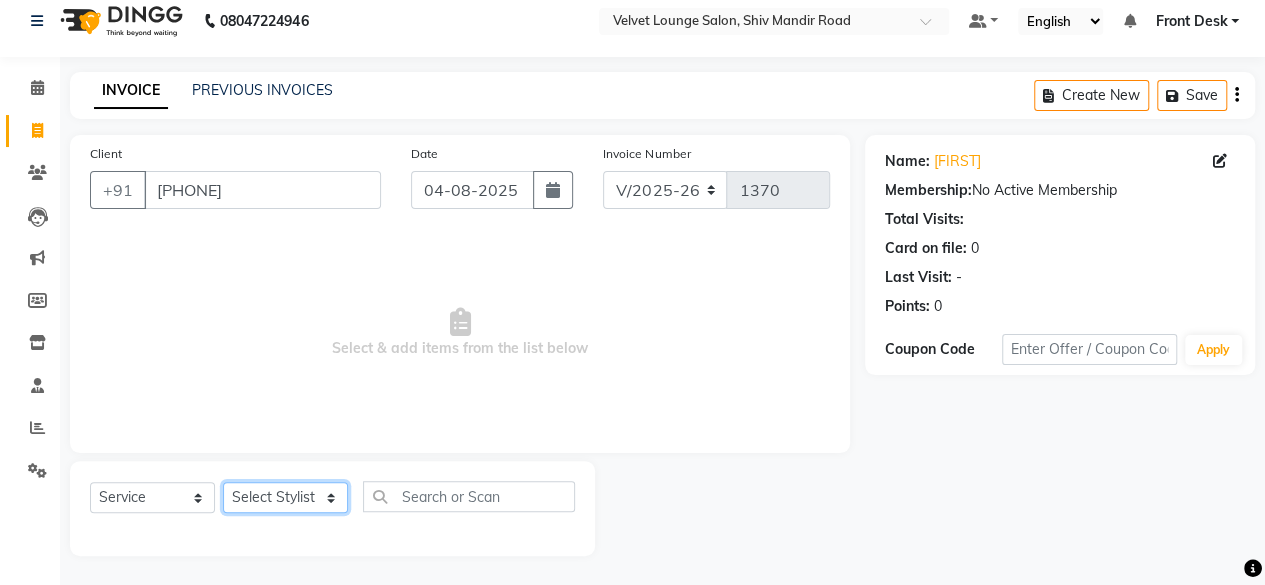 select on "75544" 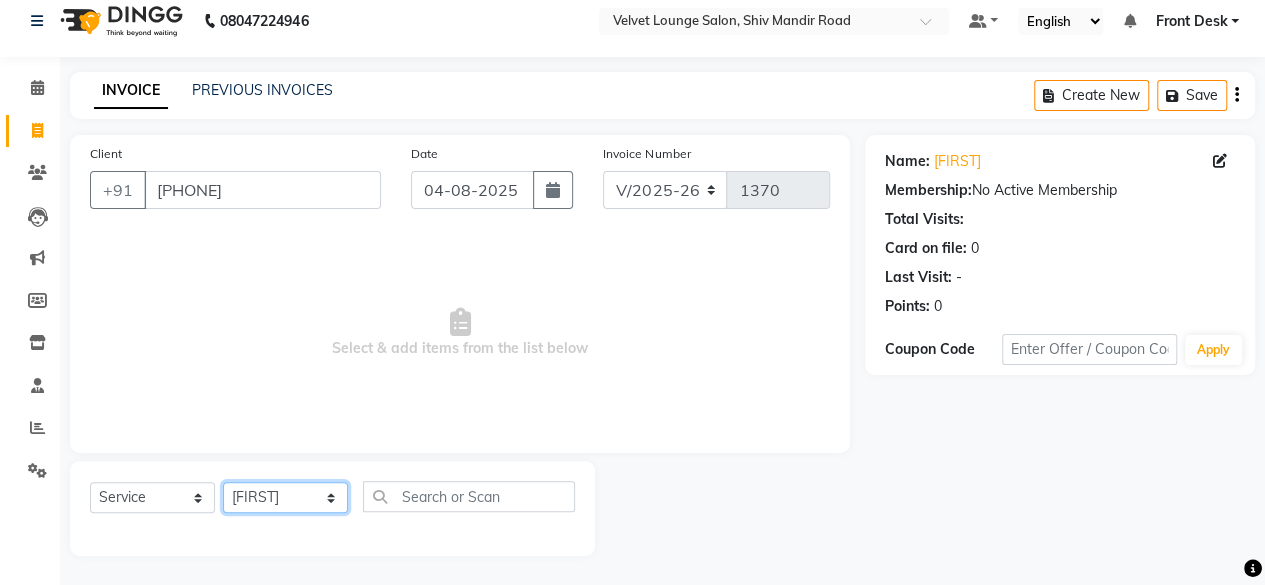 click on "Select Stylist Aadil zaher  aman shah Arif ashish Front Desk Jaya jyoti madhu Manish MUSTAKIM pradnya Rohit SALMA SALMA shalu SHWETA vishal" 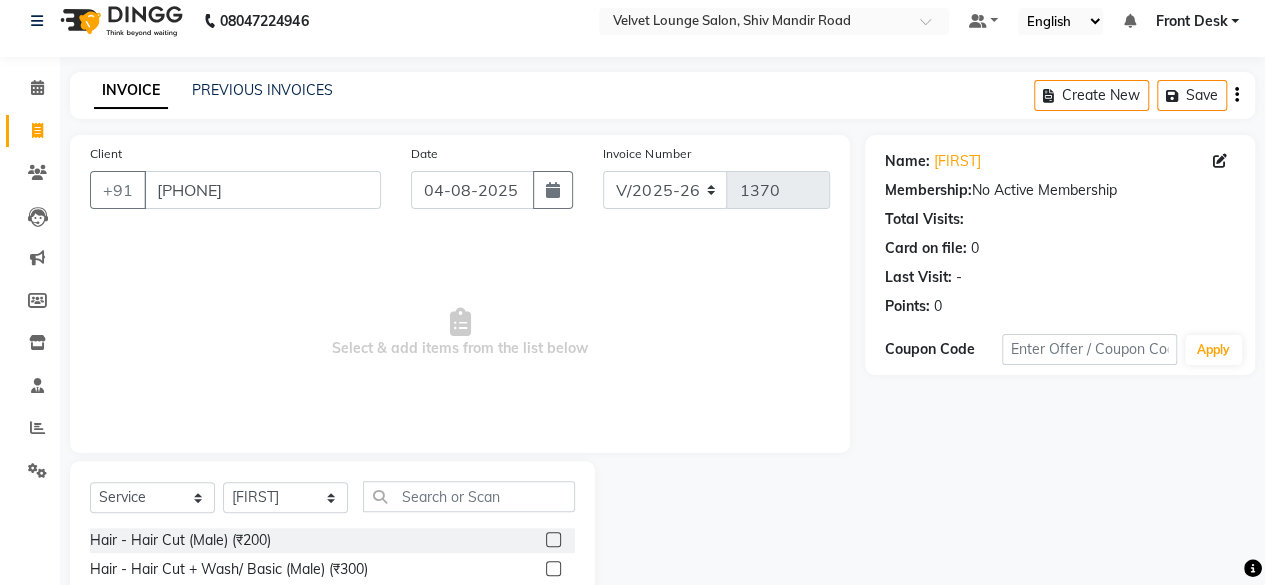 click 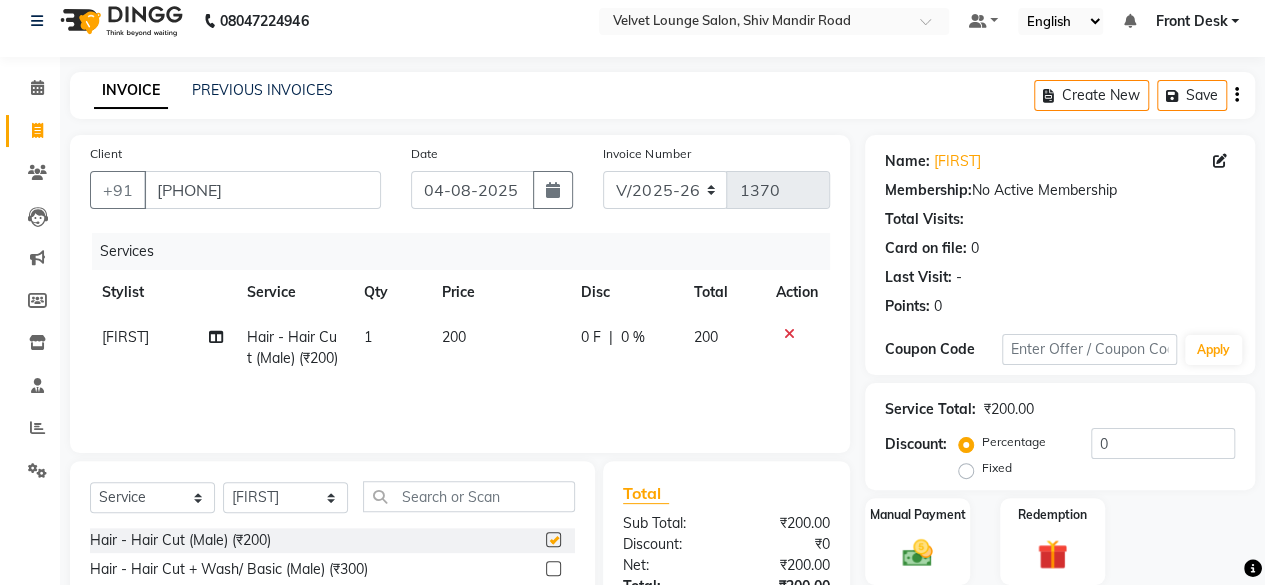 checkbox on "false" 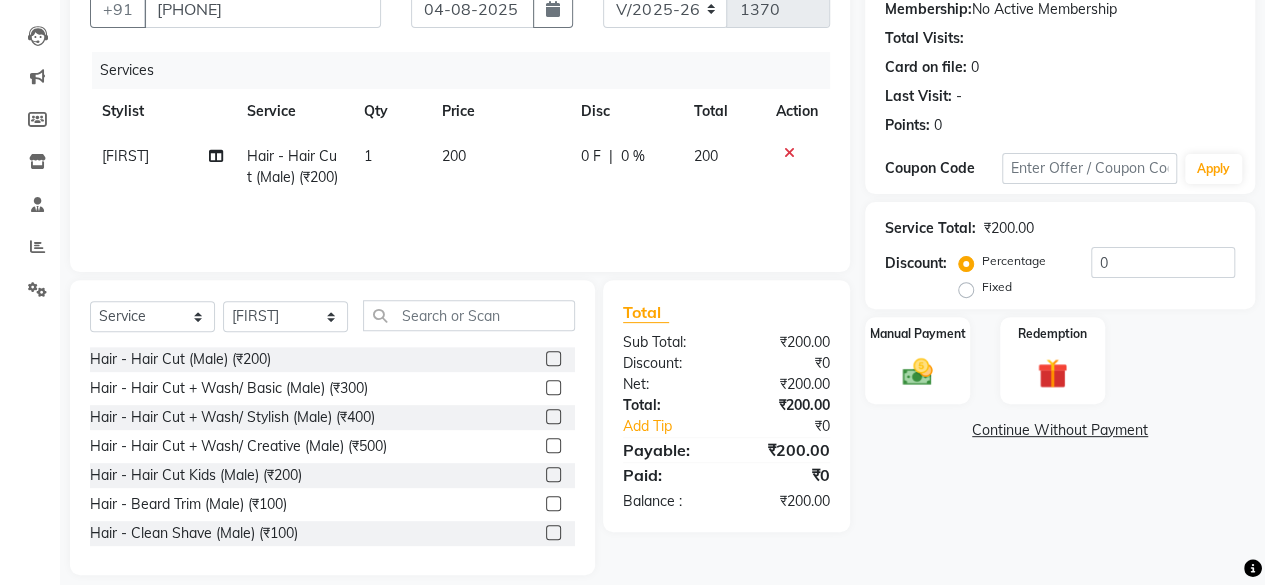 scroll, scrollTop: 215, scrollLeft: 0, axis: vertical 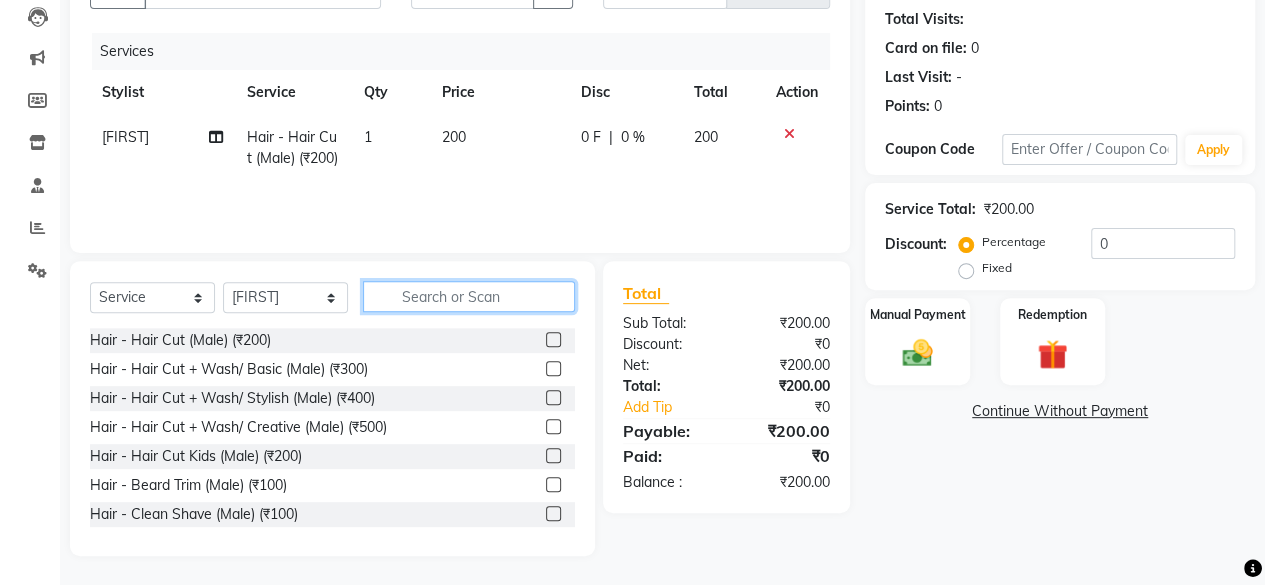 click 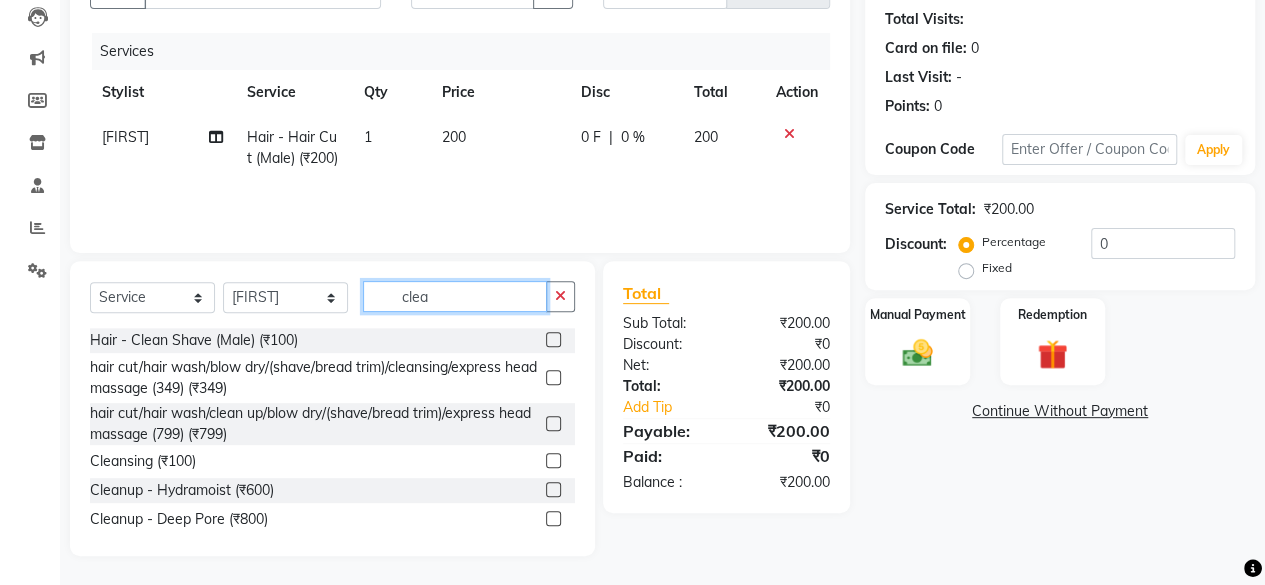 type on "clea" 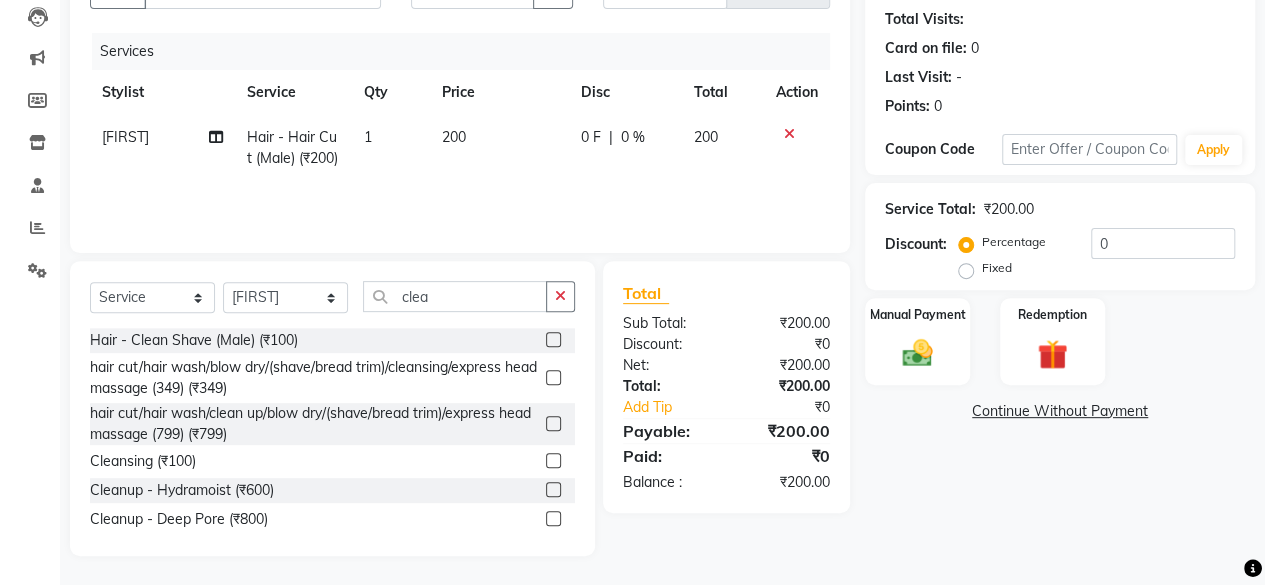click 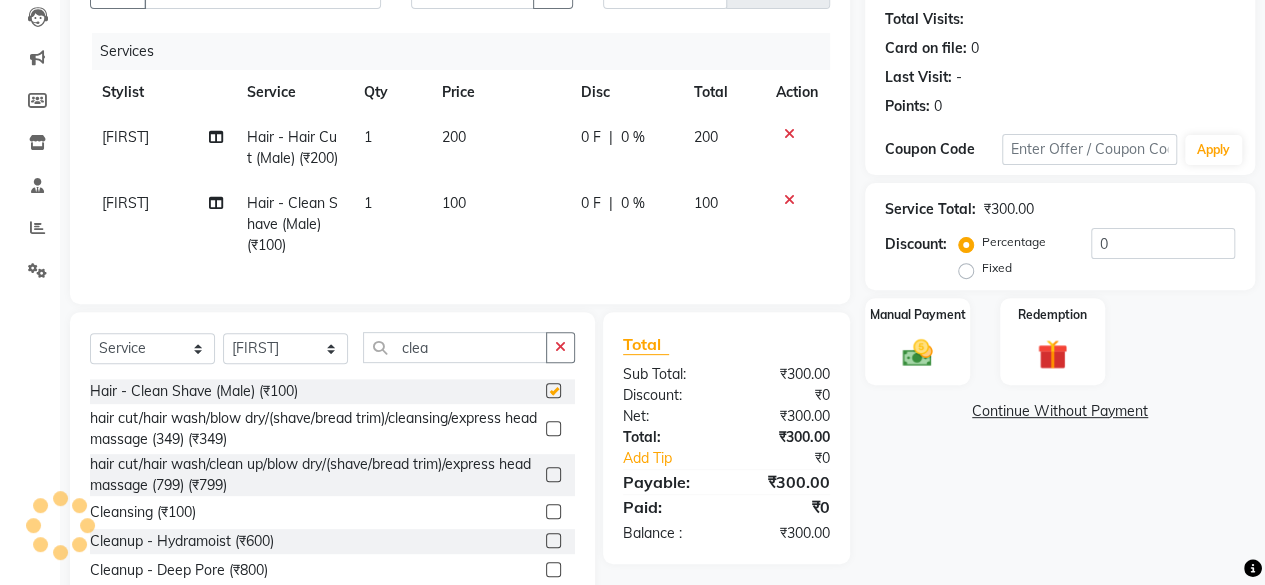checkbox on "false" 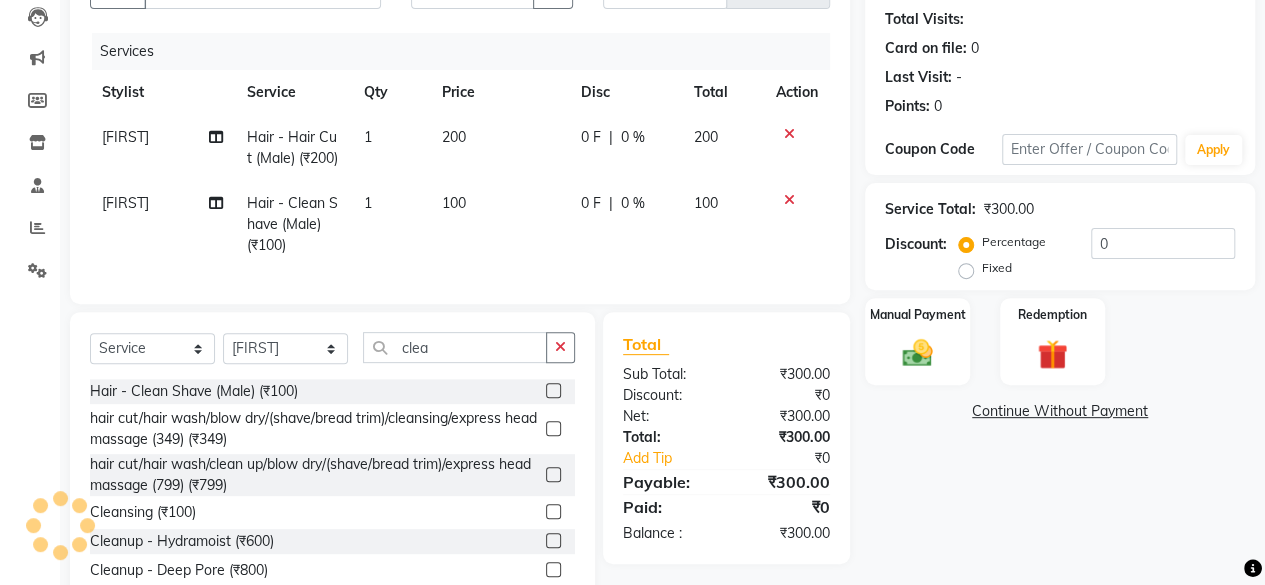 click on "Select  Service  Product  Membership  Package Voucher Prepaid Gift Card  Select Stylist [FIRST] [FIRST] [FIRST] [FIRST] Front Desk Jaya jyoti [FIRST] [FIRST] [LAST] [FIRST] [FIRST] [FIRST] [FIRST] [FIRST] [FIRST] [FIRST] [FIRST] [FIRST] [FIRST] [FIRST]" 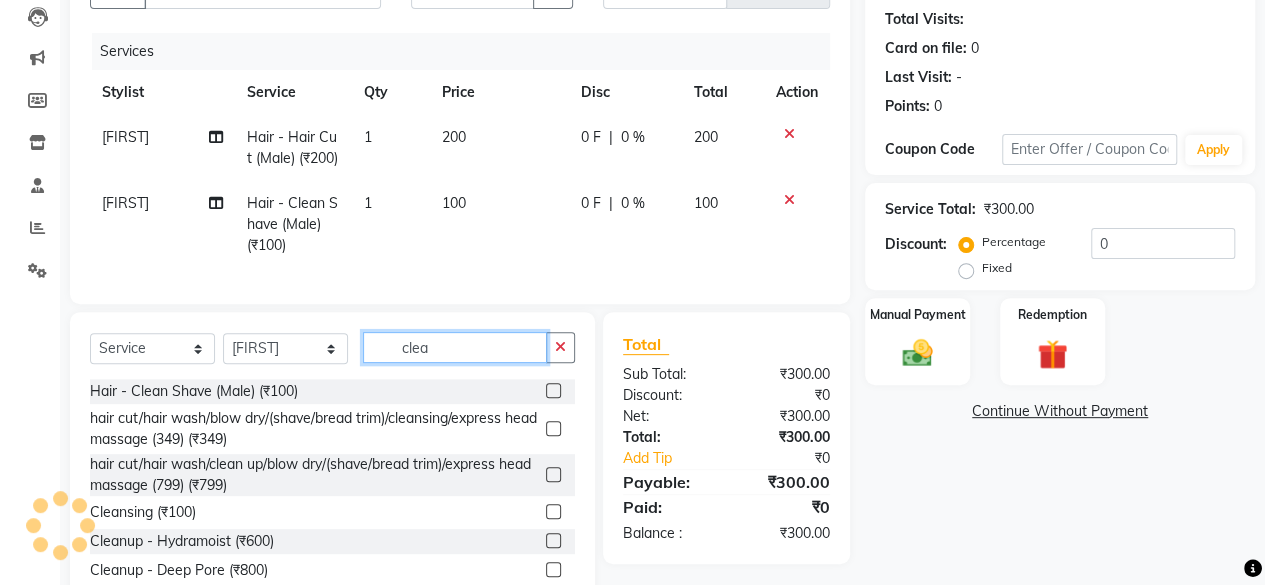click on "clea" 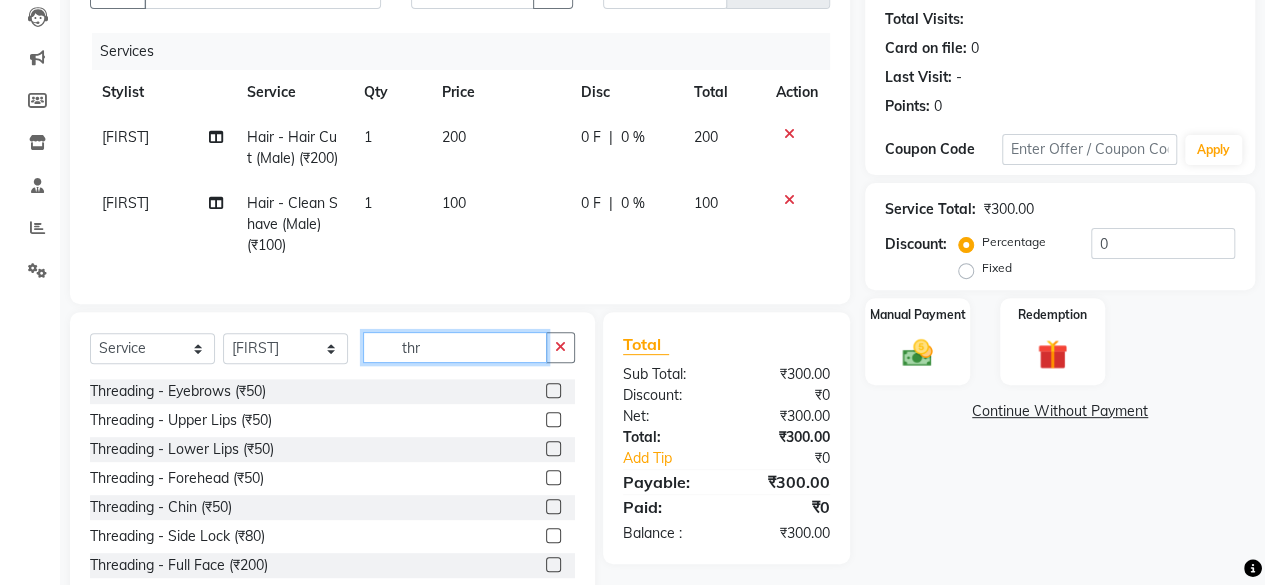 type on "thr" 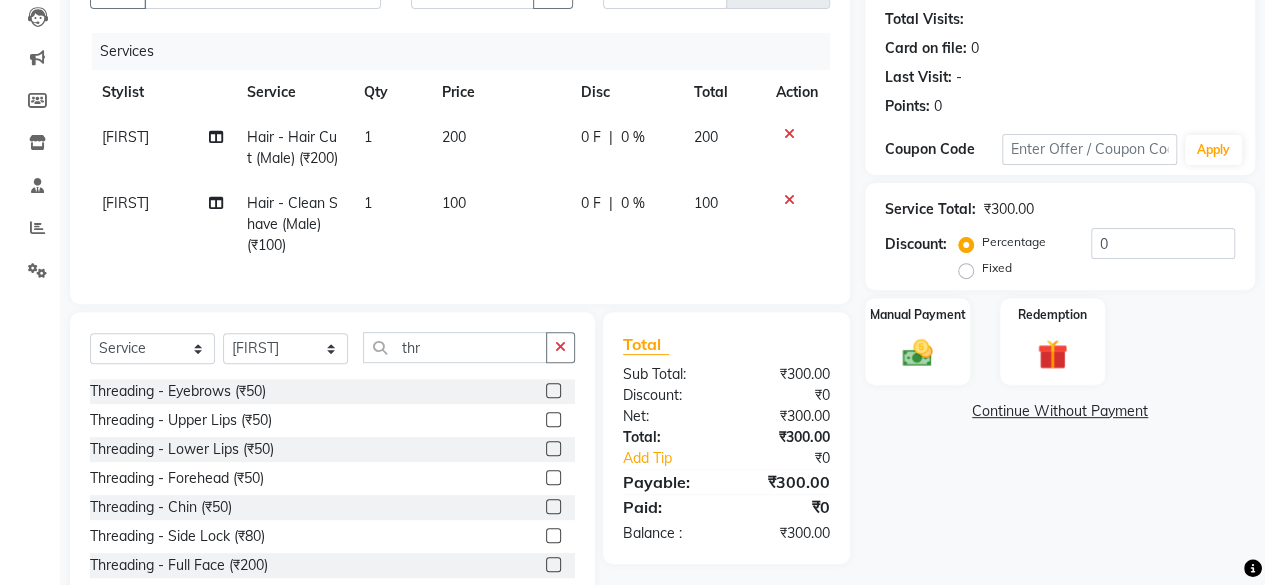 click 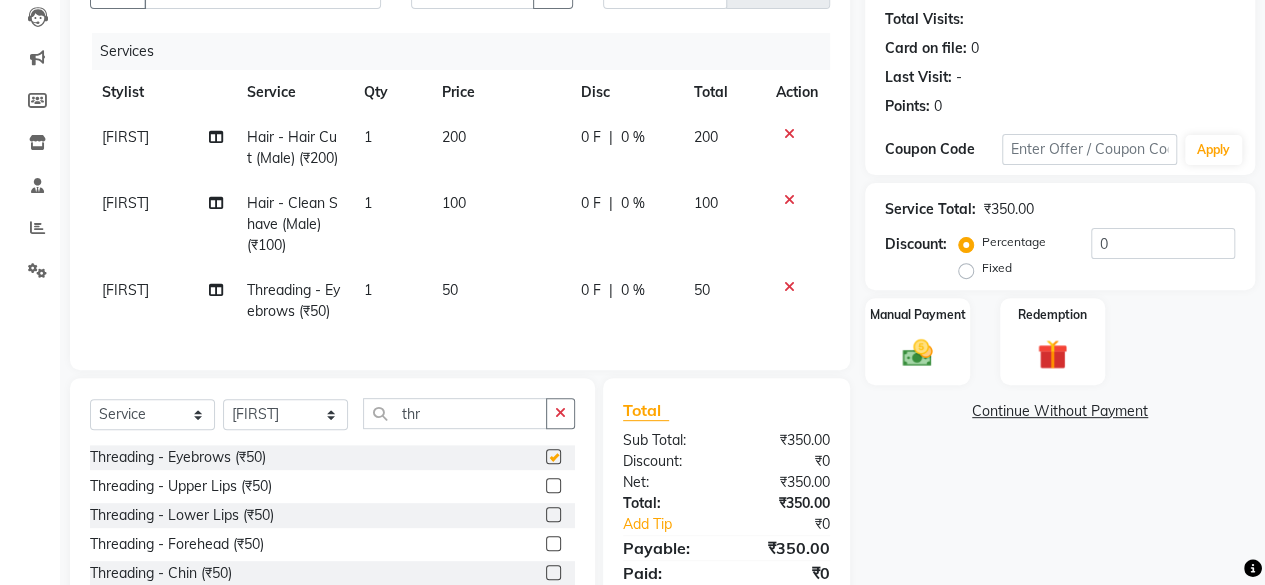 checkbox on "false" 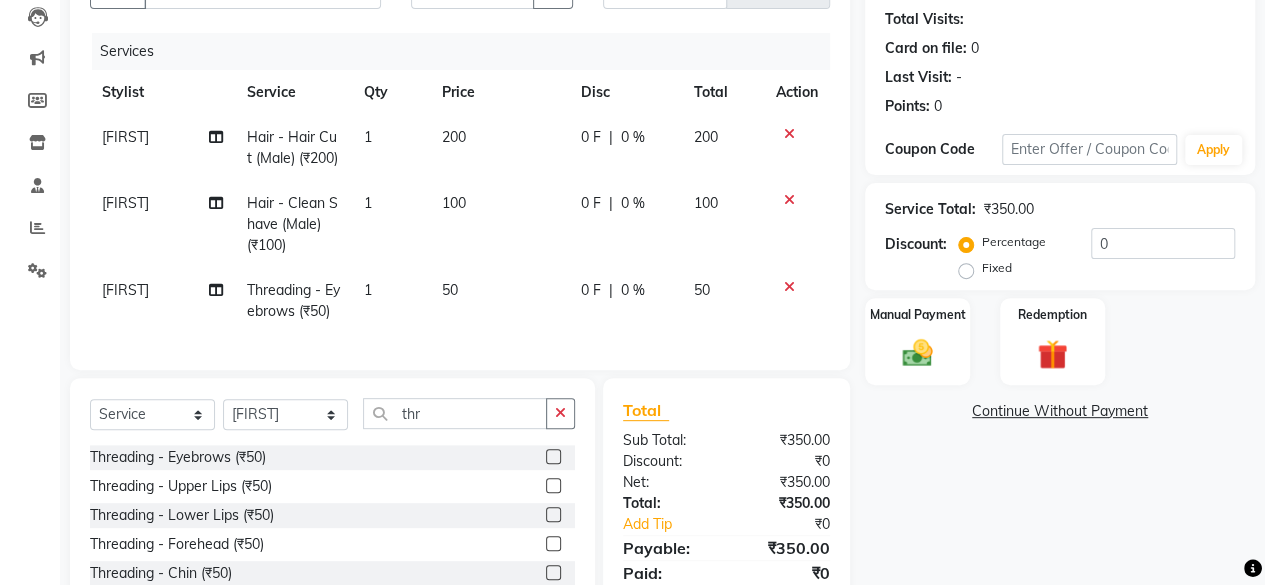 click on "Select  Service  Product  Membership  Package Voucher Prepaid Gift Card  Select Stylist [FIRST] [FIRST] [FIRST] [FIRST] Front Desk Jaya jyoti [FIRST] [FIRST] [LAST] [FIRST] [FIRST] [FIRST] [FIRST] [FIRST] [FIRST] [FIRST] [FIRST] [FIRST] [FIRST] [FIRST]  - Eyebrows (₹50)  - Upper Lips (₹50)  - Lower Lips (₹50)  - Forehead (₹50)  - Chin (₹50)  - Side Lock (₹80)  - Full Face (₹200)  P999 - Facial+Hand Wax+Loreal Wash+Threading+Exp Head Massage+Hair Blodry (₹999)" 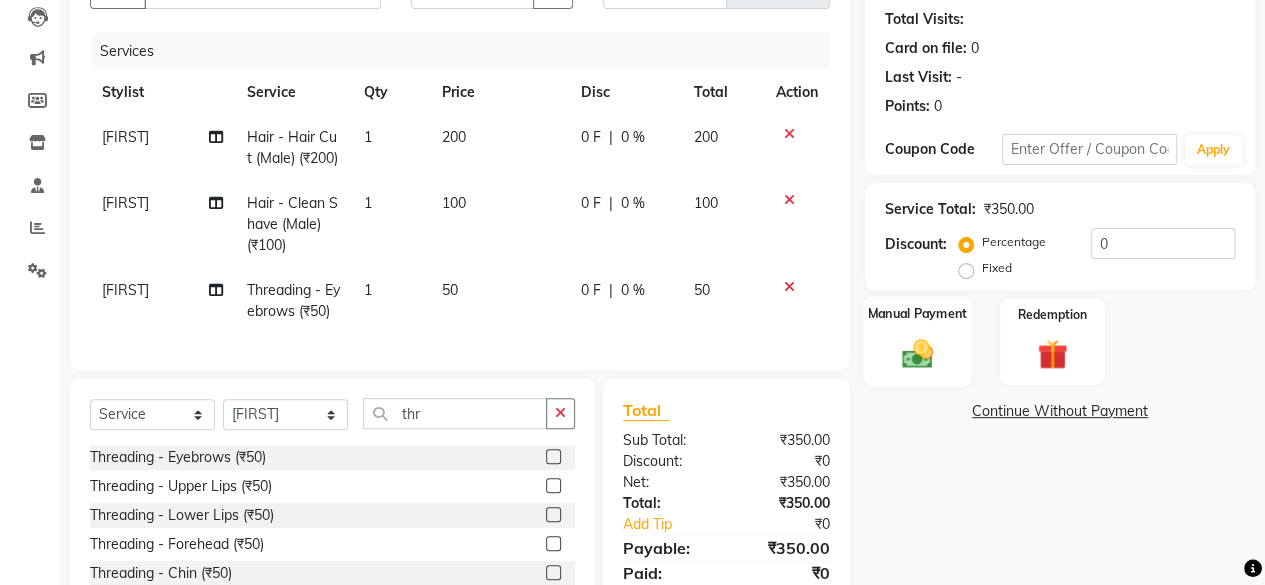 click on "Manual Payment" 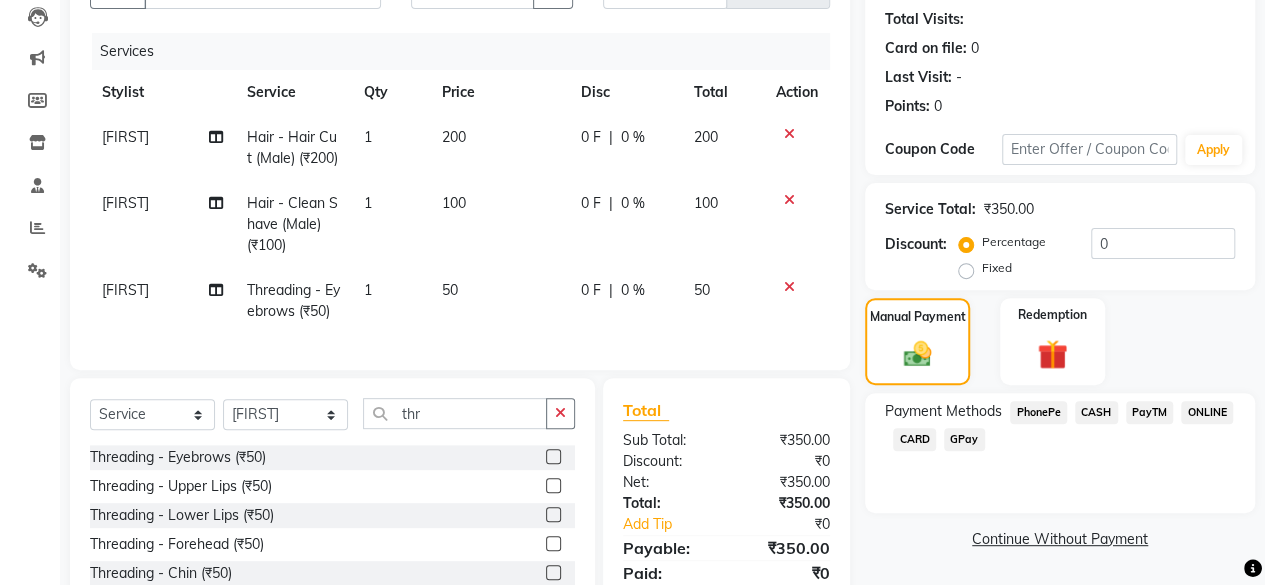 click on "PhonePe" 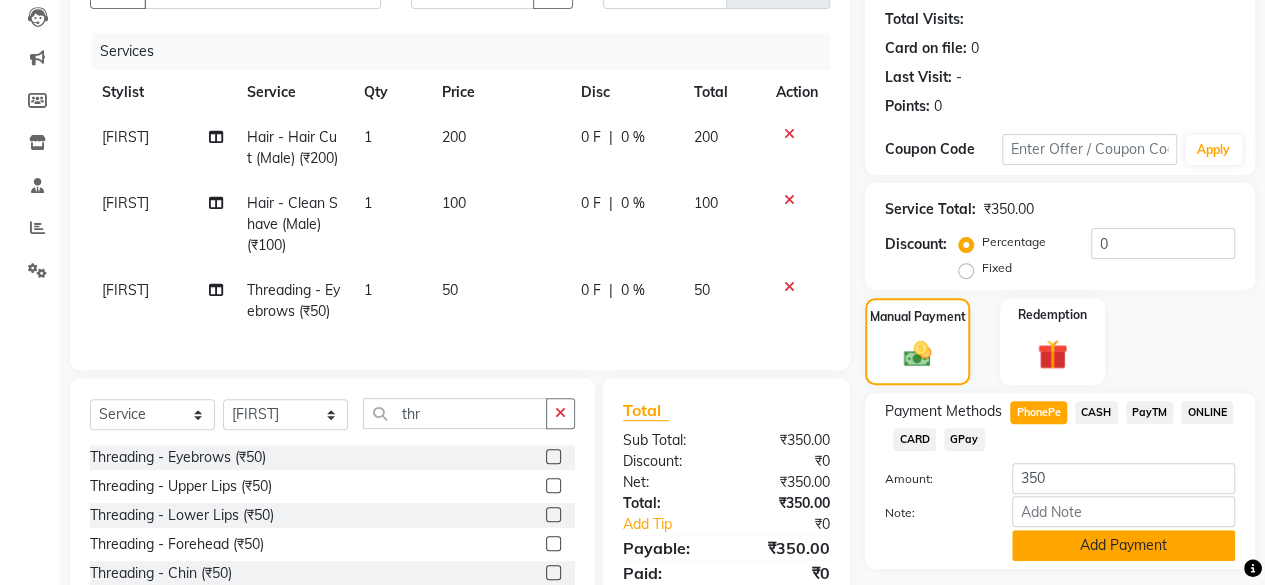 click on "Add Payment" 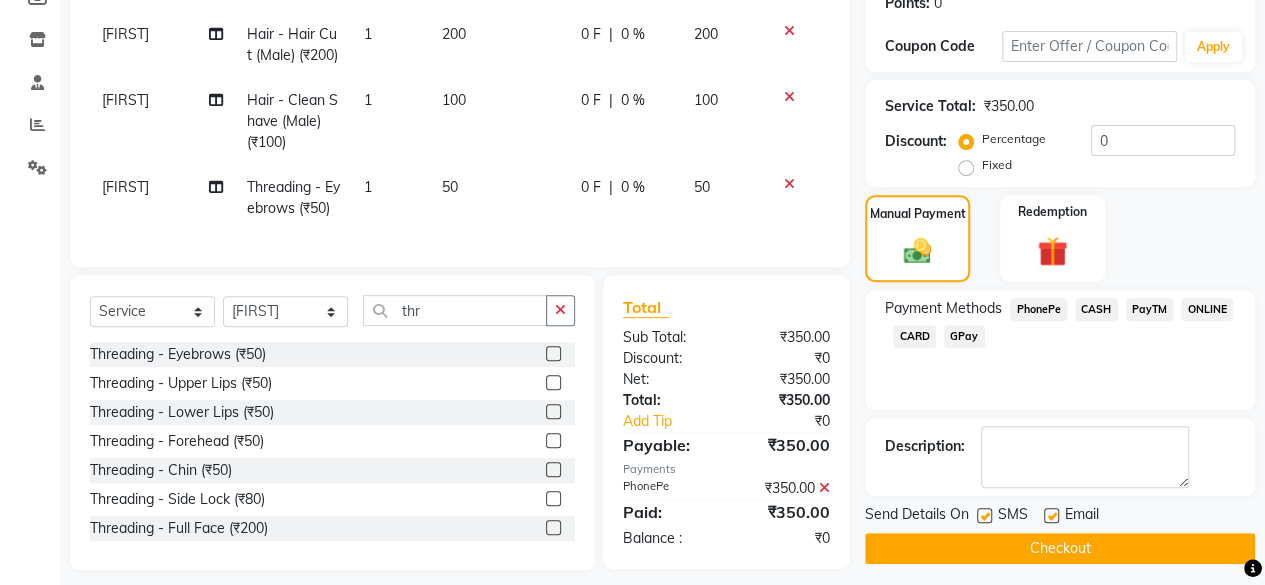scroll, scrollTop: 368, scrollLeft: 0, axis: vertical 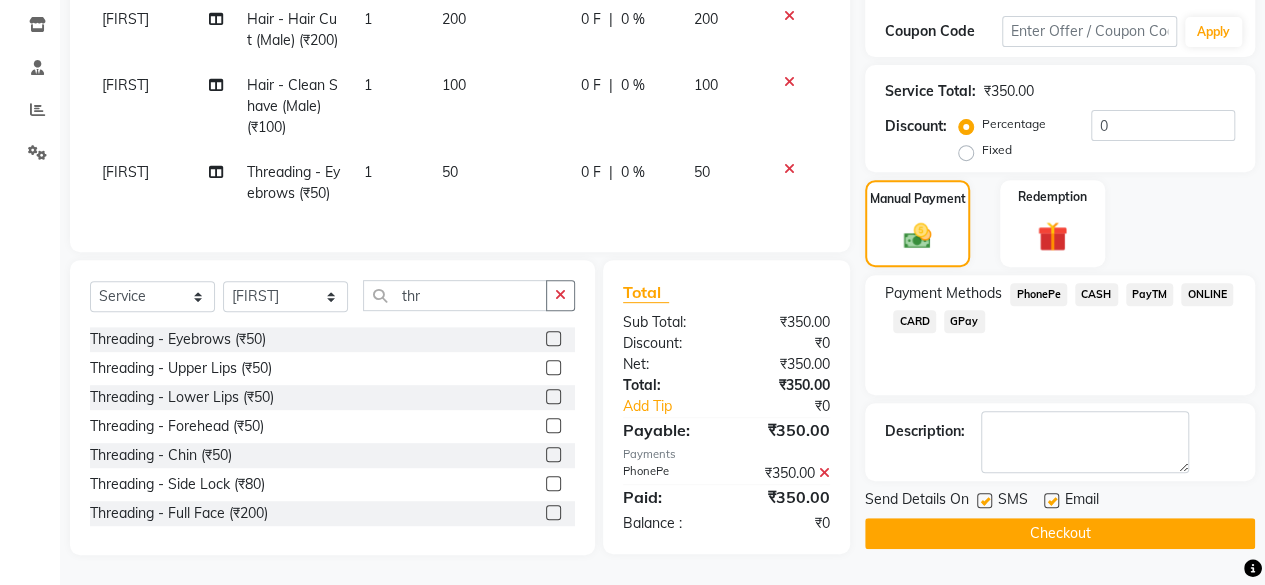 click on "Checkout" 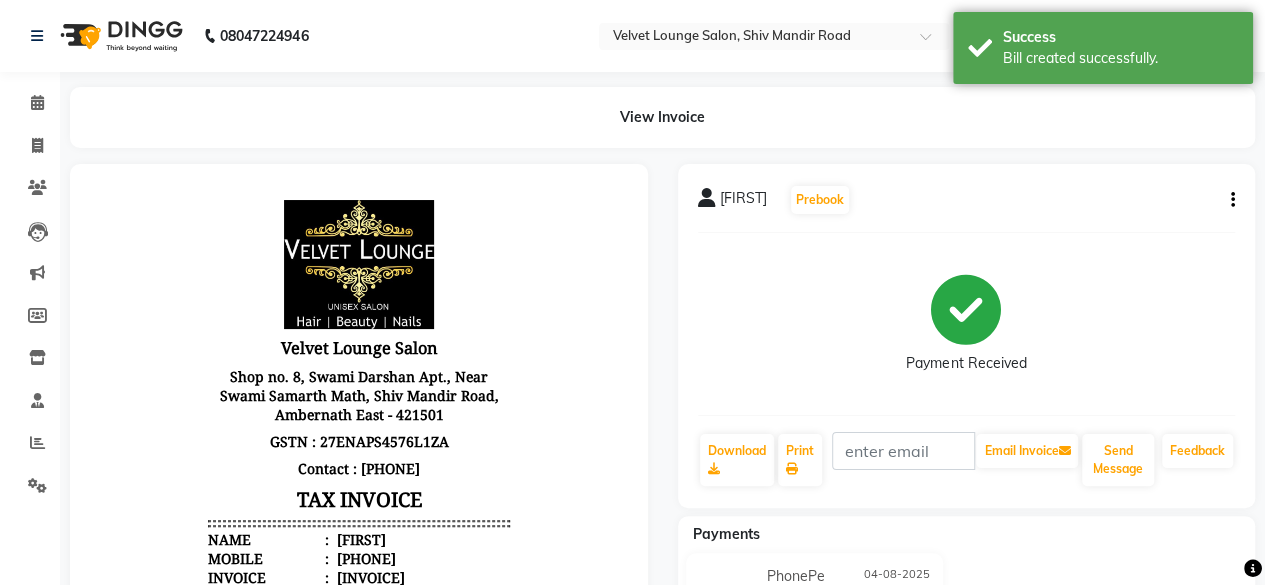 scroll, scrollTop: 0, scrollLeft: 0, axis: both 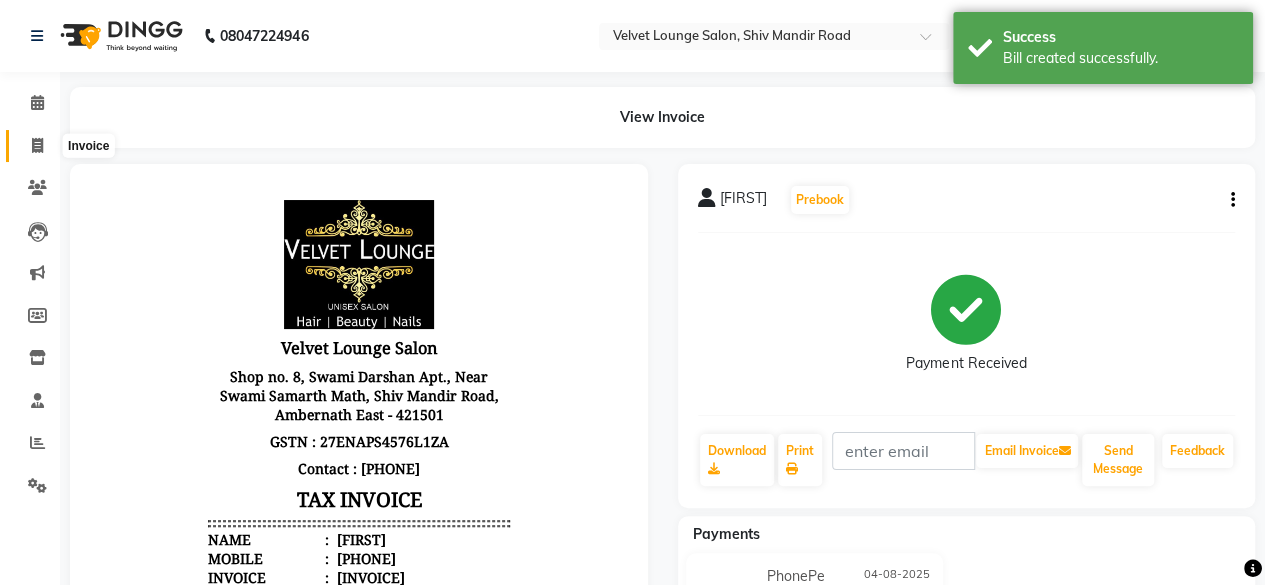 click 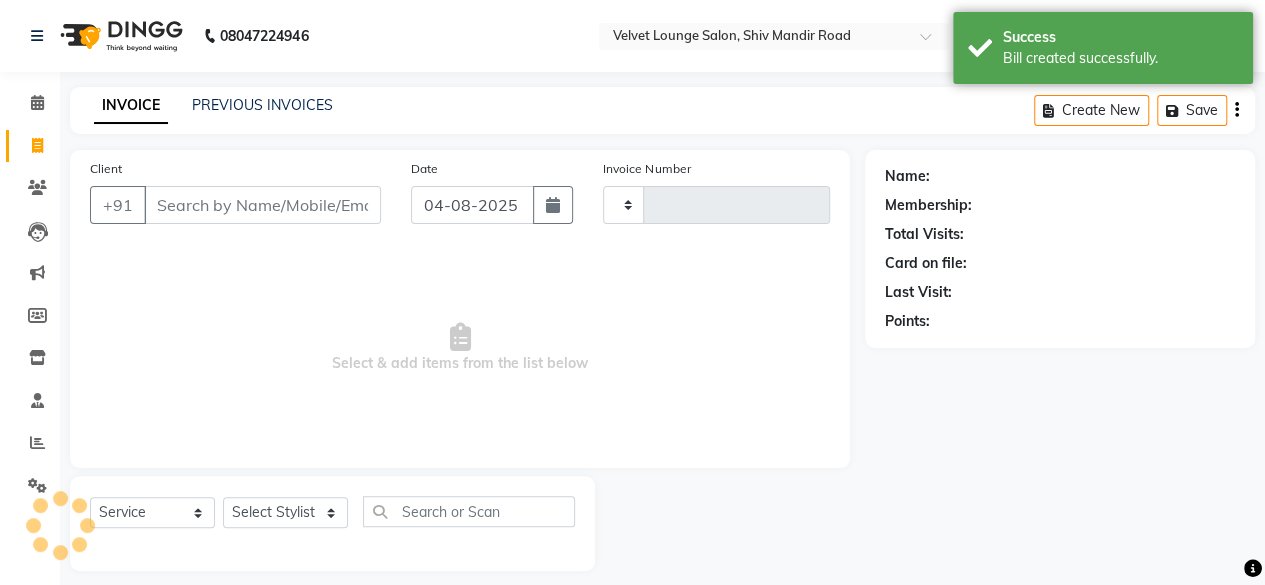 type on "1371" 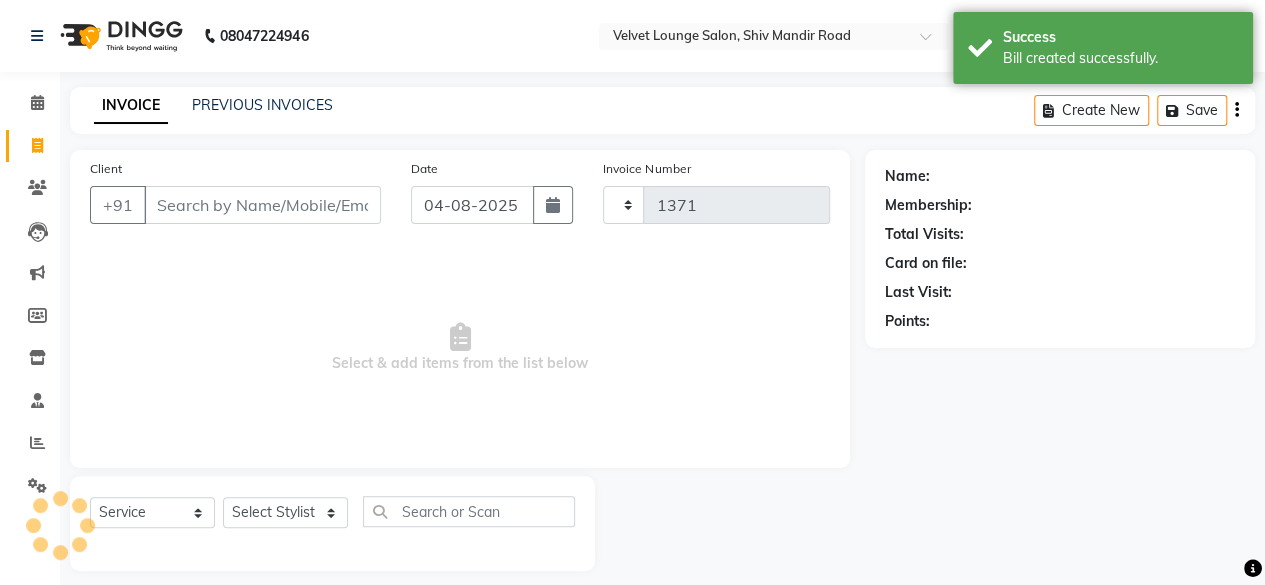 scroll, scrollTop: 15, scrollLeft: 0, axis: vertical 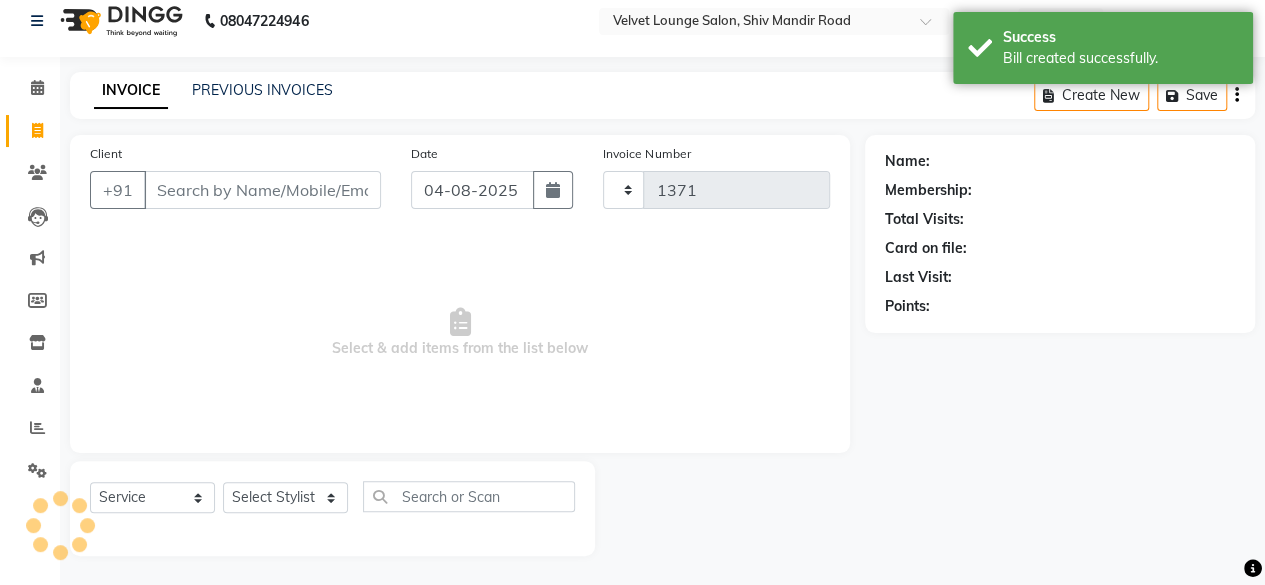 select on "5962" 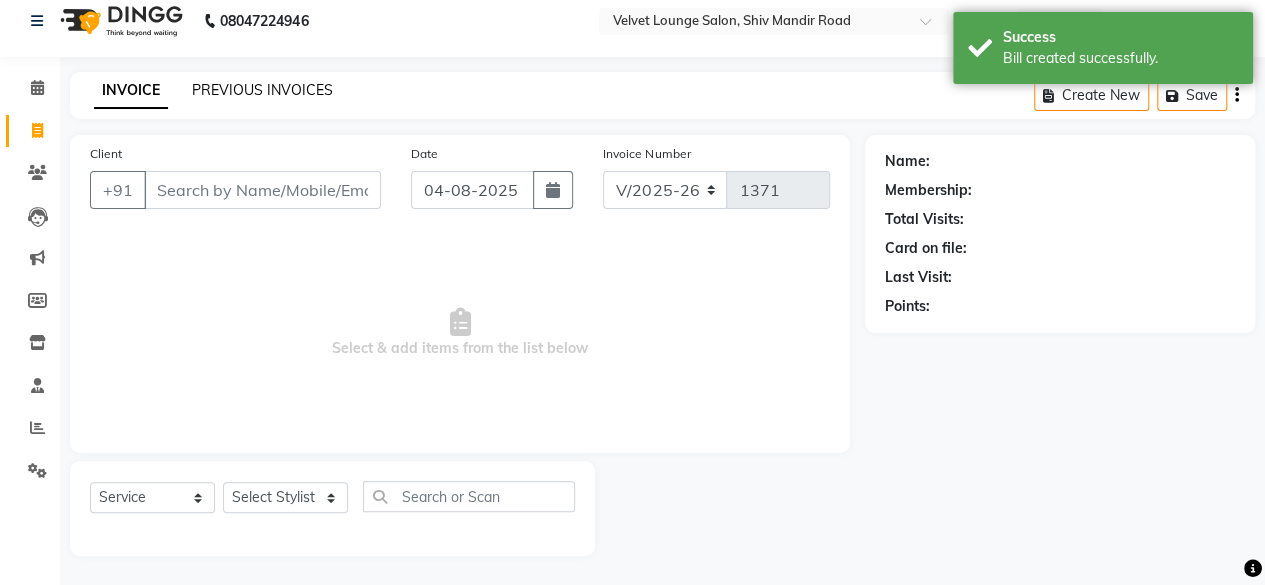 click on "PREVIOUS INVOICES" 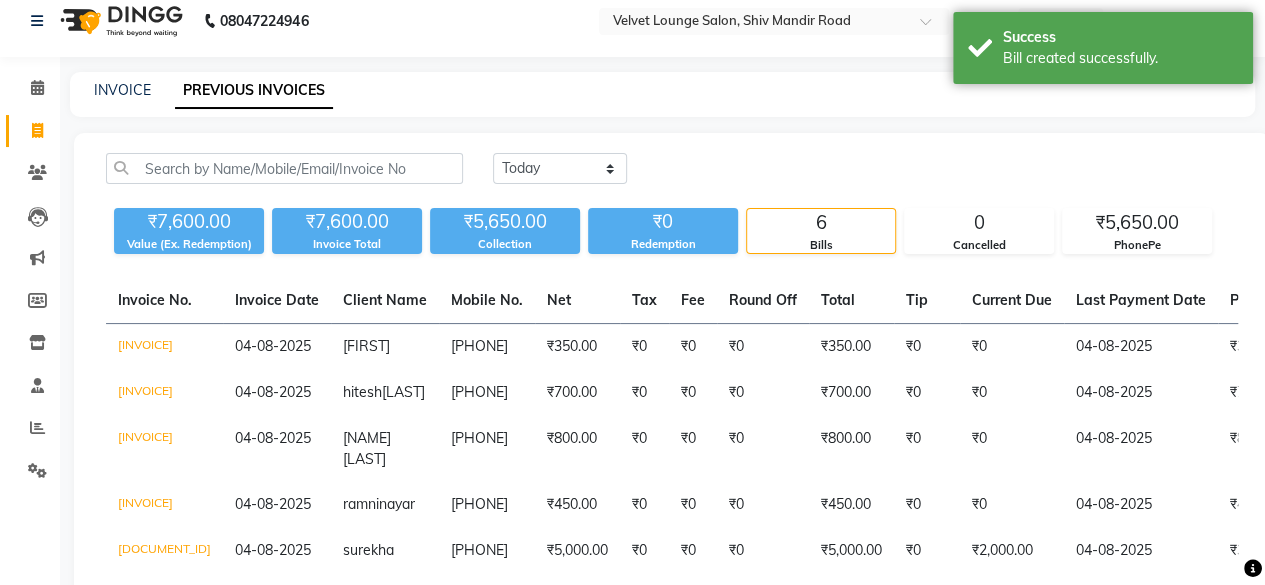 scroll, scrollTop: 0, scrollLeft: 0, axis: both 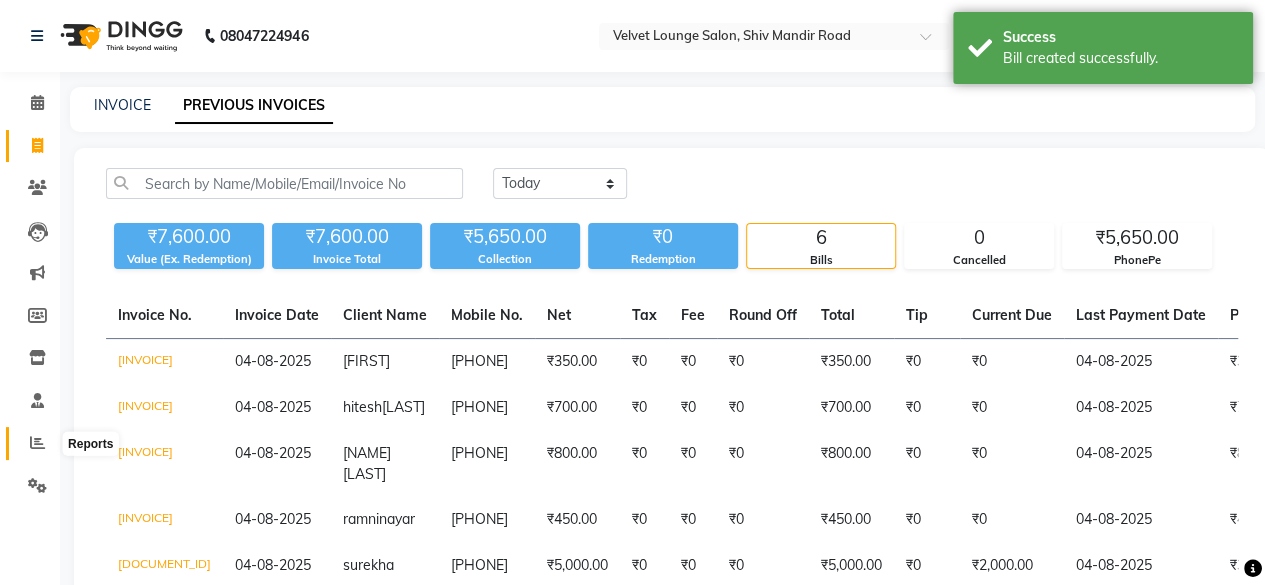 click 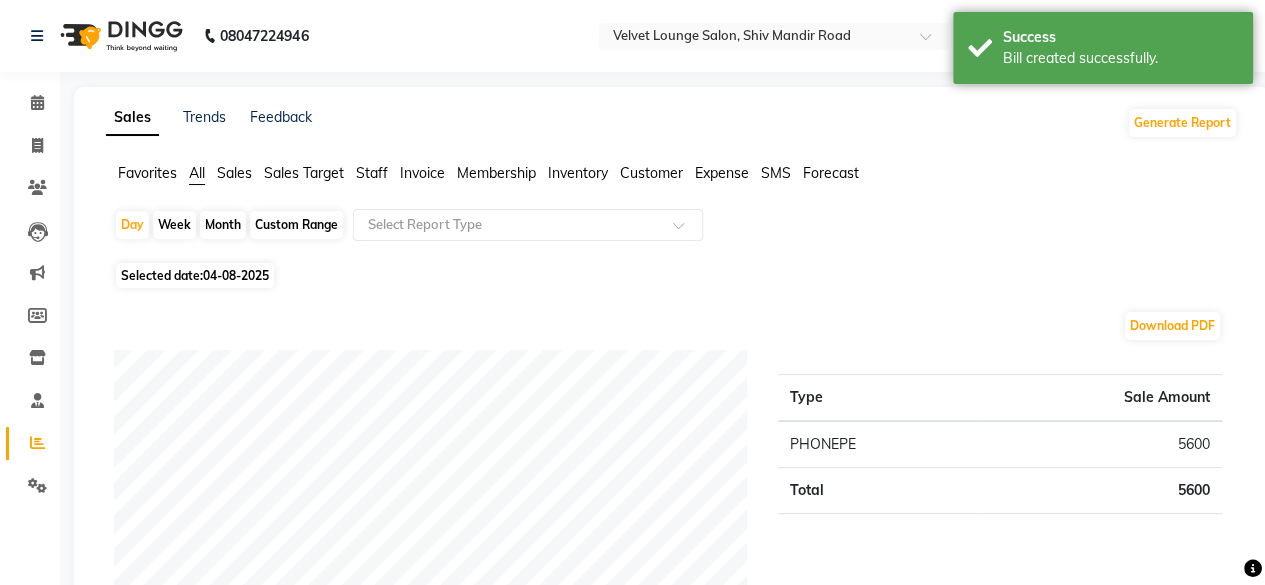 click on "Month" 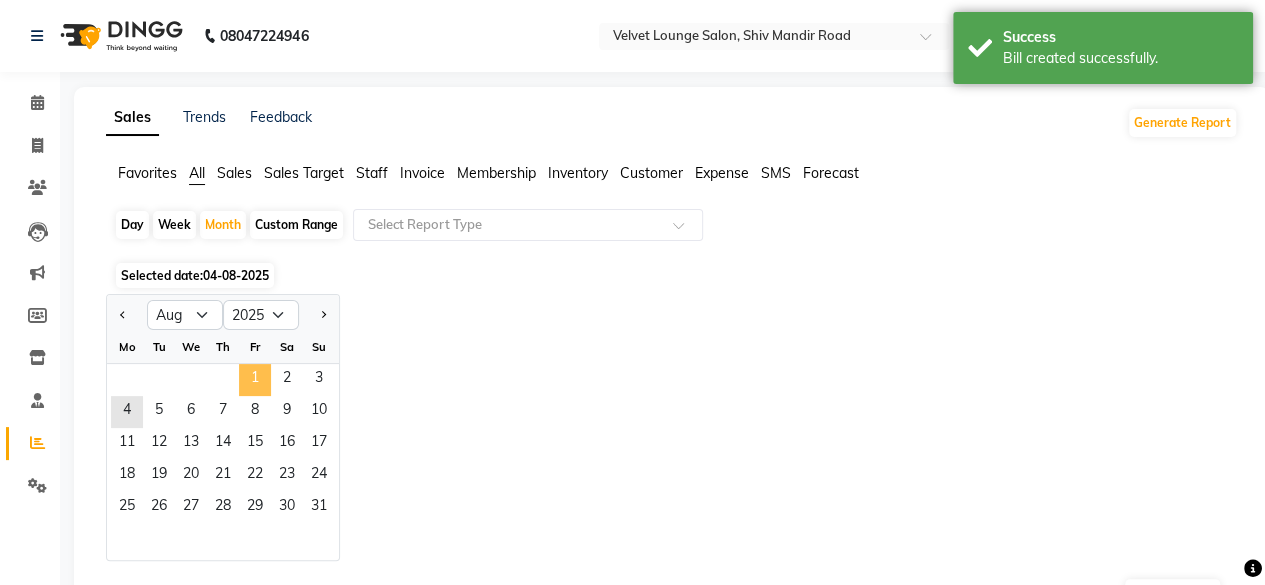 click on "1" 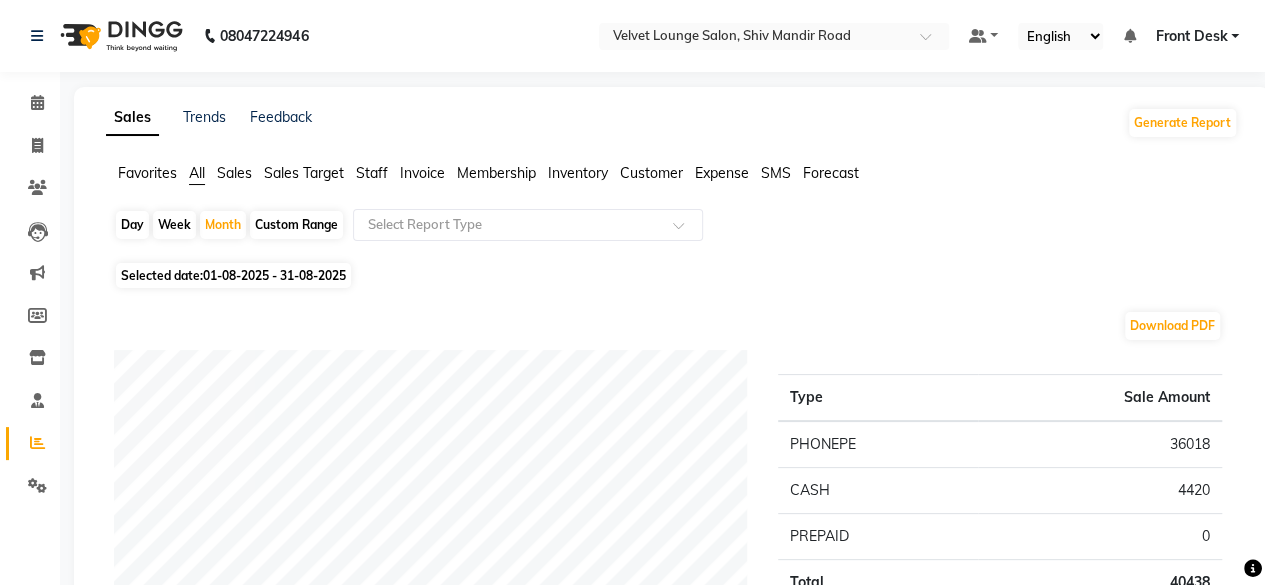 click on "Staff" 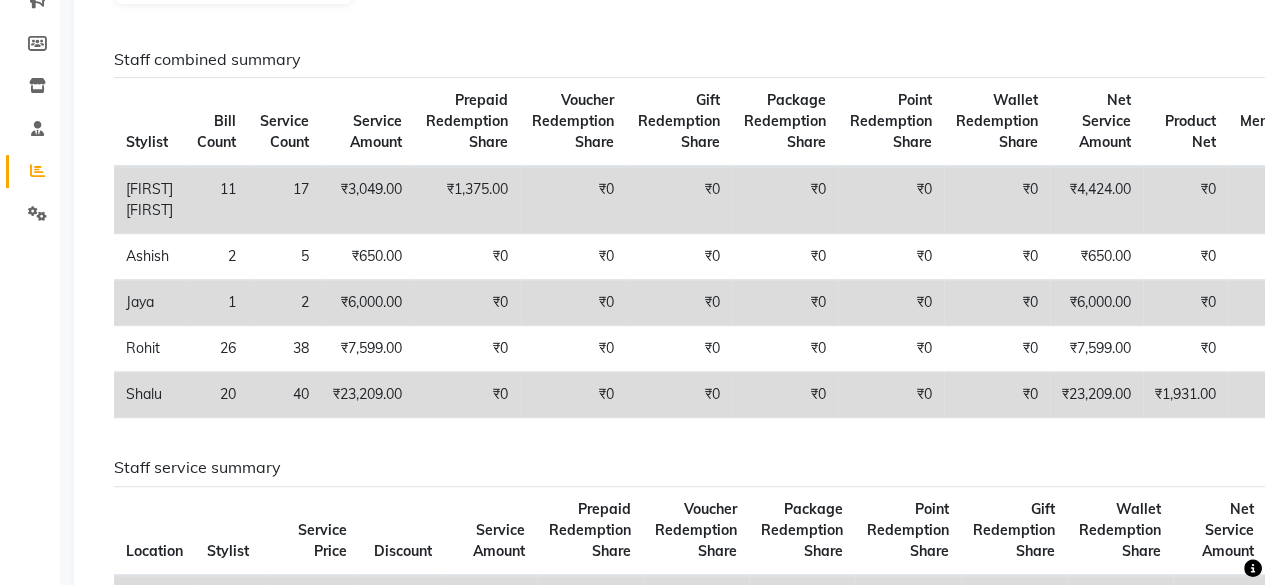 scroll, scrollTop: 280, scrollLeft: 0, axis: vertical 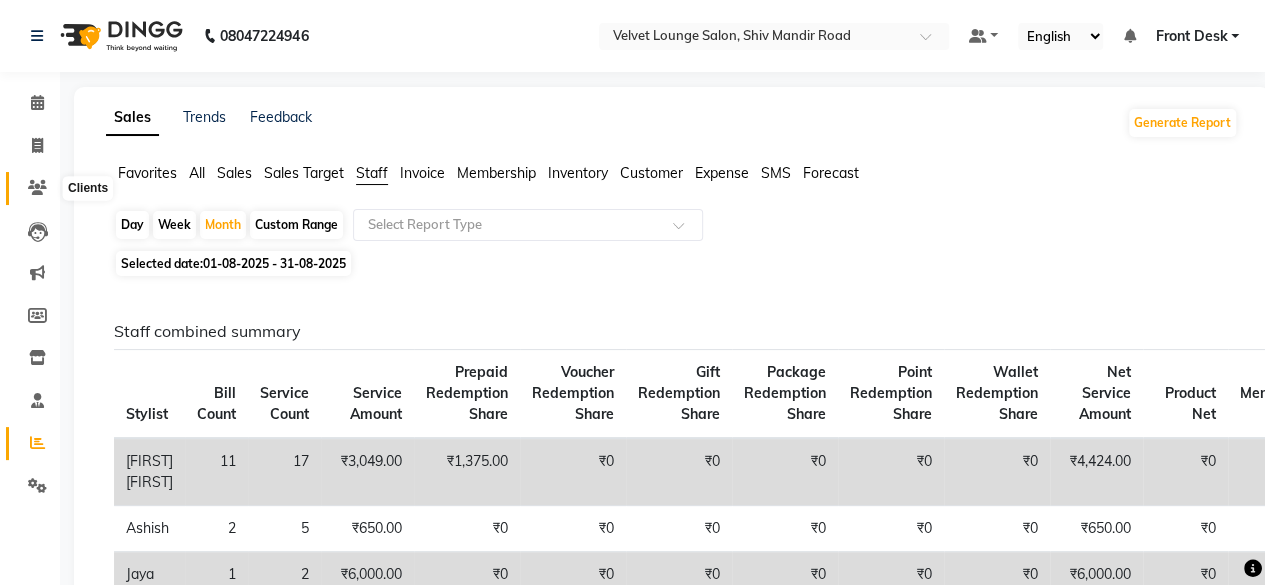 click 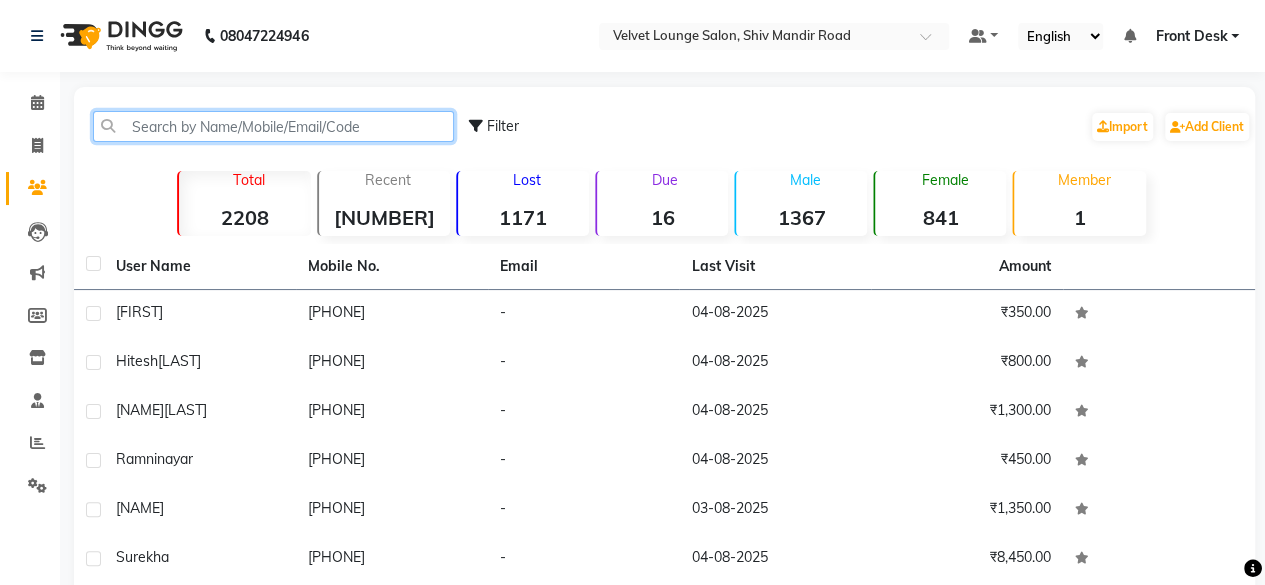 click 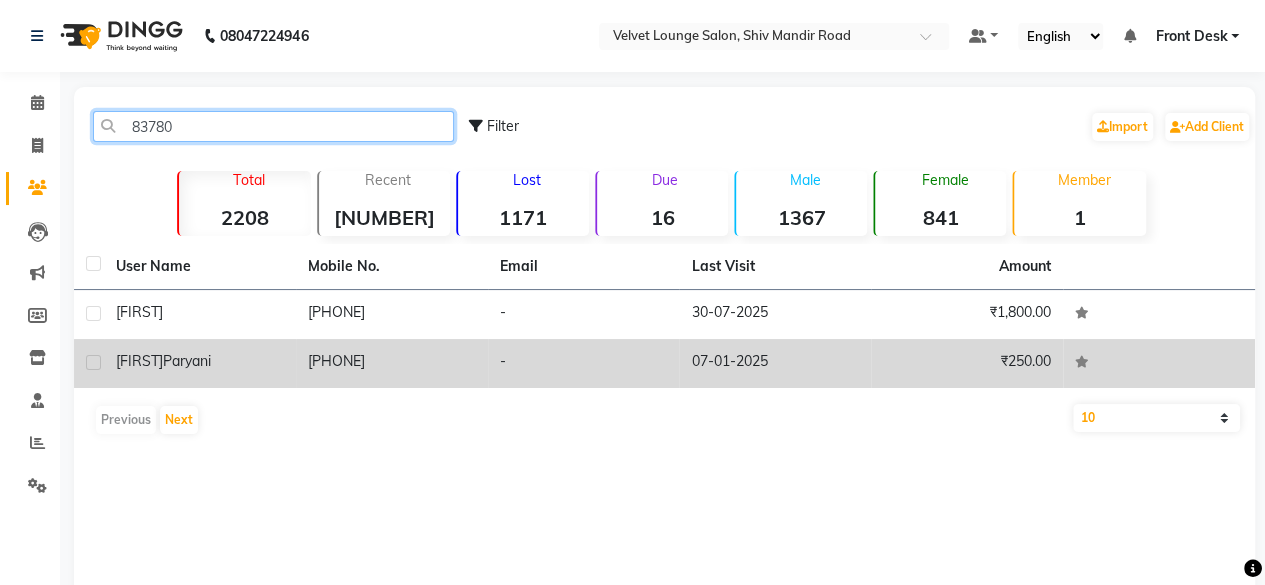 type on "83780" 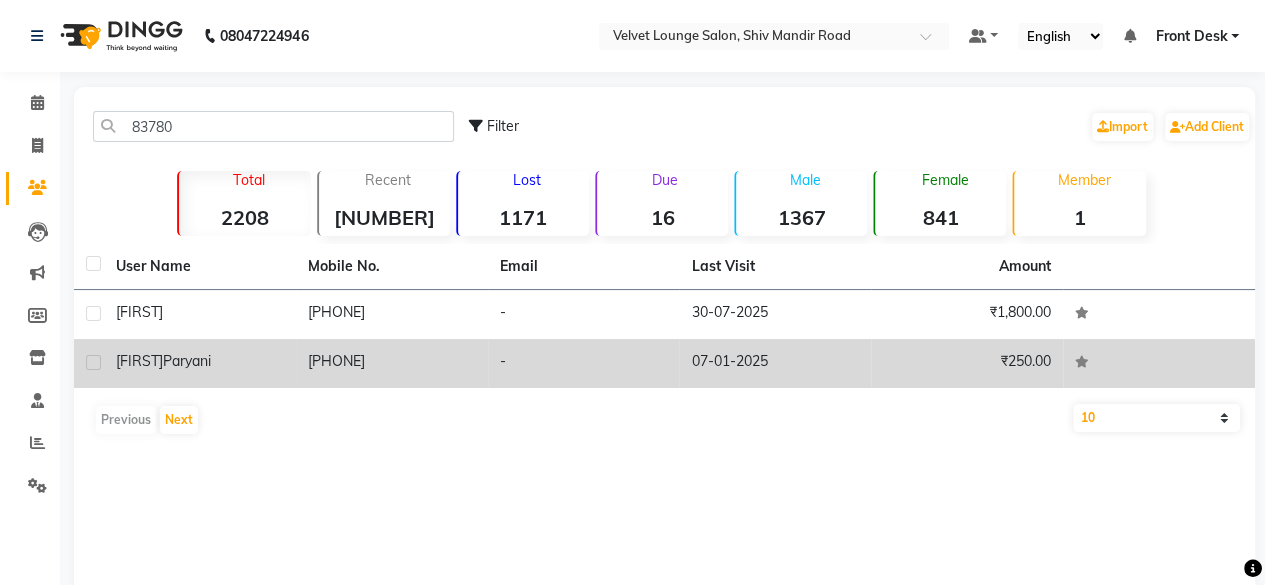 click on "07-01-2025" 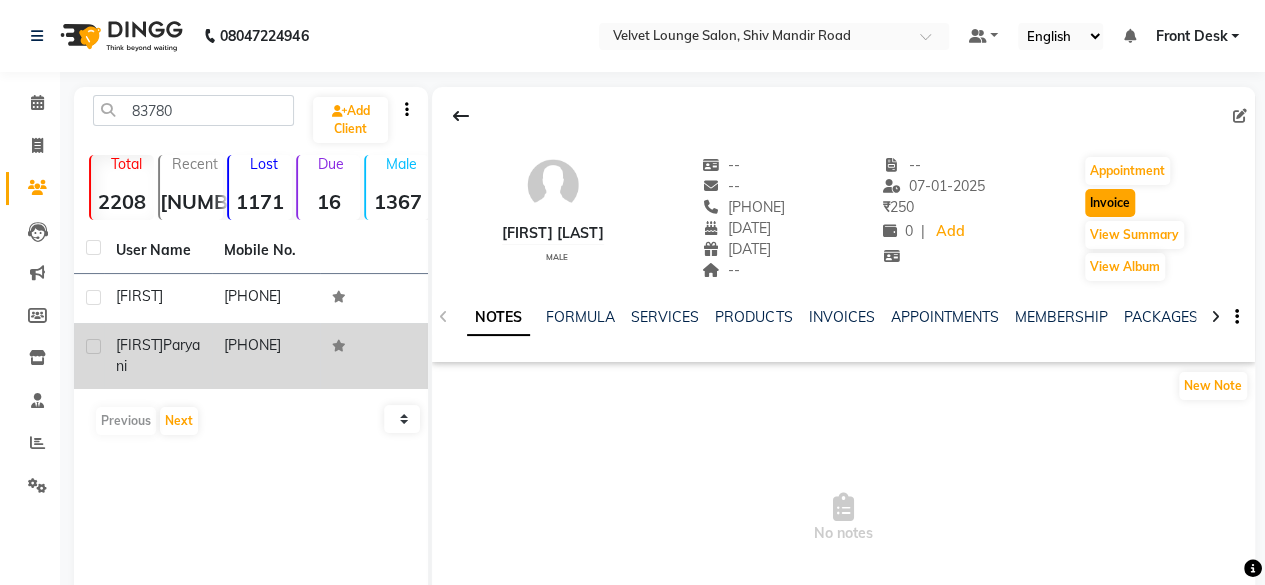 click on "Invoice" 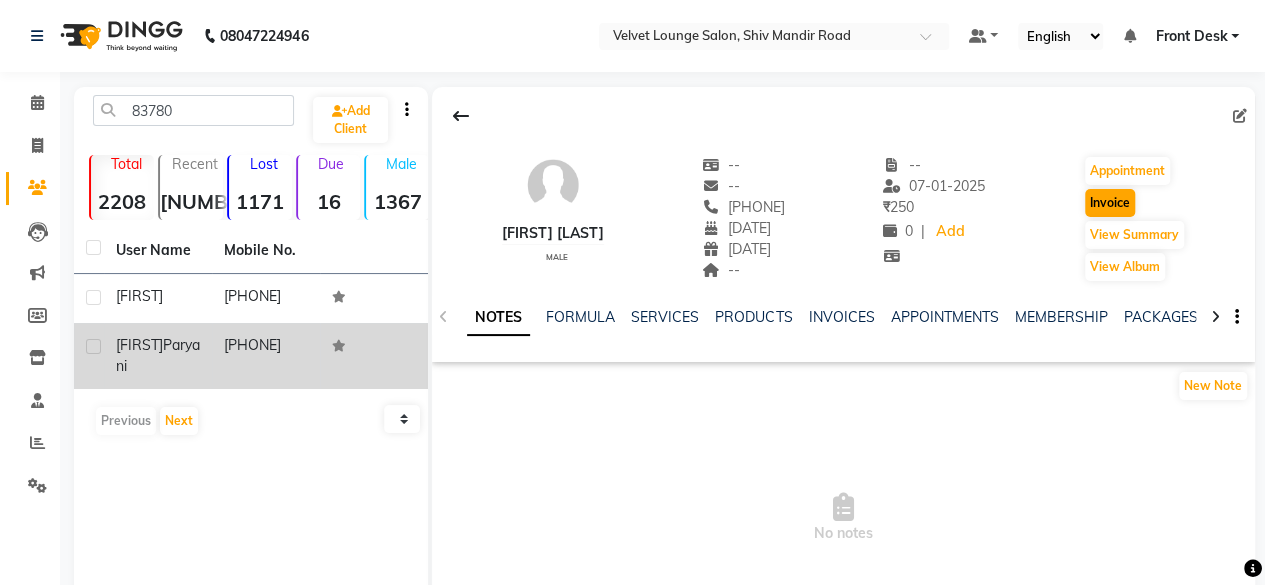 select on "5962" 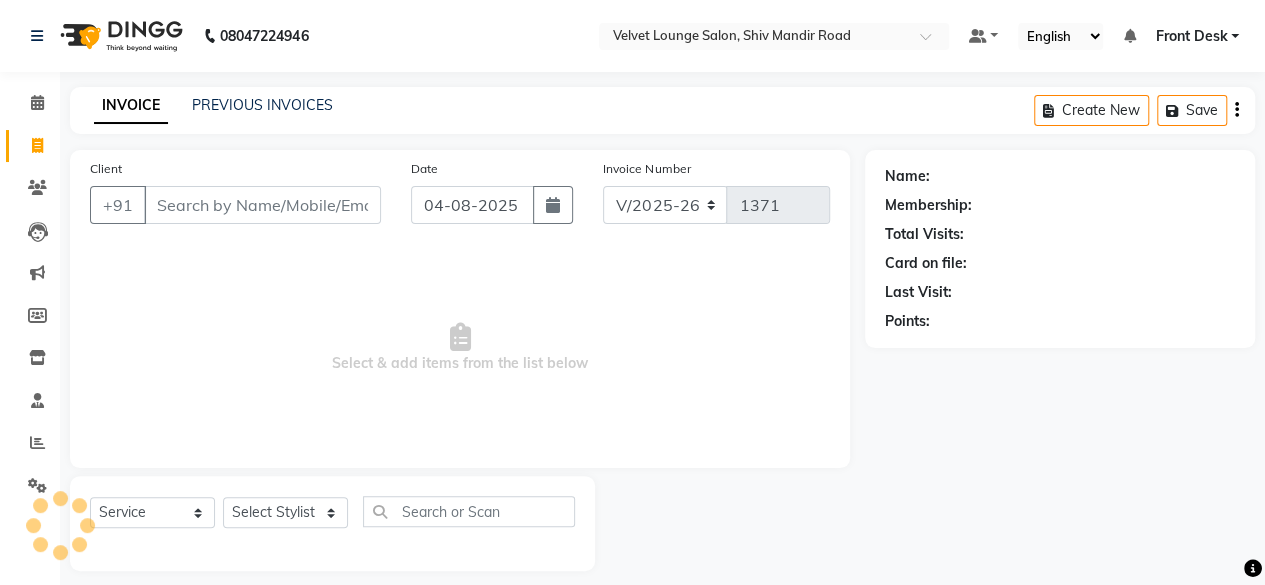 scroll, scrollTop: 15, scrollLeft: 0, axis: vertical 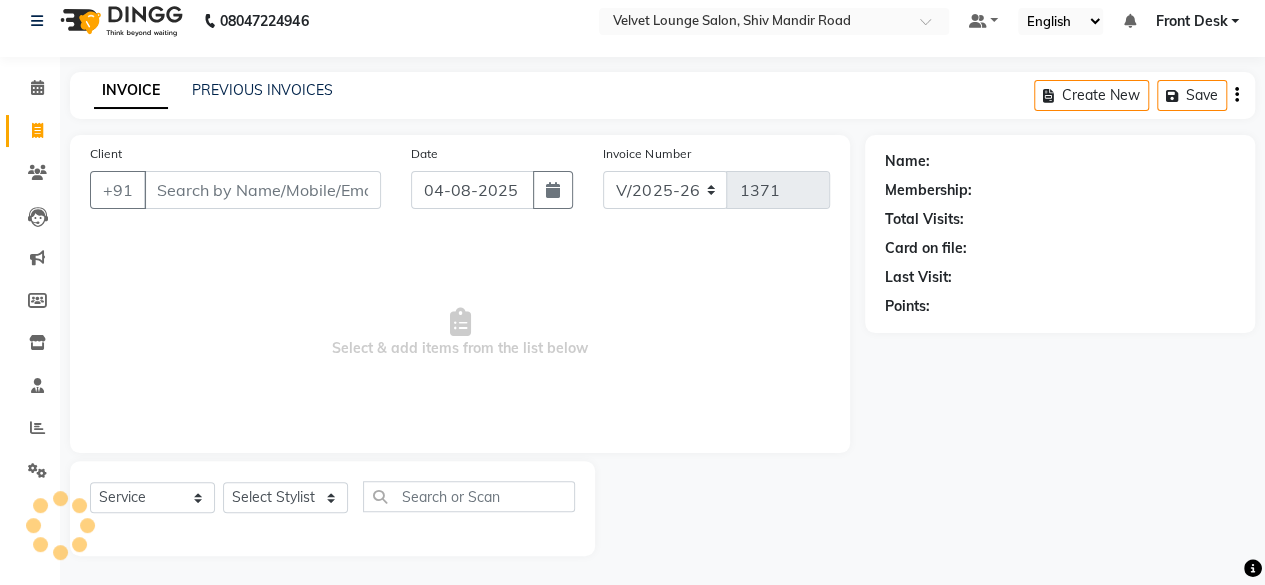 type on "[PHONE]" 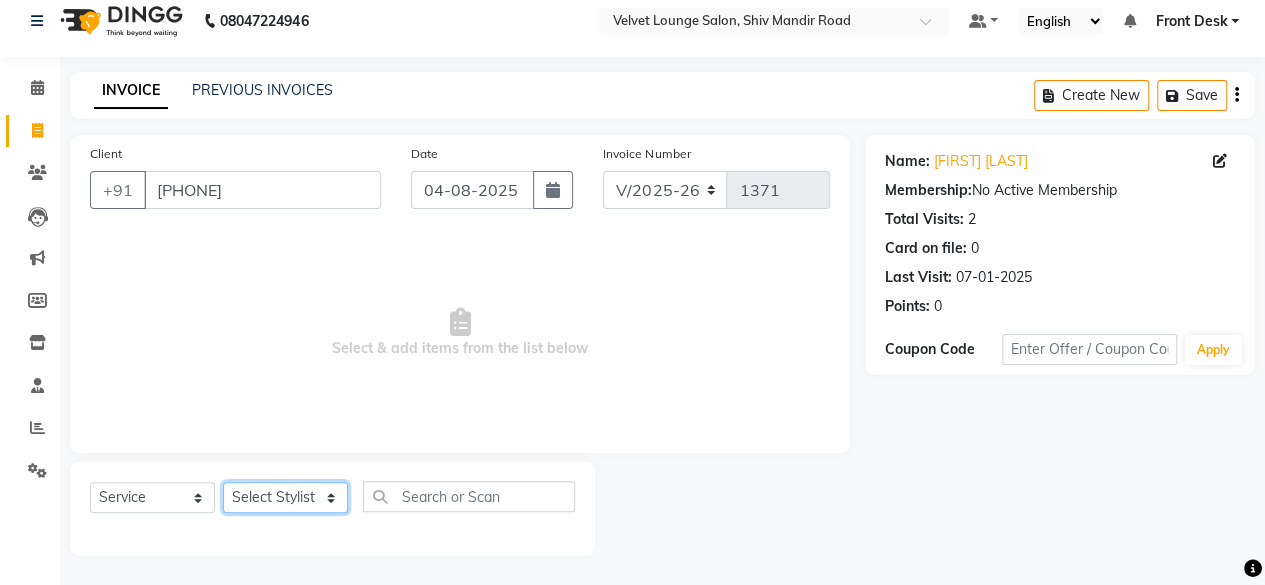 click on "Select Stylist Aadil zaher  aman shah Arif ashish Front Desk Jaya jyoti madhu Manish MUSTAKIM pradnya Rohit SALMA SALMA shalu SHWETA vishal" 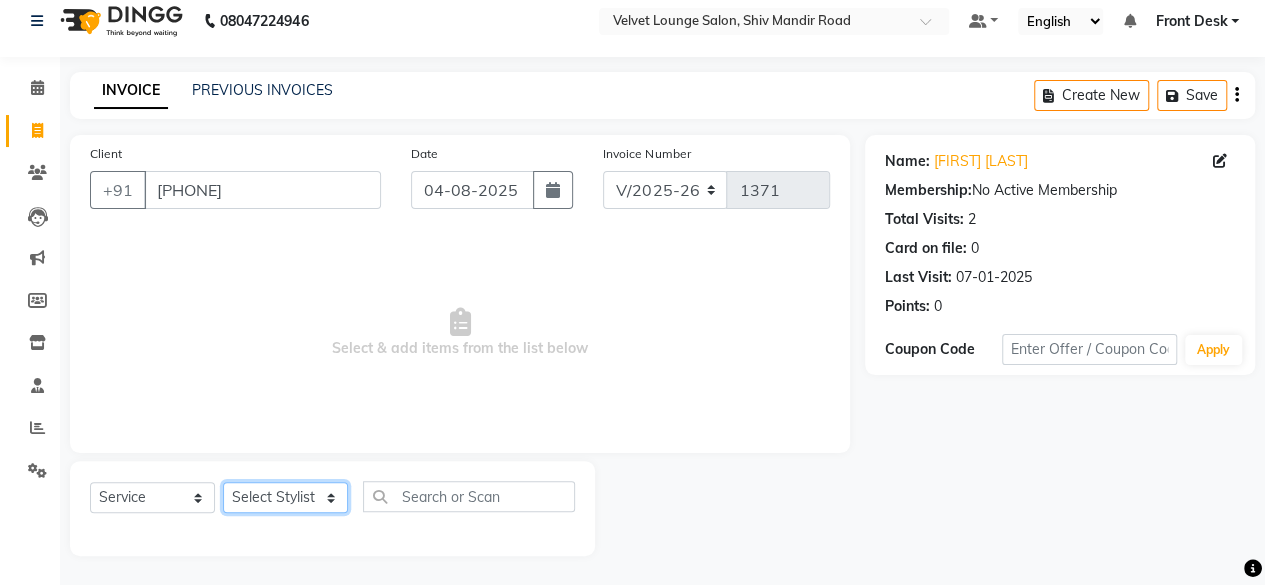 select on "86704" 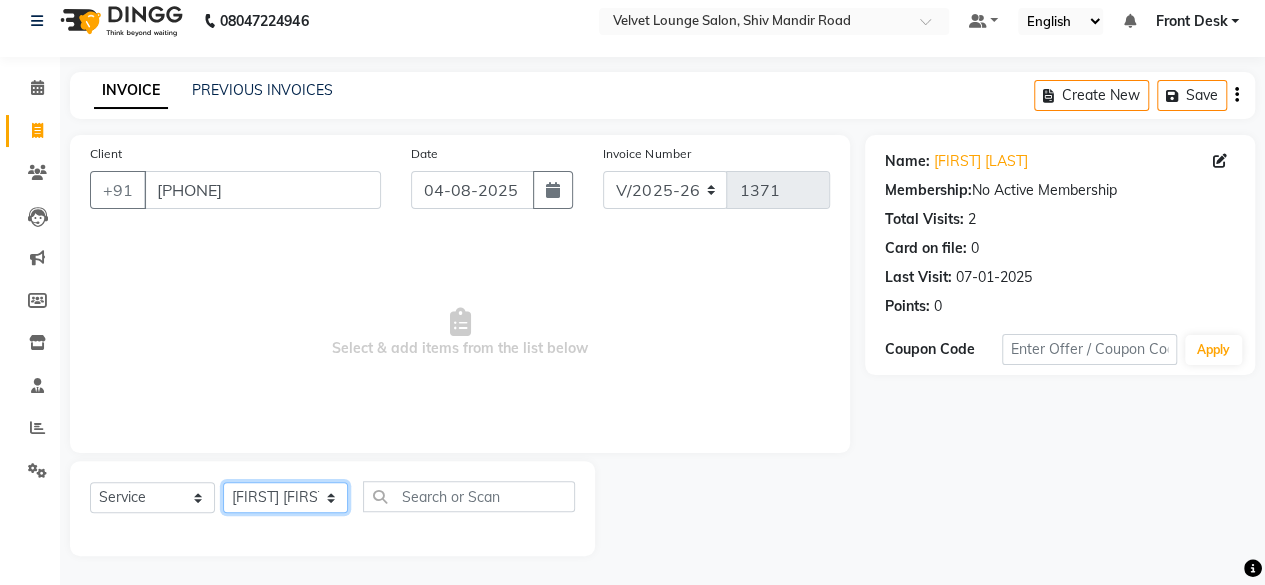 click on "Select Stylist Aadil zaher  aman shah Arif ashish Front Desk Jaya jyoti madhu Manish MUSTAKIM pradnya Rohit SALMA SALMA shalu SHWETA vishal" 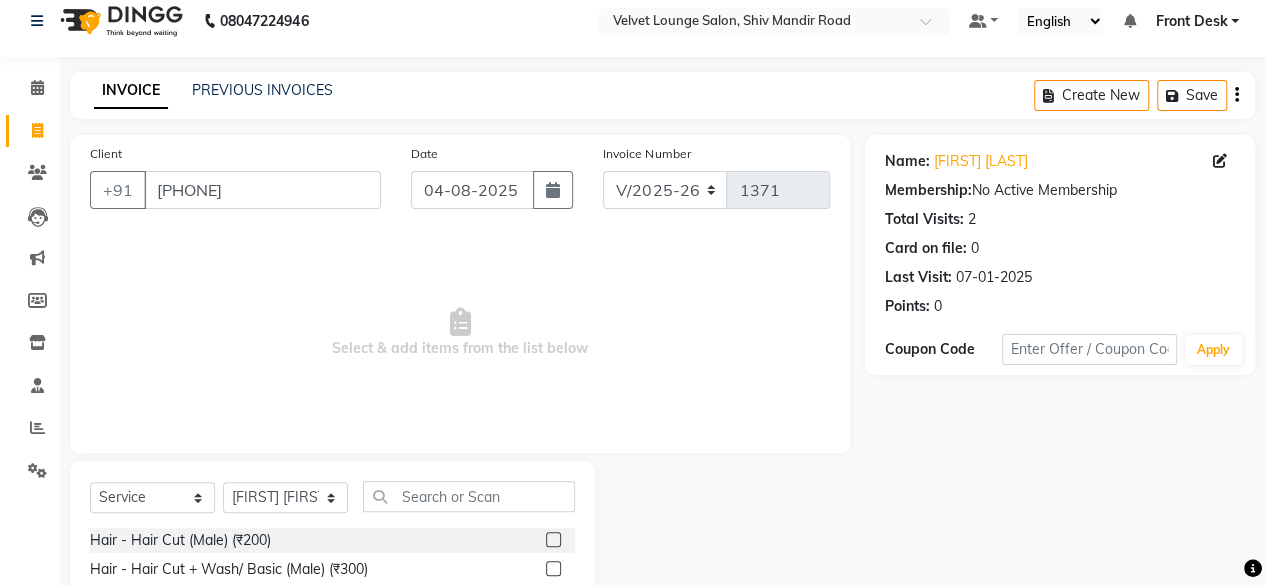 click 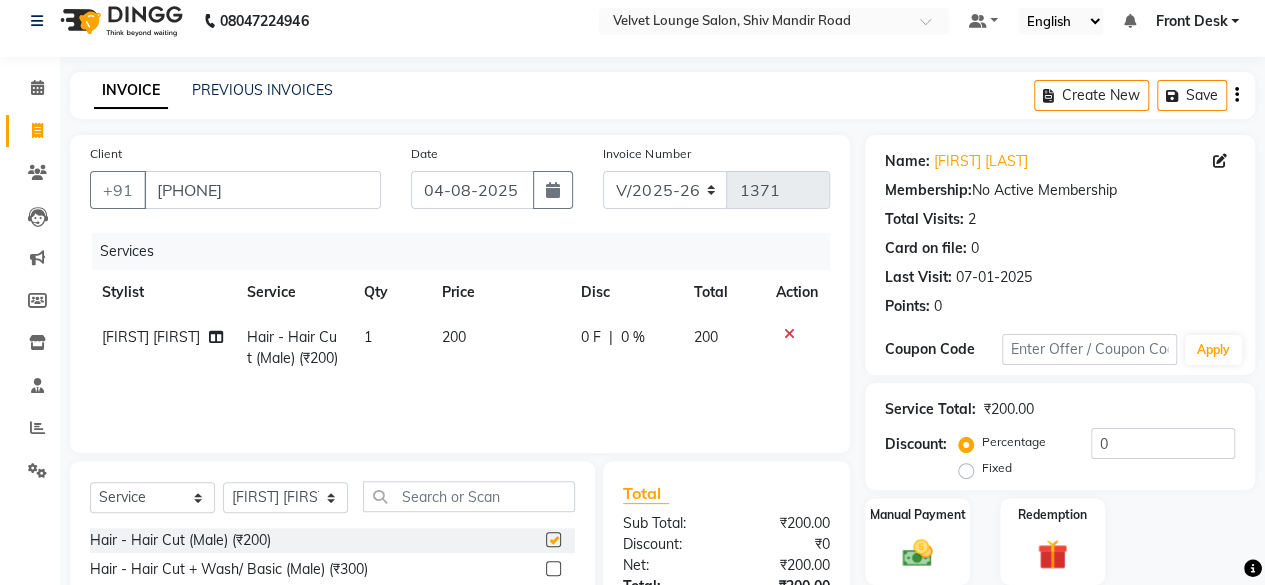 checkbox on "false" 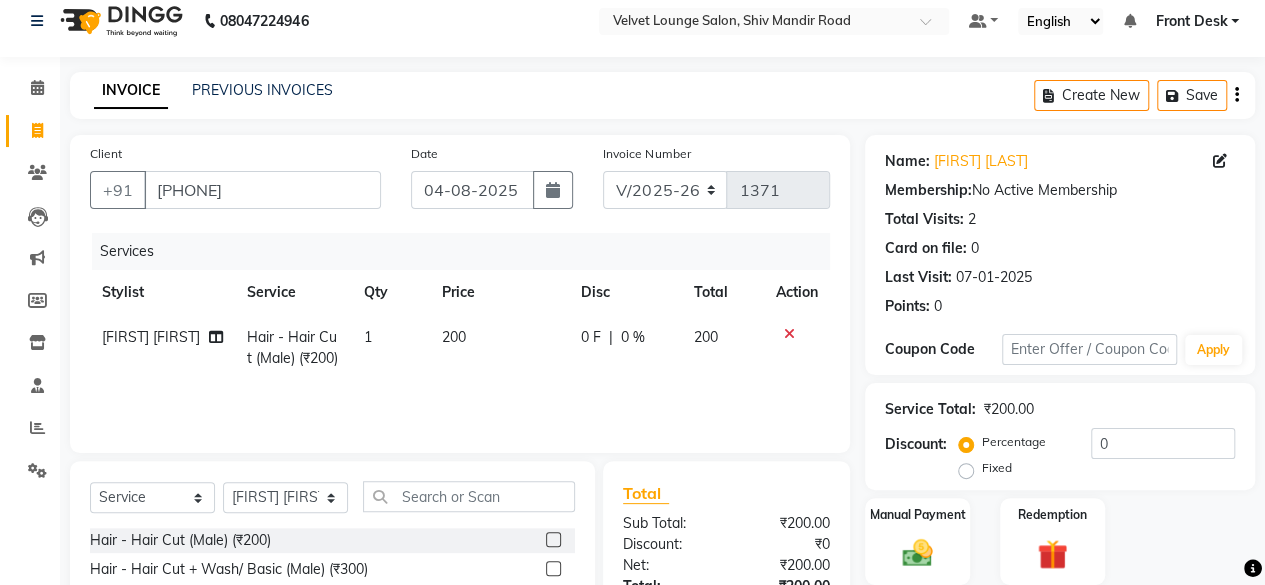 click on "0 F" 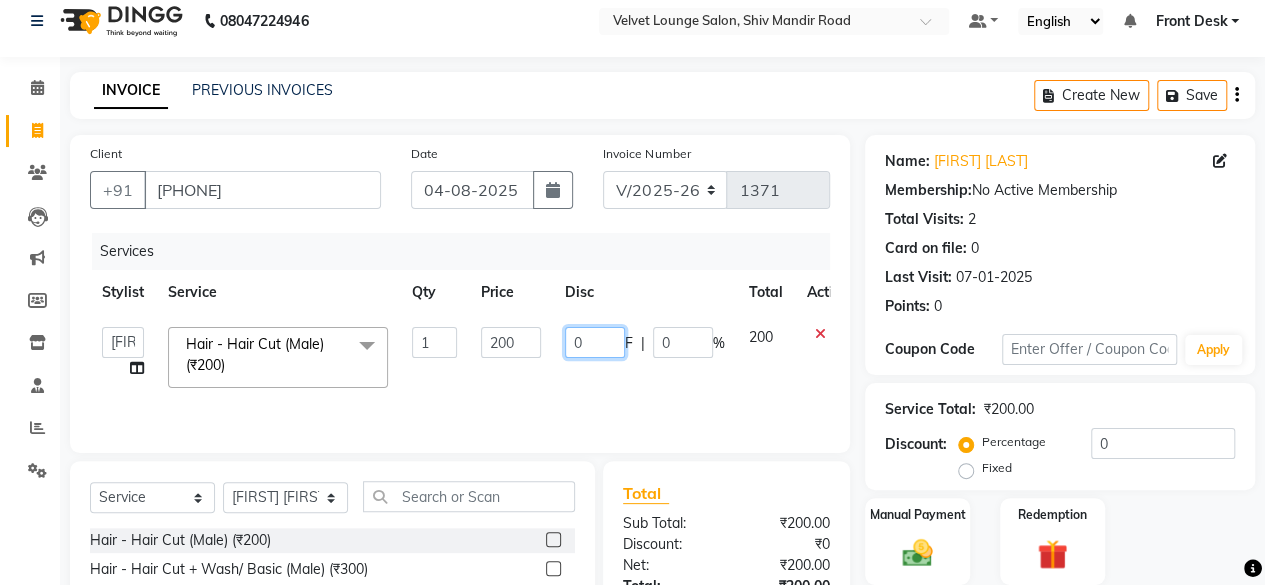 click on "0" 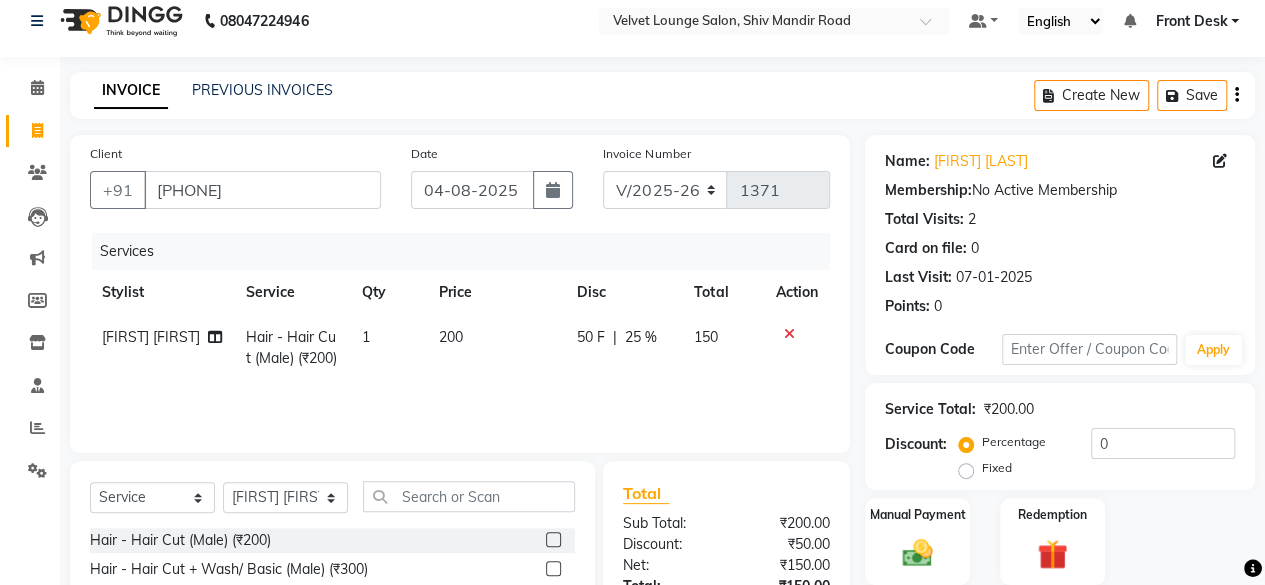 click on "Name: [FIRST] [LAST] Membership:  No Active Membership  Total Visits:  2 Card on file:  0 Last Visit:   [DATE] Points:   0  Coupon Code Apply Service Total:  ₹200.00  Discount:  Percentage   Fixed  0 Manual Payment Redemption  Continue Without Payment" 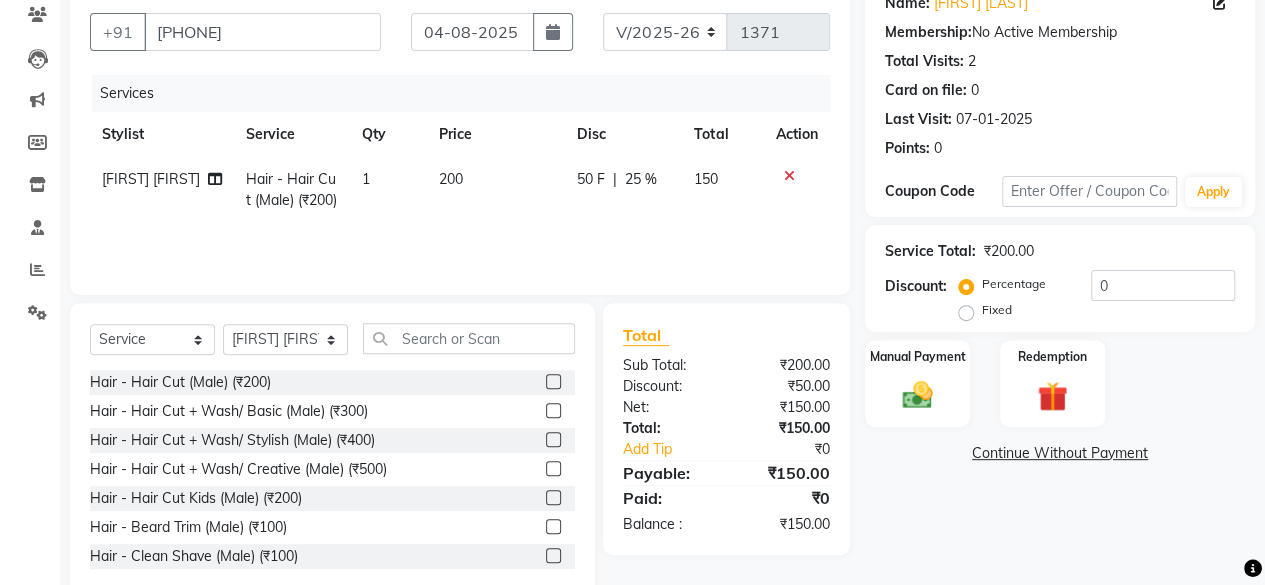 scroll, scrollTop: 215, scrollLeft: 0, axis: vertical 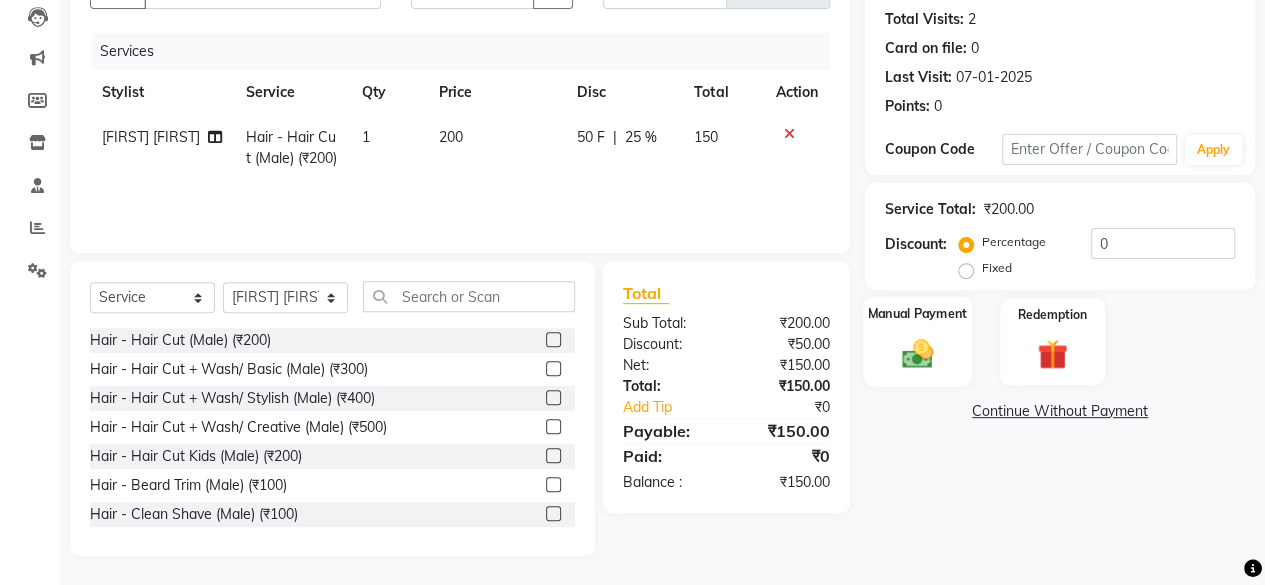 click on "Manual Payment" 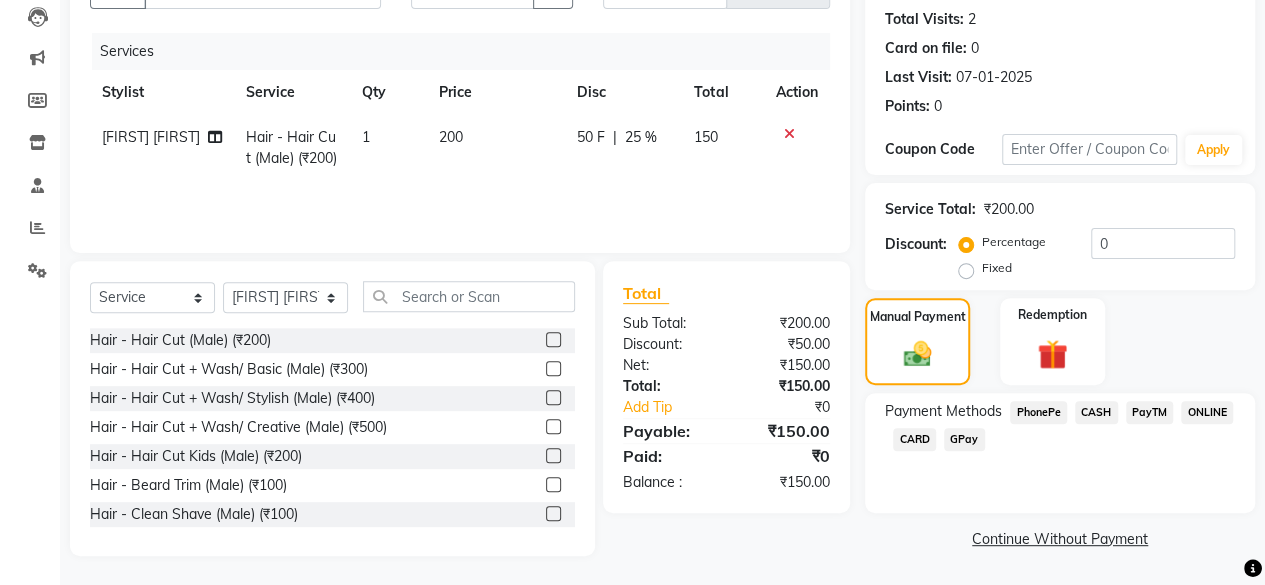 click on "CASH" 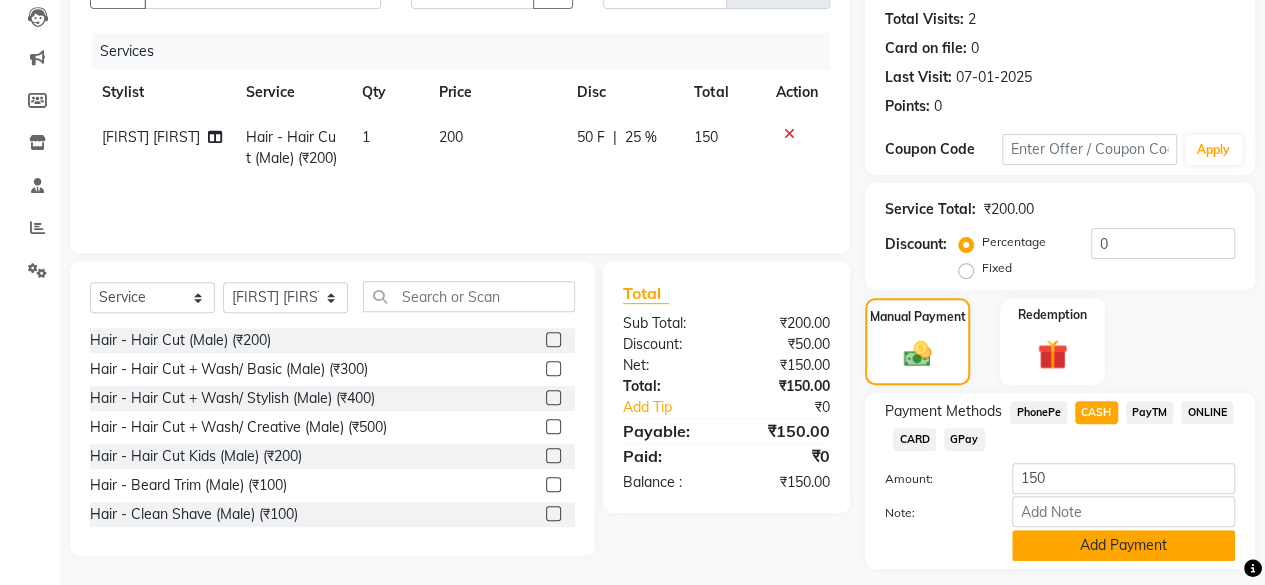 click on "Add Payment" 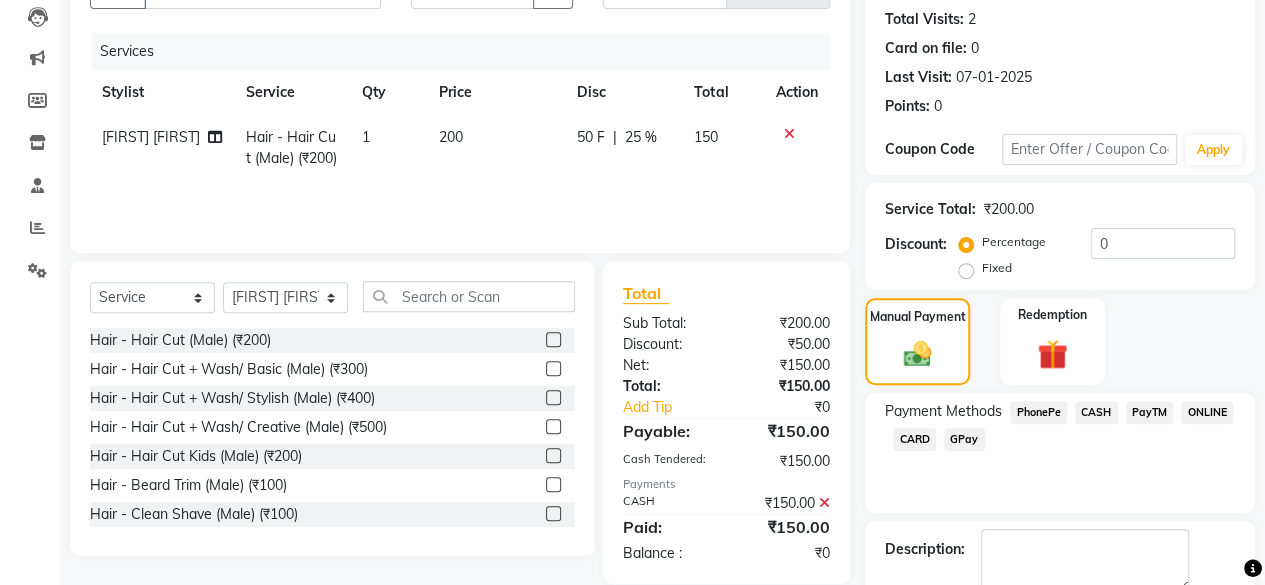 scroll, scrollTop: 324, scrollLeft: 0, axis: vertical 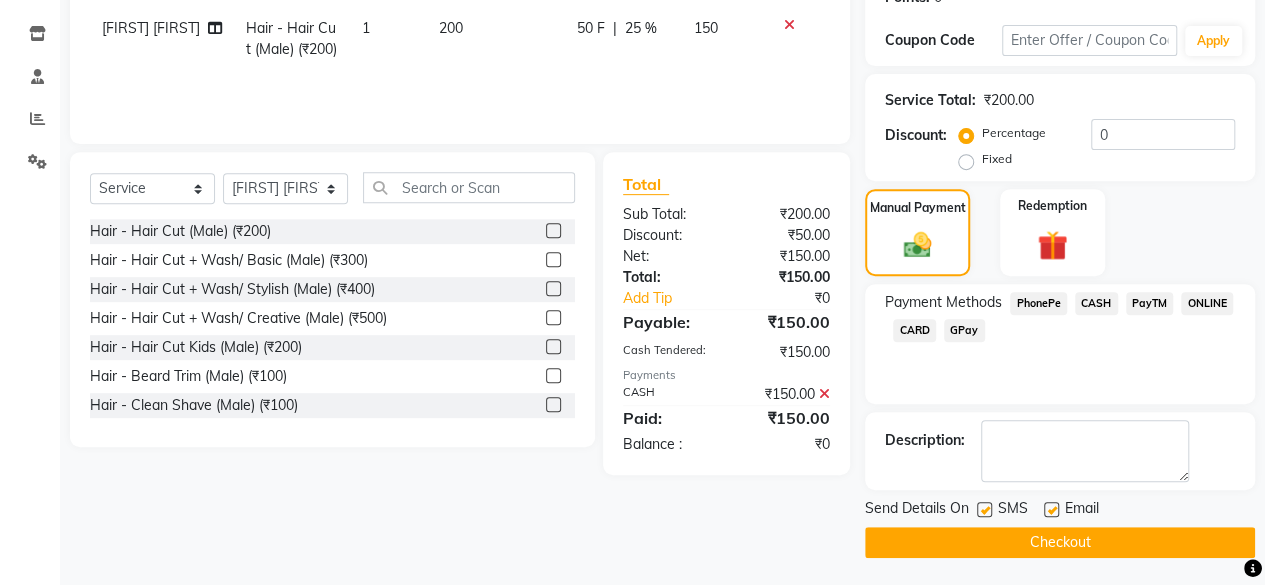 click on "Checkout" 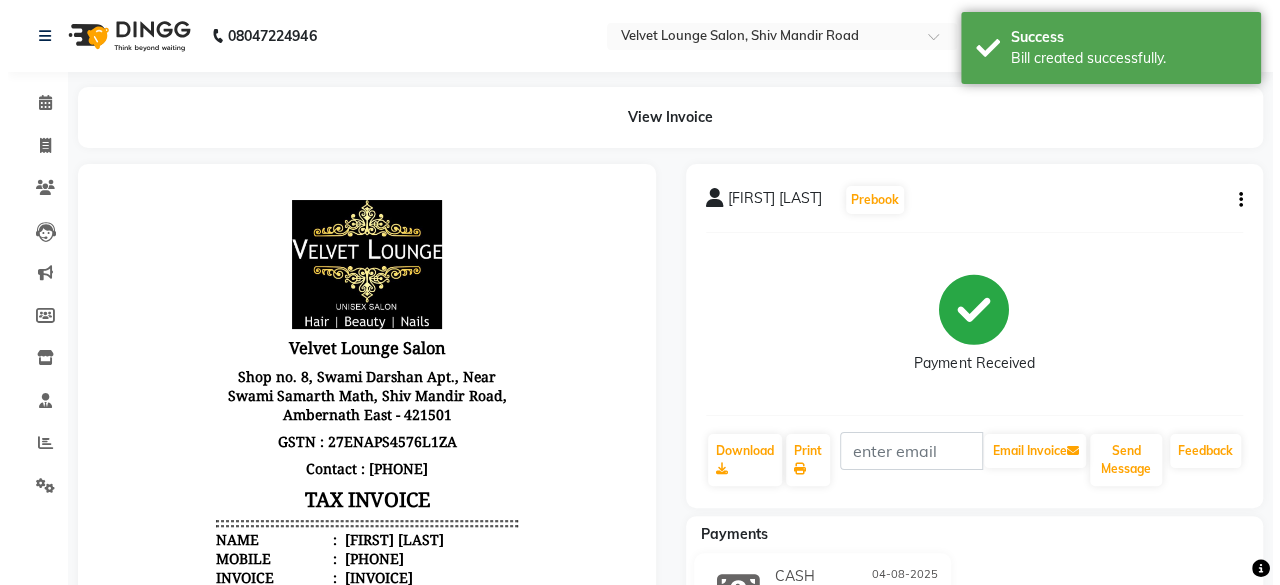 scroll, scrollTop: 0, scrollLeft: 0, axis: both 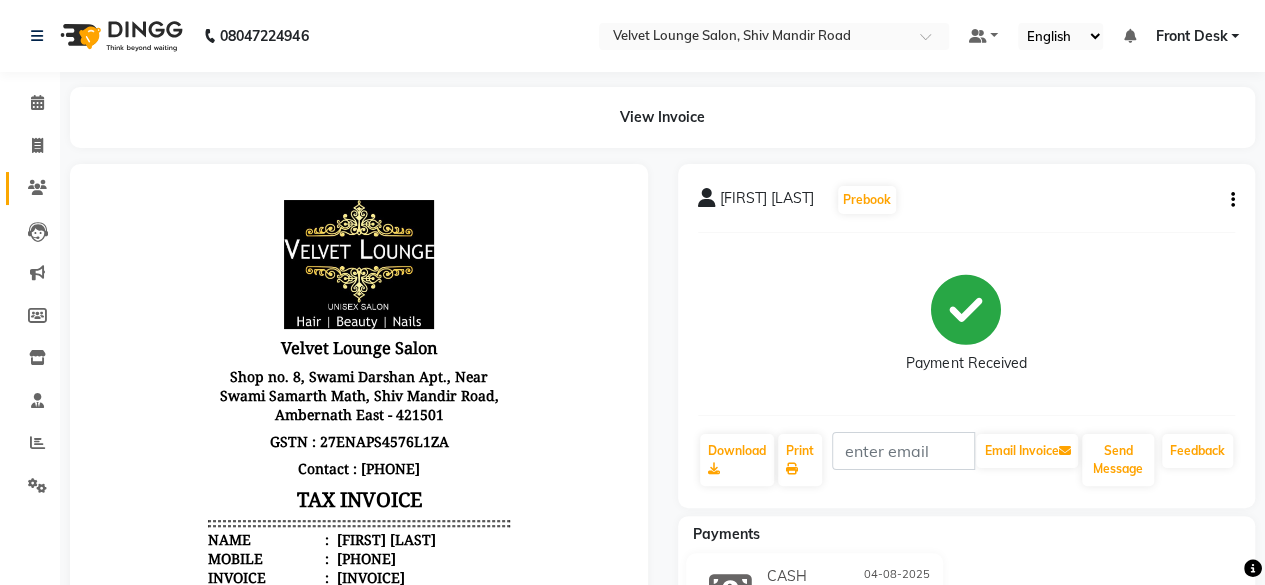 click on "Clients" 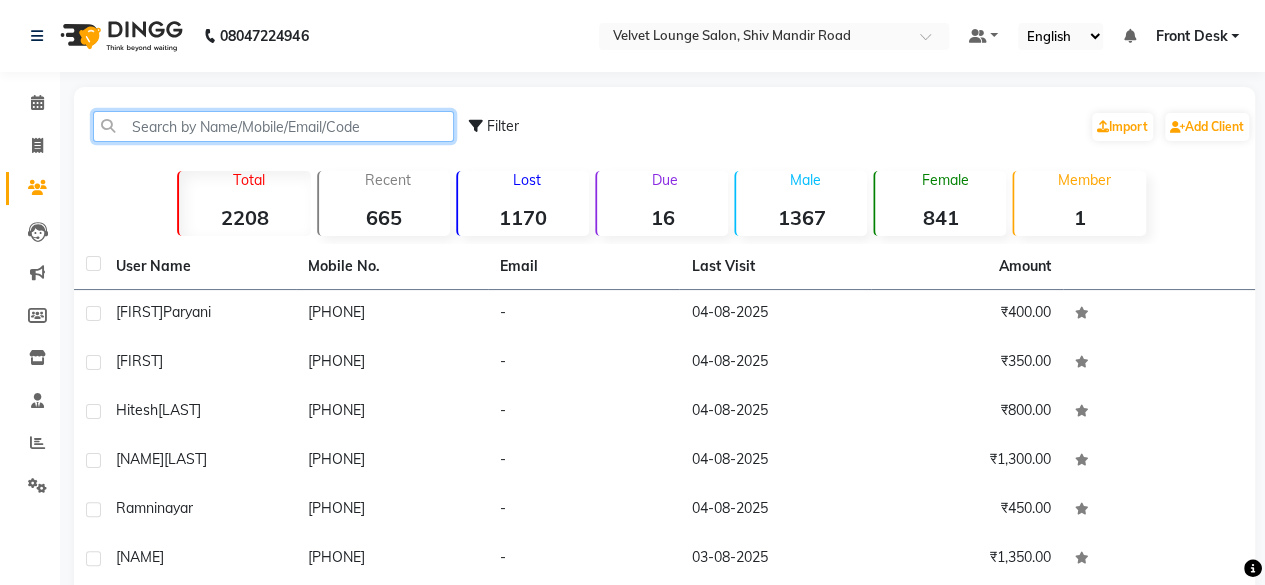 click 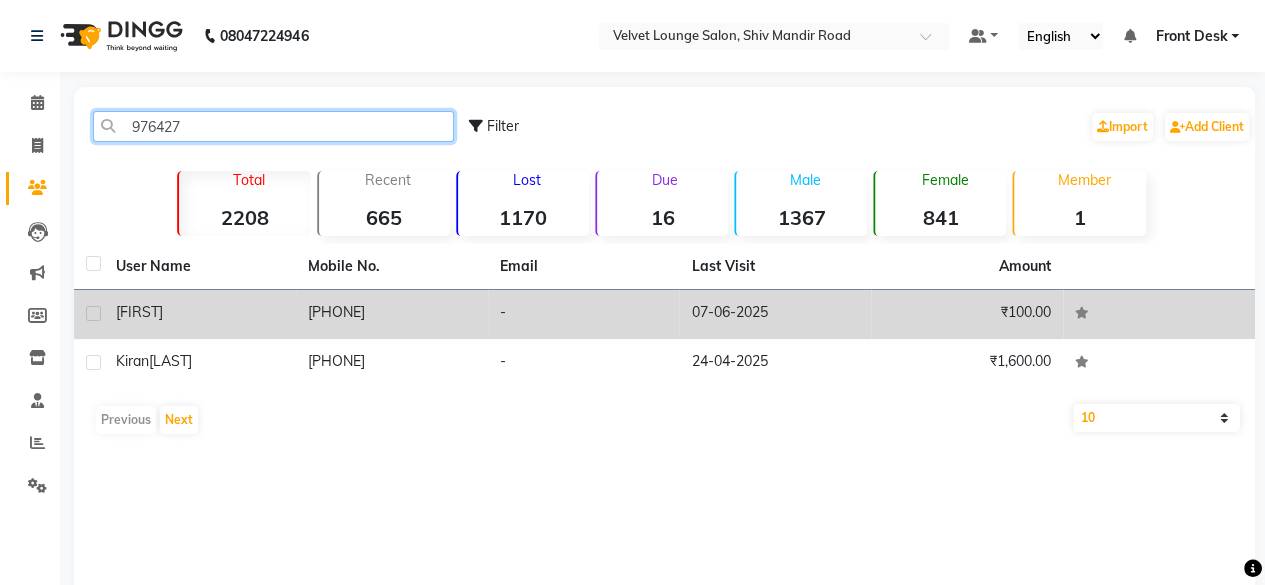 type on "976427" 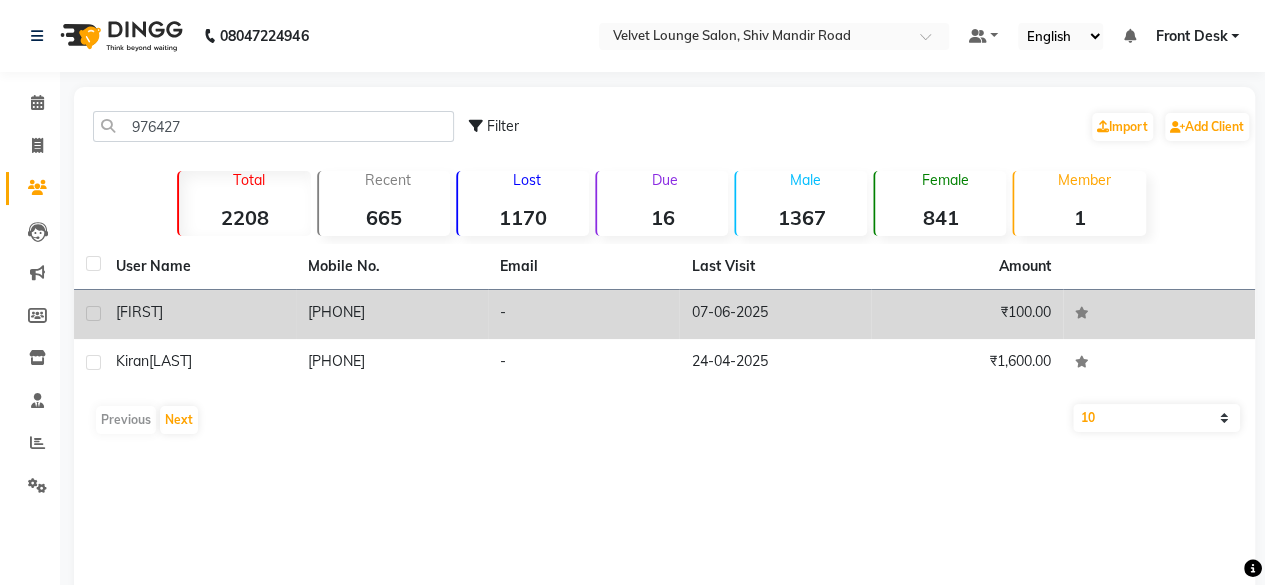 click on "[PHONE]" 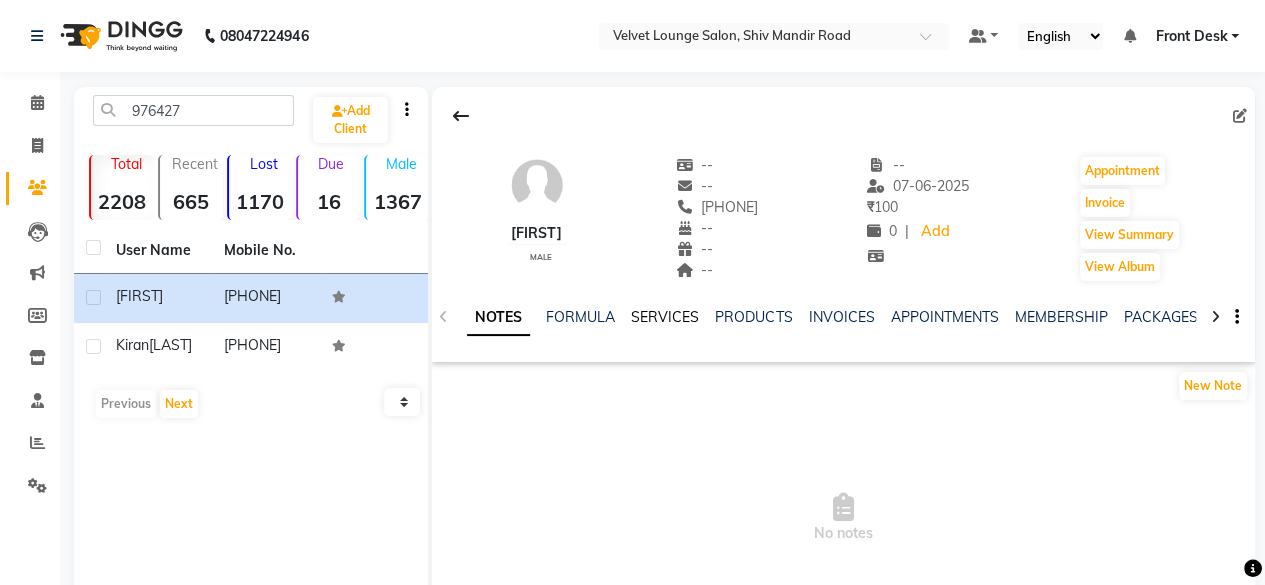 click on "SERVICES" 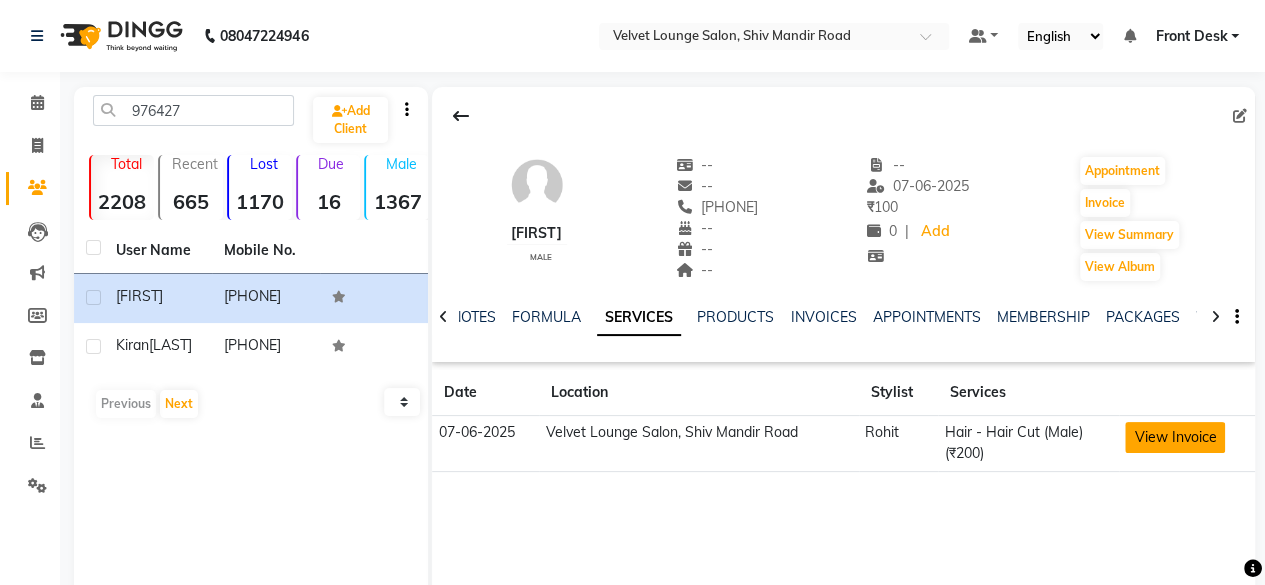 click on "View Invoice" 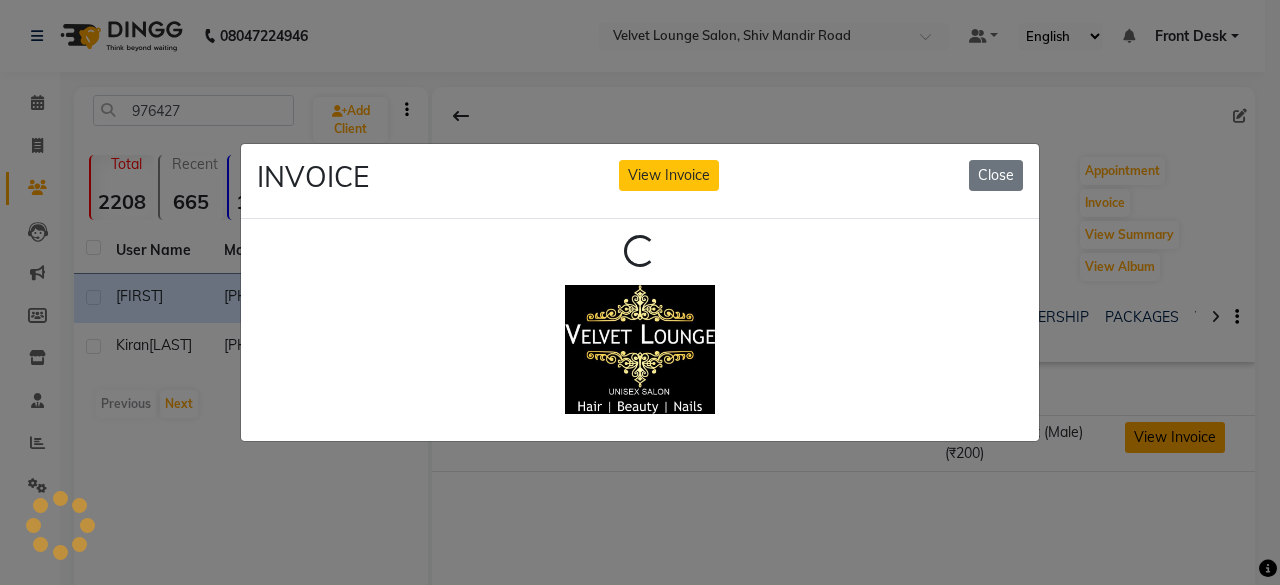 scroll, scrollTop: 0, scrollLeft: 0, axis: both 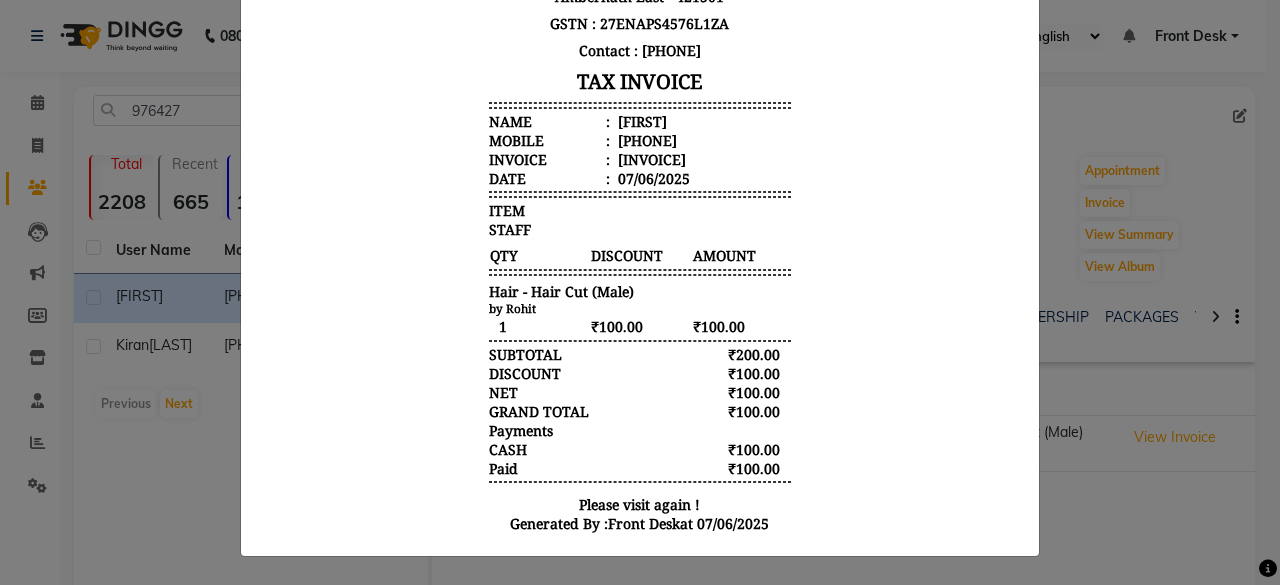 click on "INVOICE View Invoice Close" 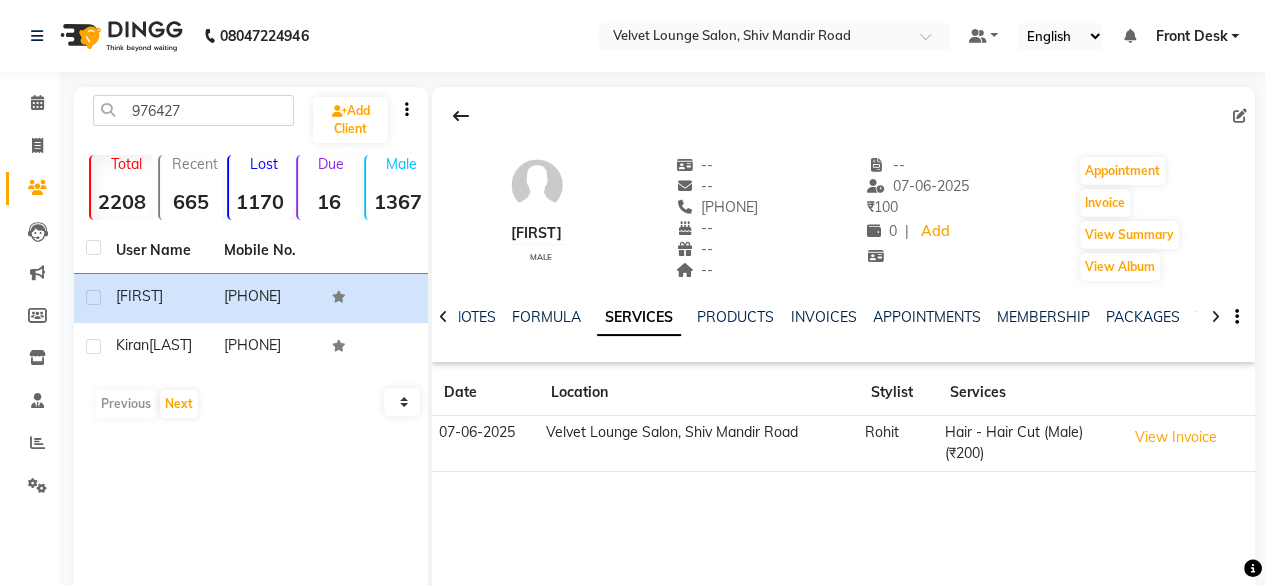 click on "Invoice" 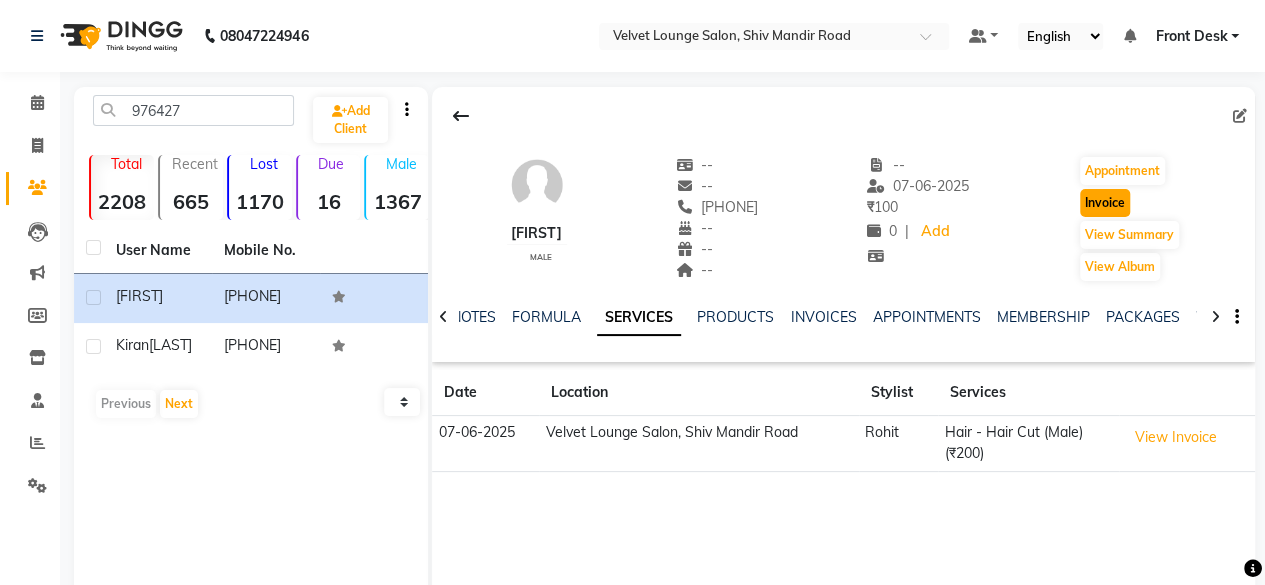click on "Invoice" 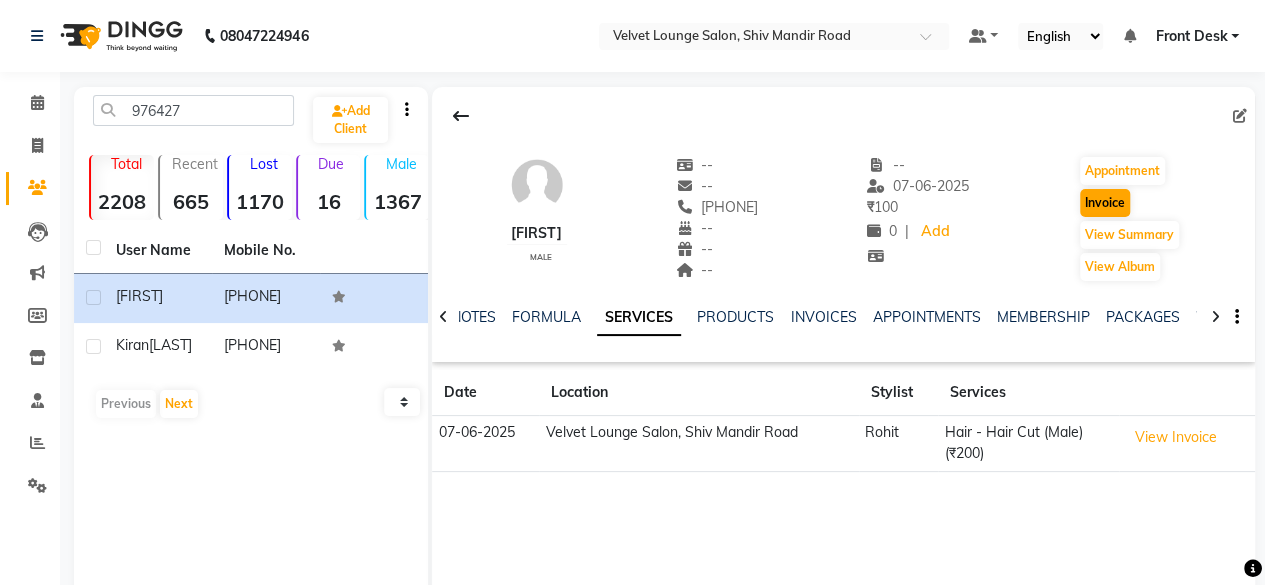 select on "5962" 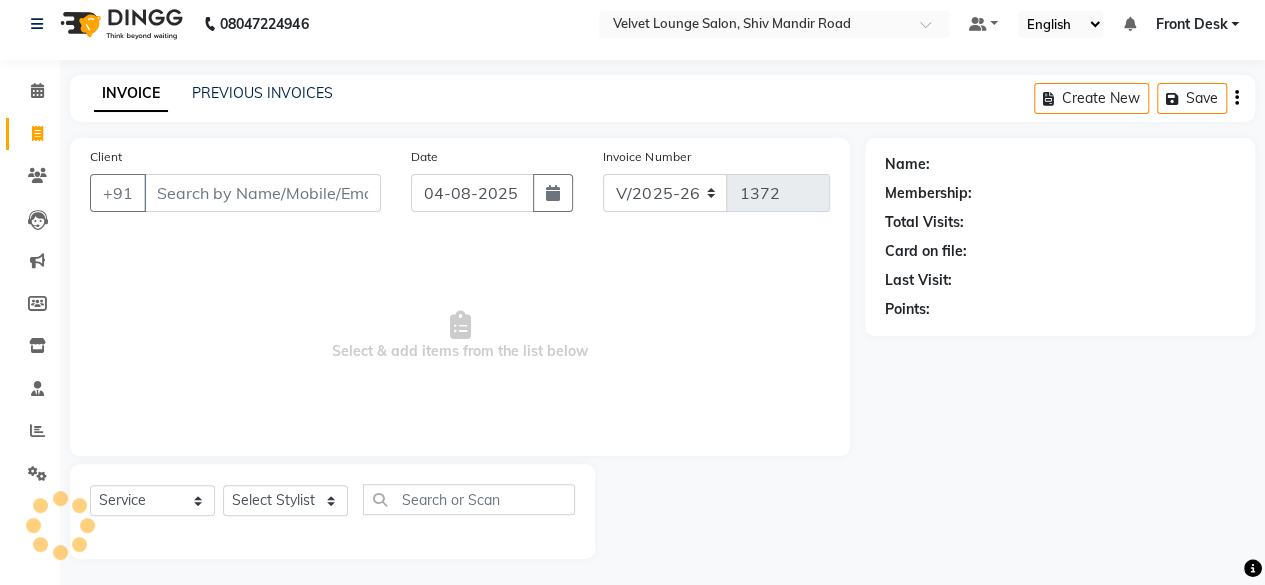 scroll, scrollTop: 15, scrollLeft: 0, axis: vertical 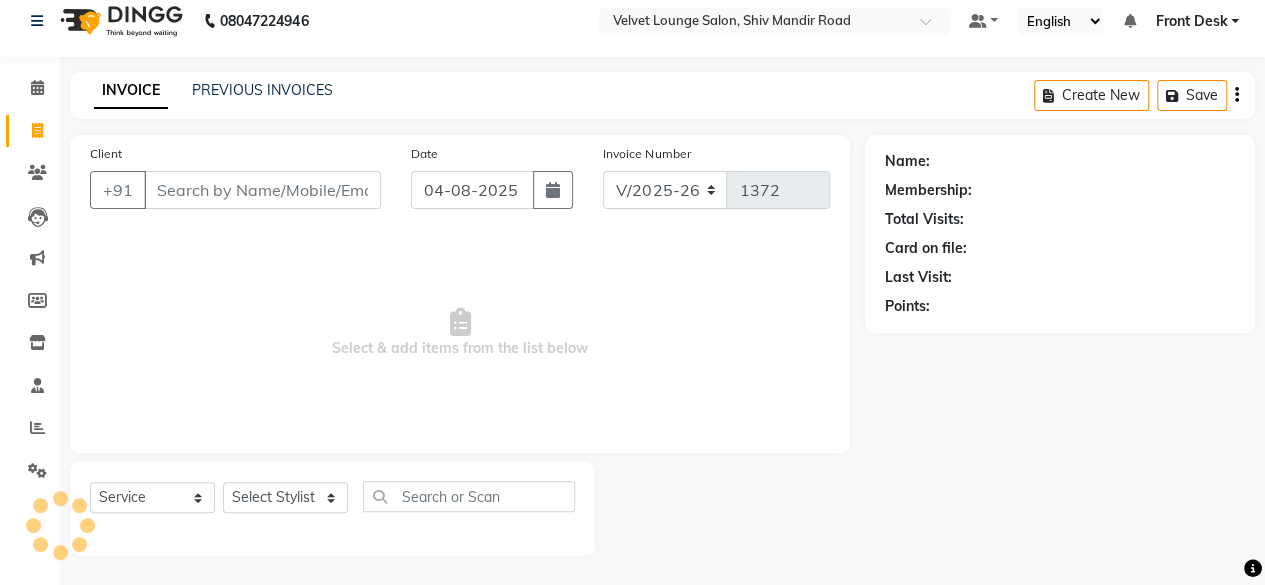 type on "[PHONE]" 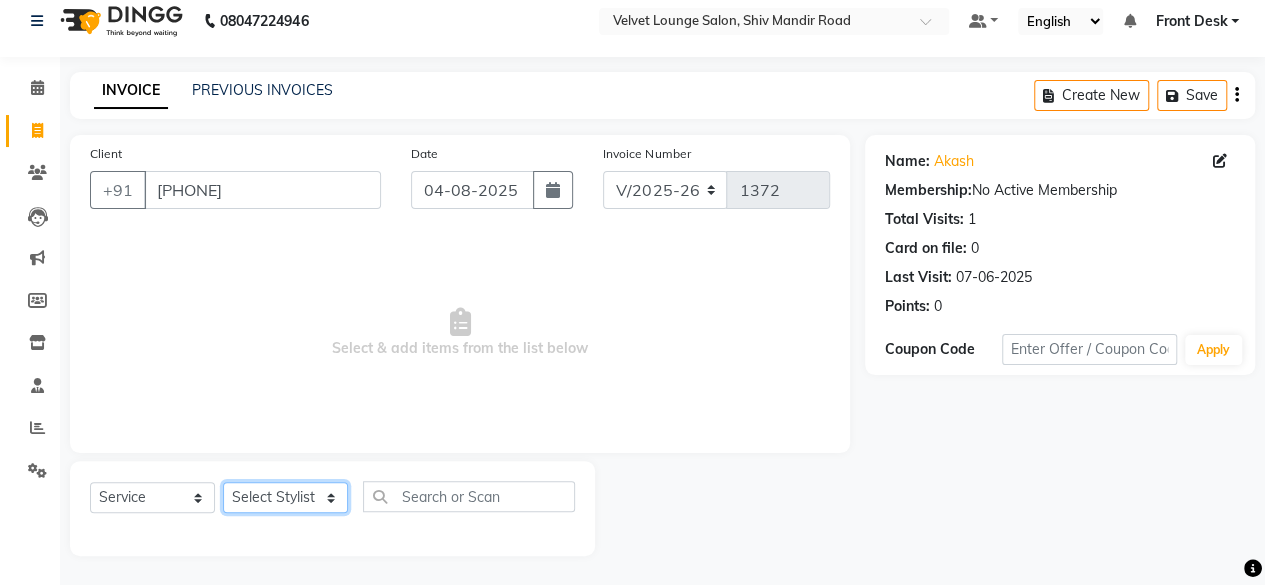 click on "Select Stylist Aadil zaher  aman shah Arif ashish Front Desk Jaya jyoti madhu Manish MUSTAKIM pradnya Rohit SALMA SALMA shalu SHWETA vishal" 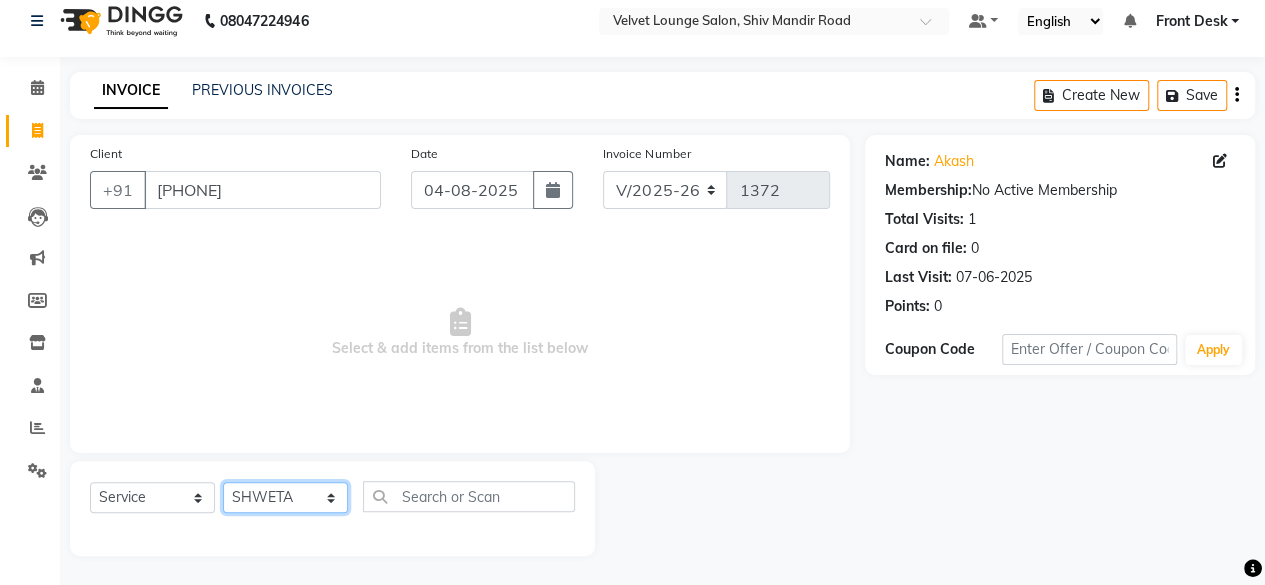 click on "Select Stylist Aadil zaher  aman shah Arif ashish Front Desk Jaya jyoti madhu Manish MUSTAKIM pradnya Rohit SALMA SALMA shalu SHWETA vishal" 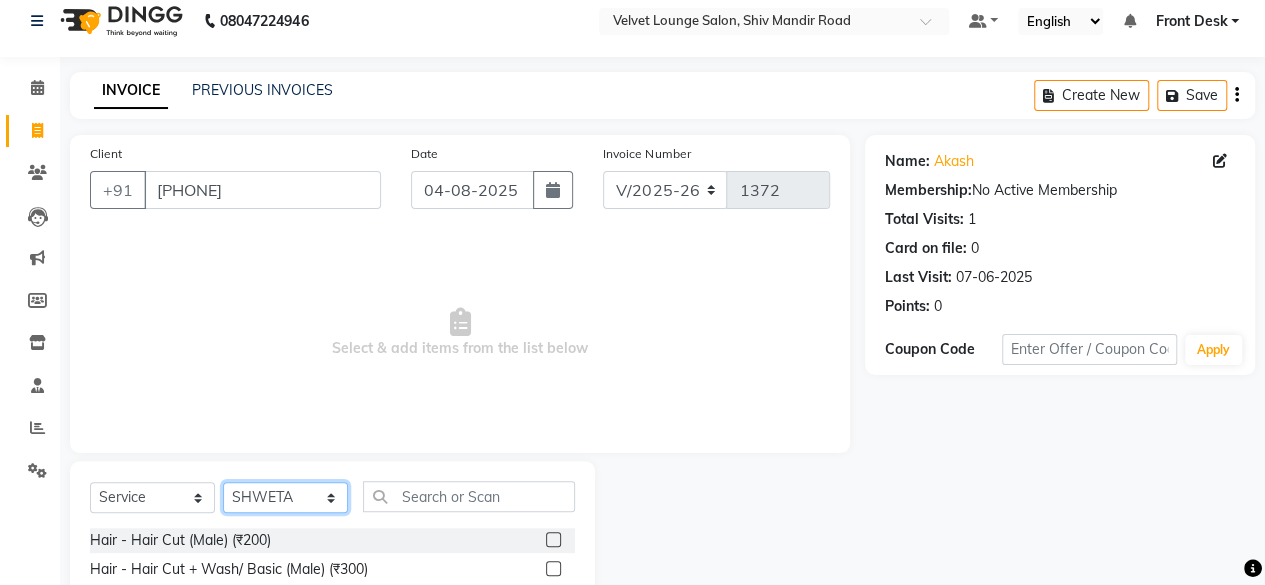 click on "Select Stylist Aadil zaher  aman shah Arif ashish Front Desk Jaya jyoti madhu Manish MUSTAKIM pradnya Rohit SALMA SALMA shalu SHWETA vishal" 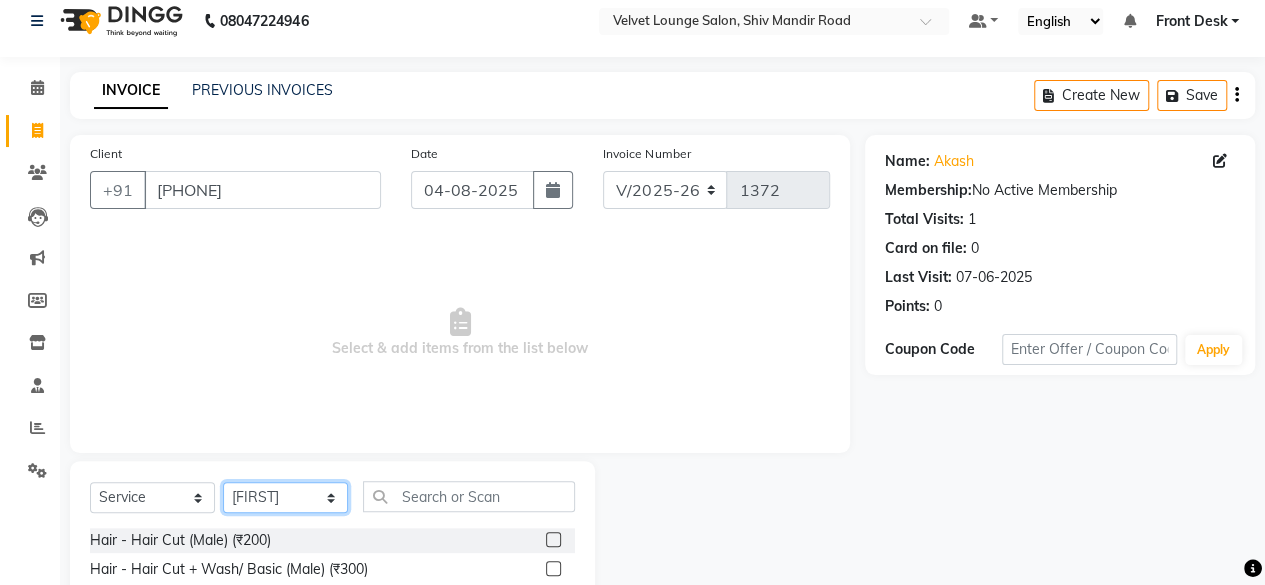 click on "Select Stylist Aadil zaher  aman shah Arif ashish Front Desk Jaya jyoti madhu Manish MUSTAKIM pradnya Rohit SALMA SALMA shalu SHWETA vishal" 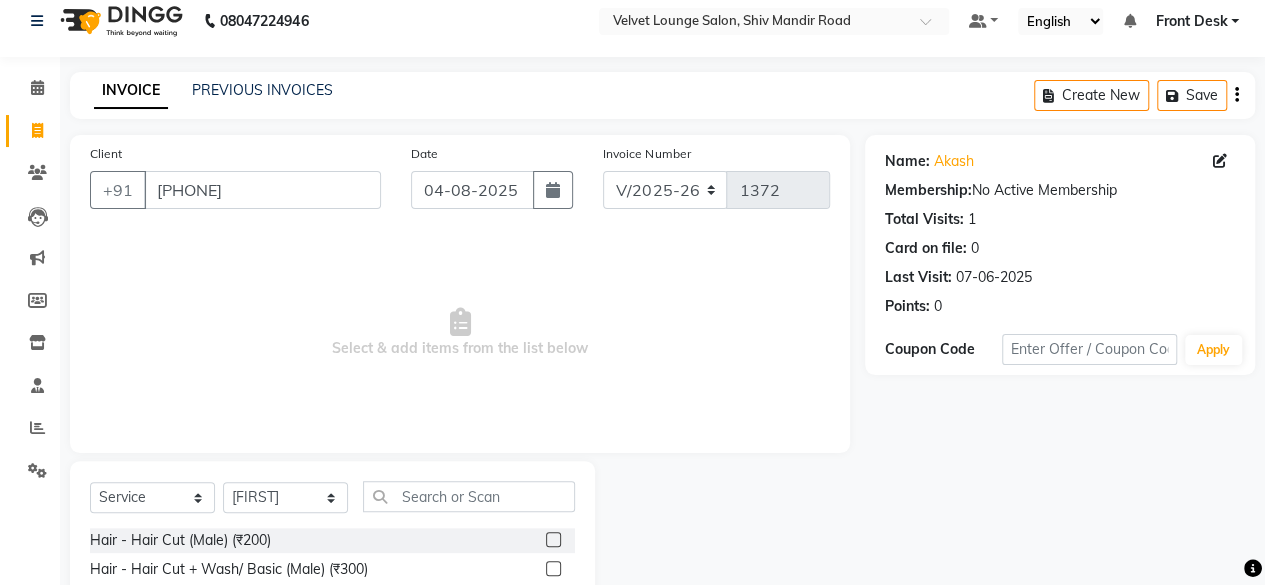 click 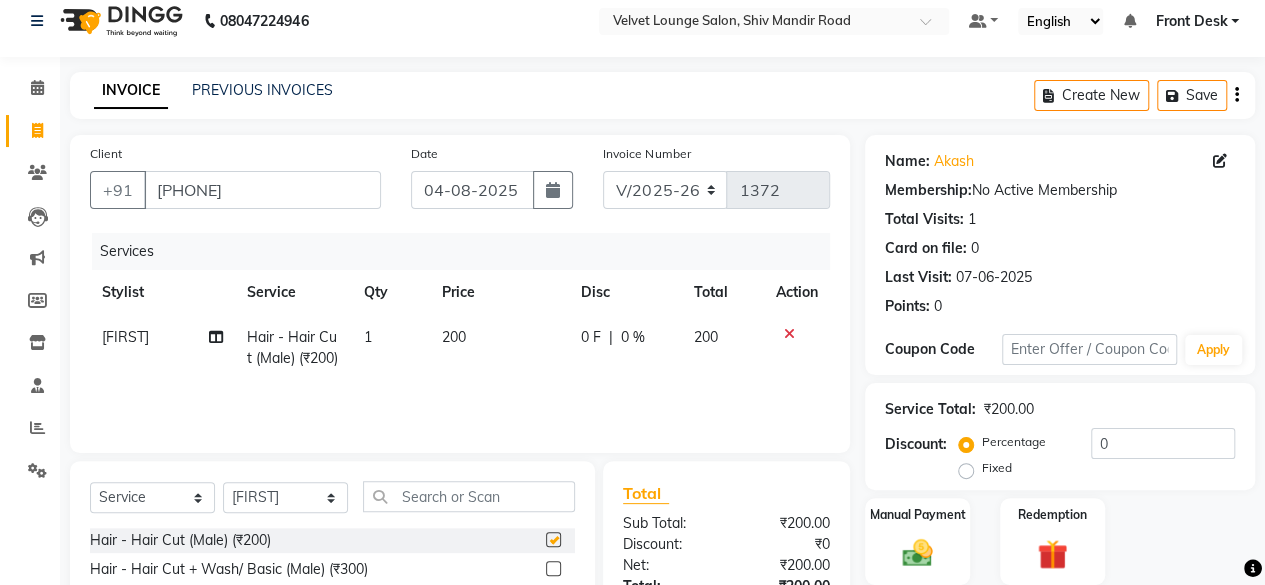 checkbox on "false" 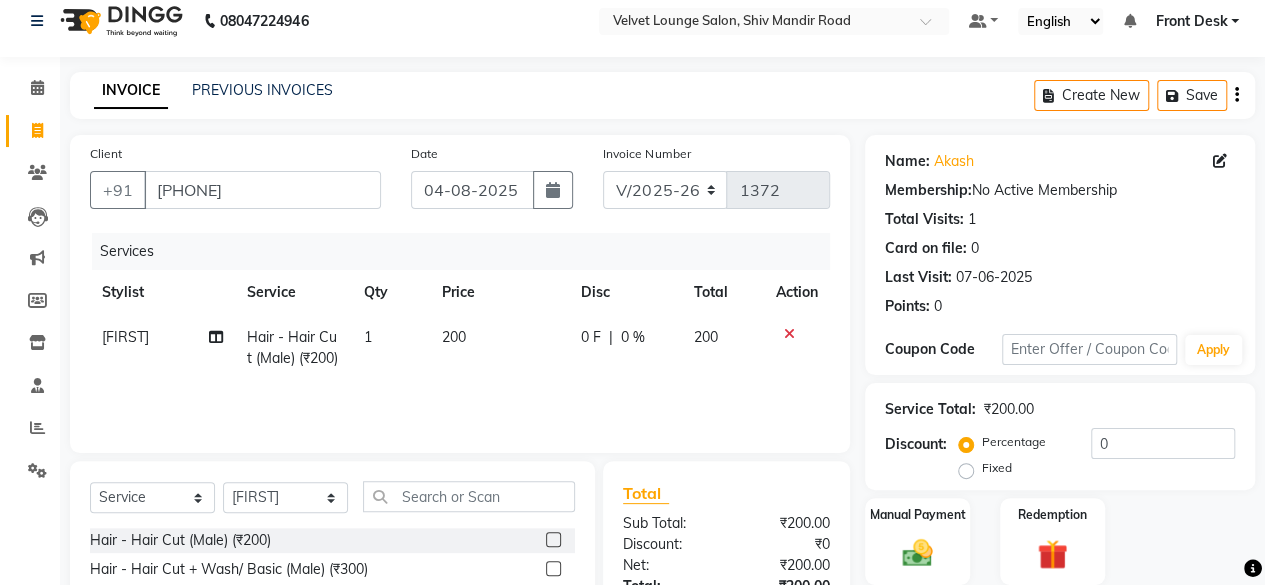 click on "0 F | 0 %" 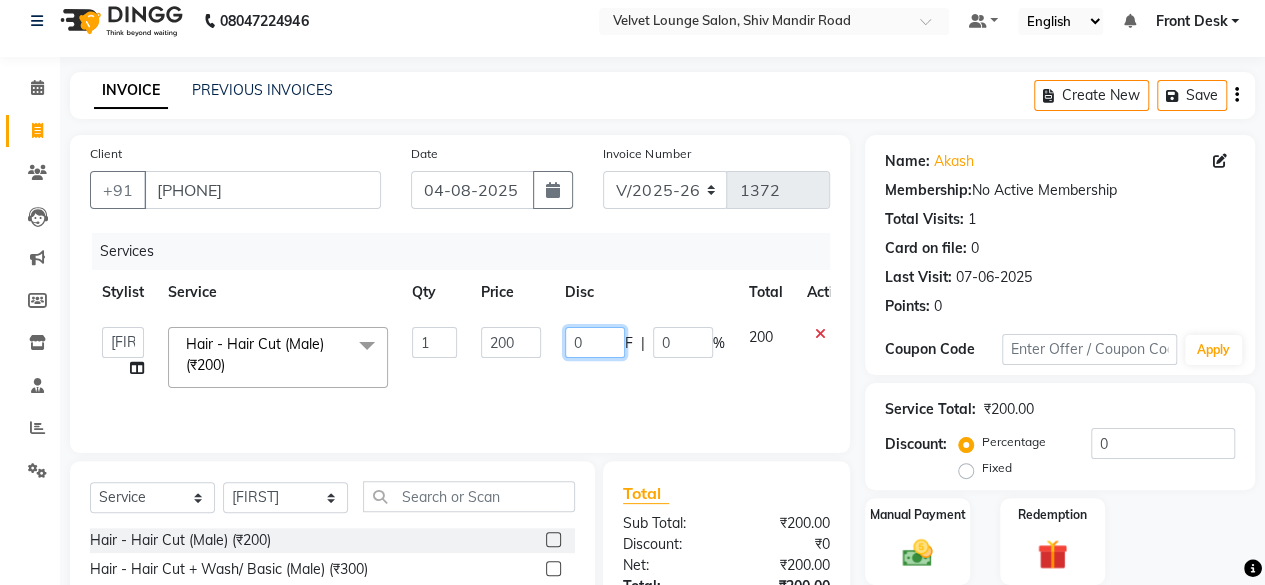 click on "0" 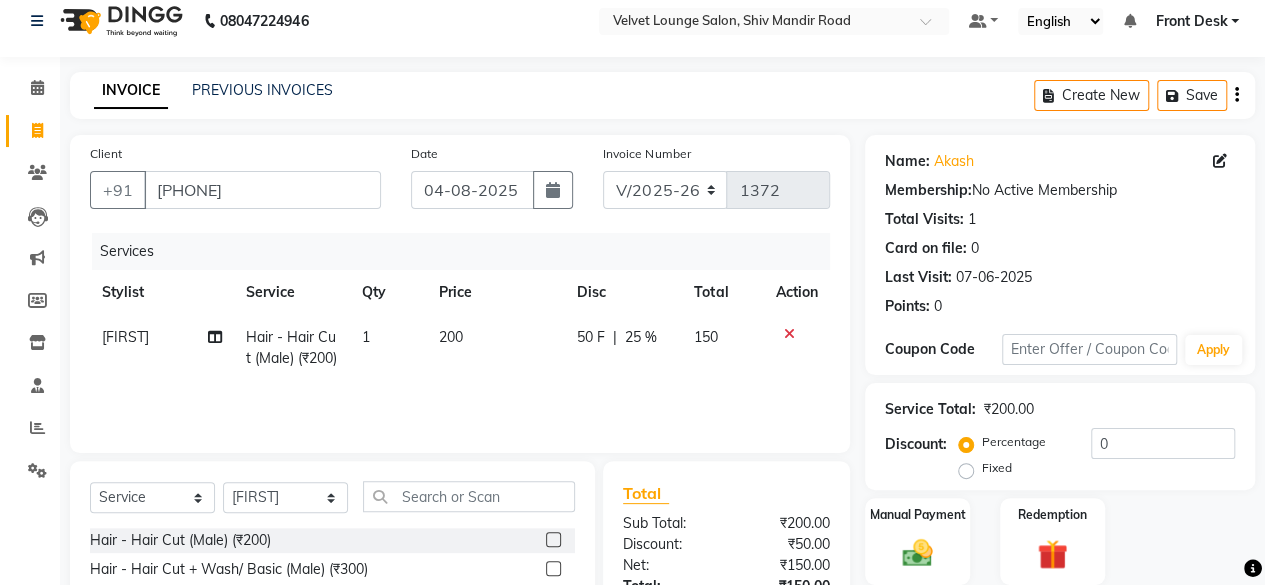 click on "Client +[PHONE] Date [DATE] Invoice Number [INVOICE] Services Stylist Service Qty Price Disc Total Action [FIRST] Hair - Hair Cut (Male) (₹200) 1 200 50 F | 25 % 150" 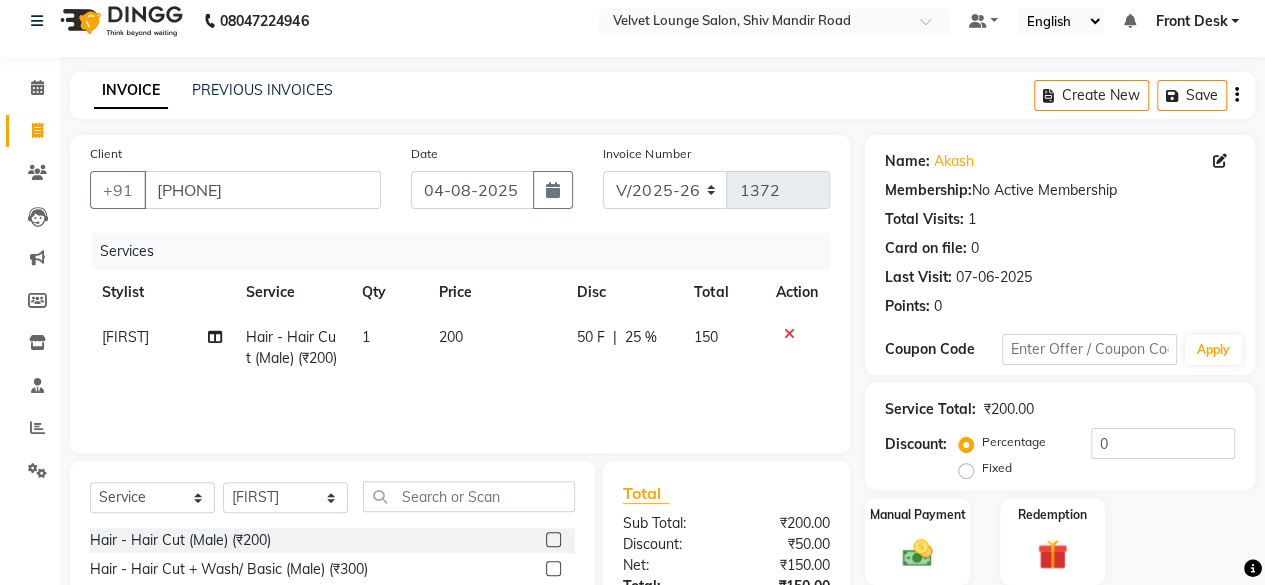 scroll, scrollTop: 215, scrollLeft: 0, axis: vertical 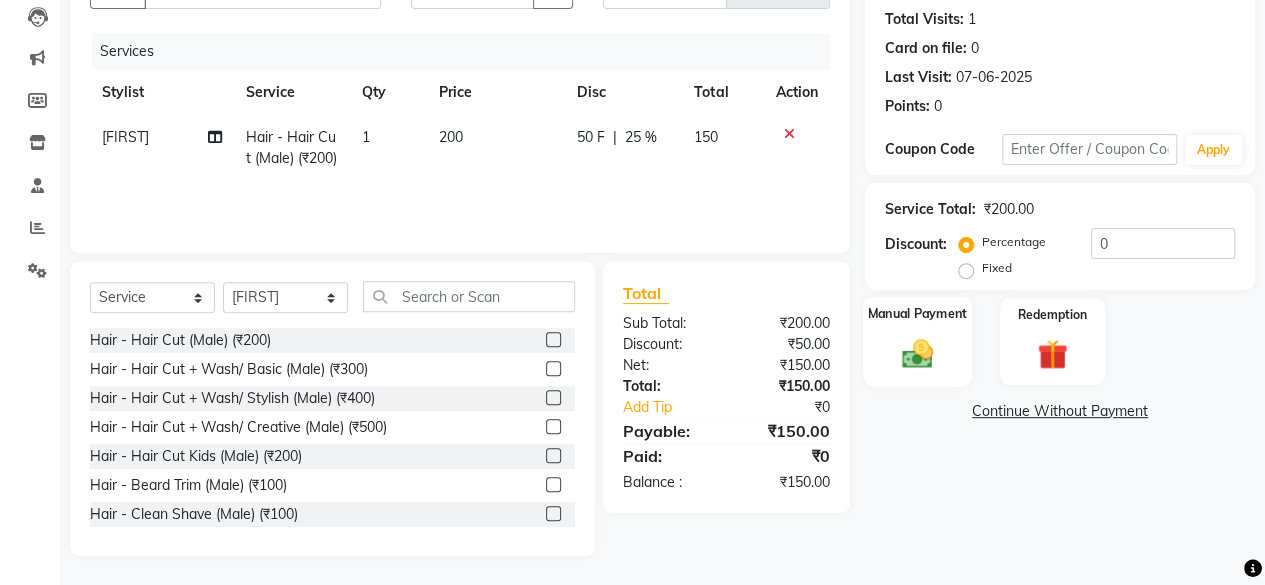 click 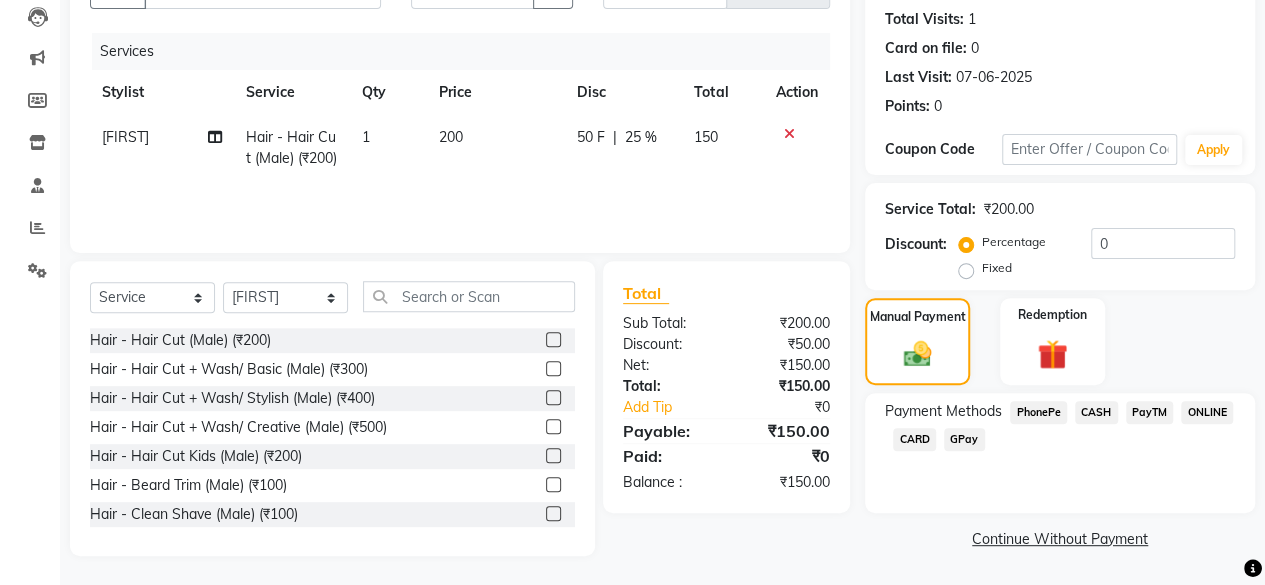 click on "CASH" 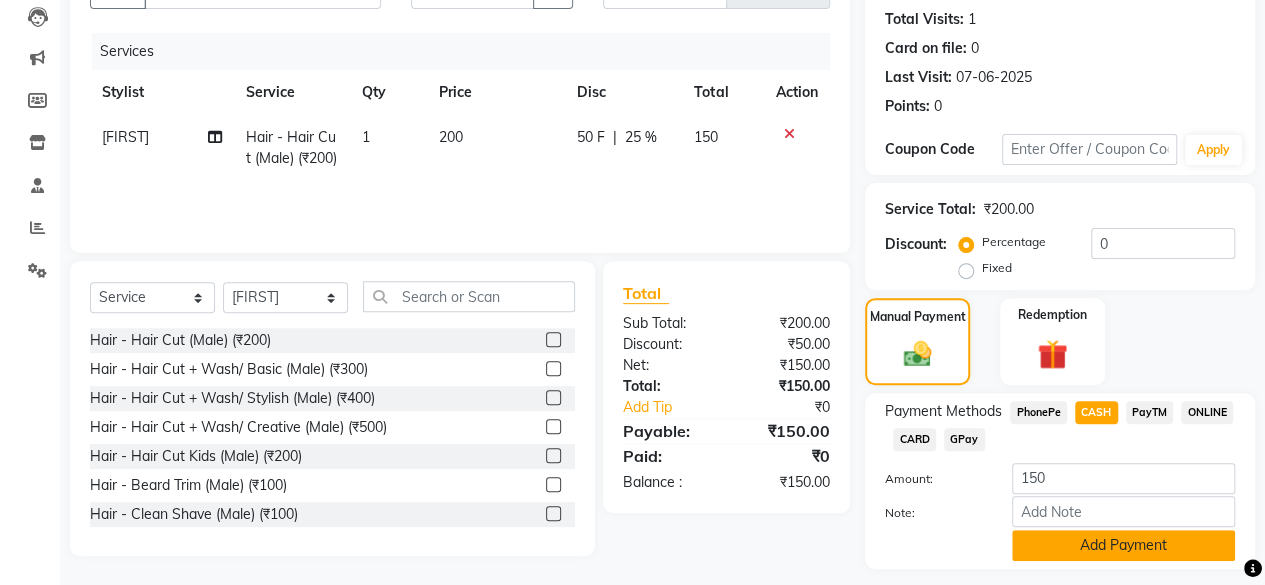 click on "Add Payment" 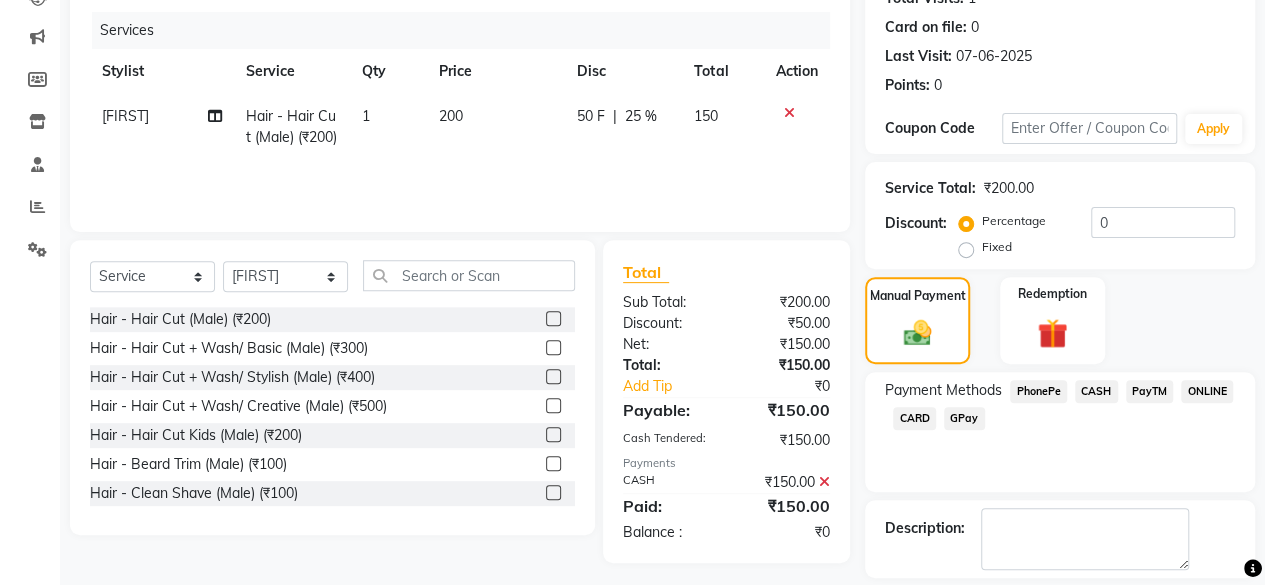 scroll, scrollTop: 255, scrollLeft: 0, axis: vertical 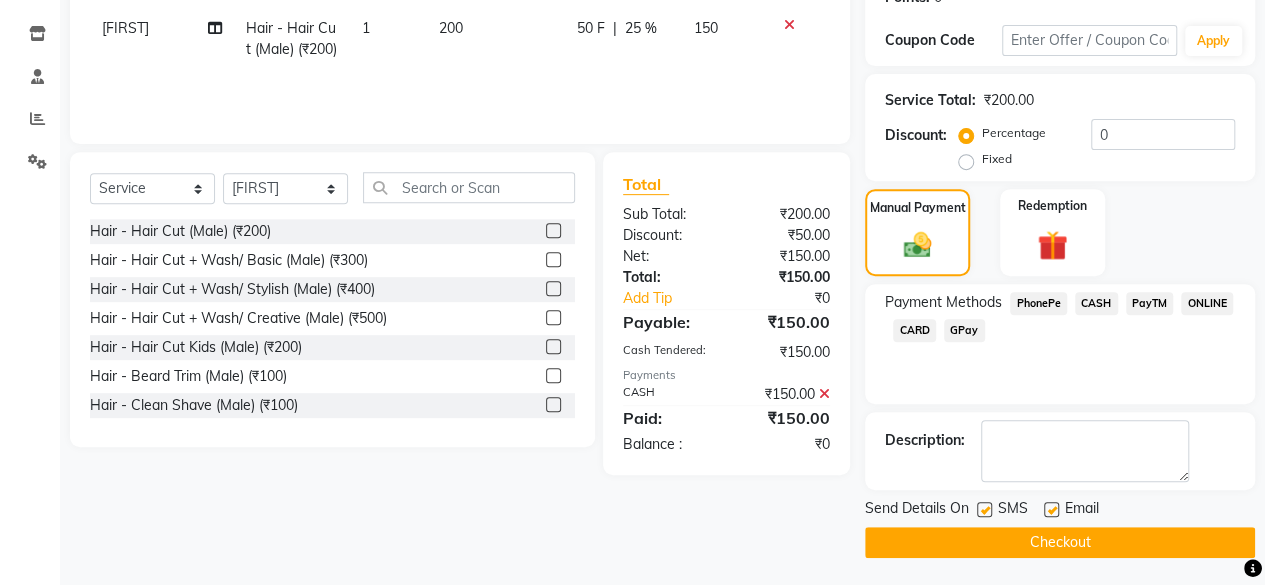 click on "Checkout" 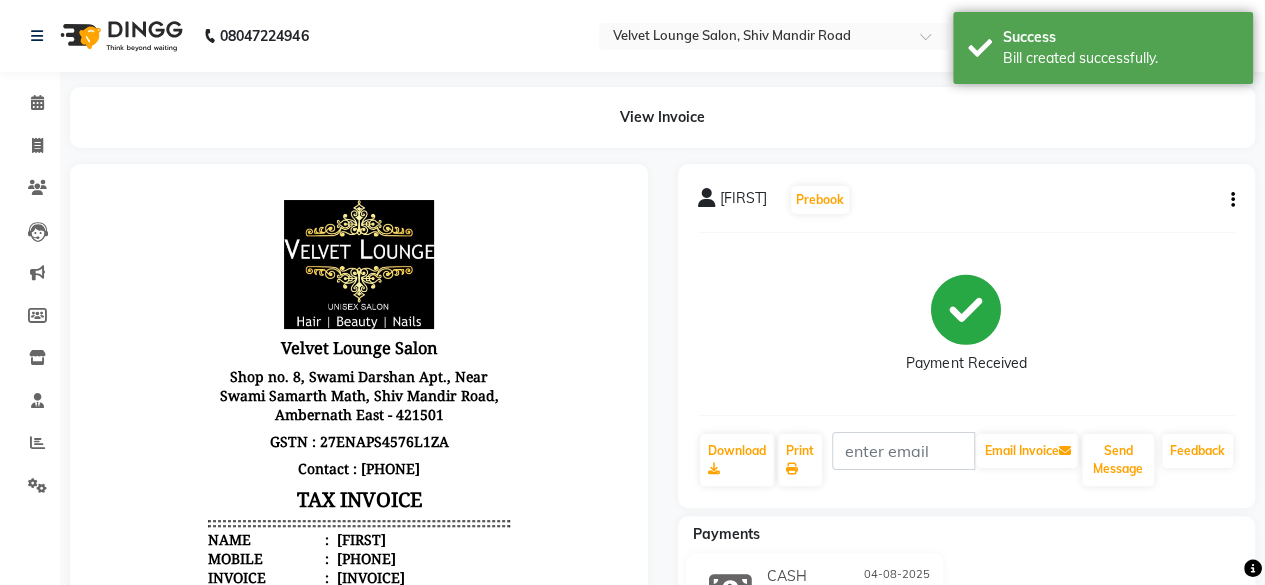 scroll, scrollTop: 0, scrollLeft: 0, axis: both 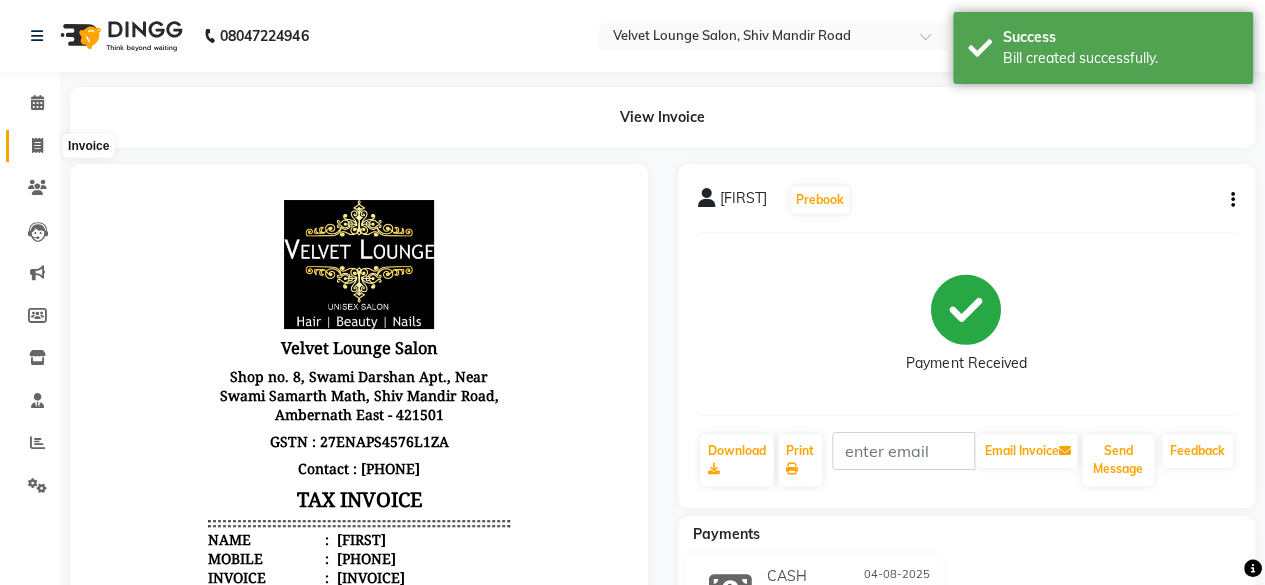 click 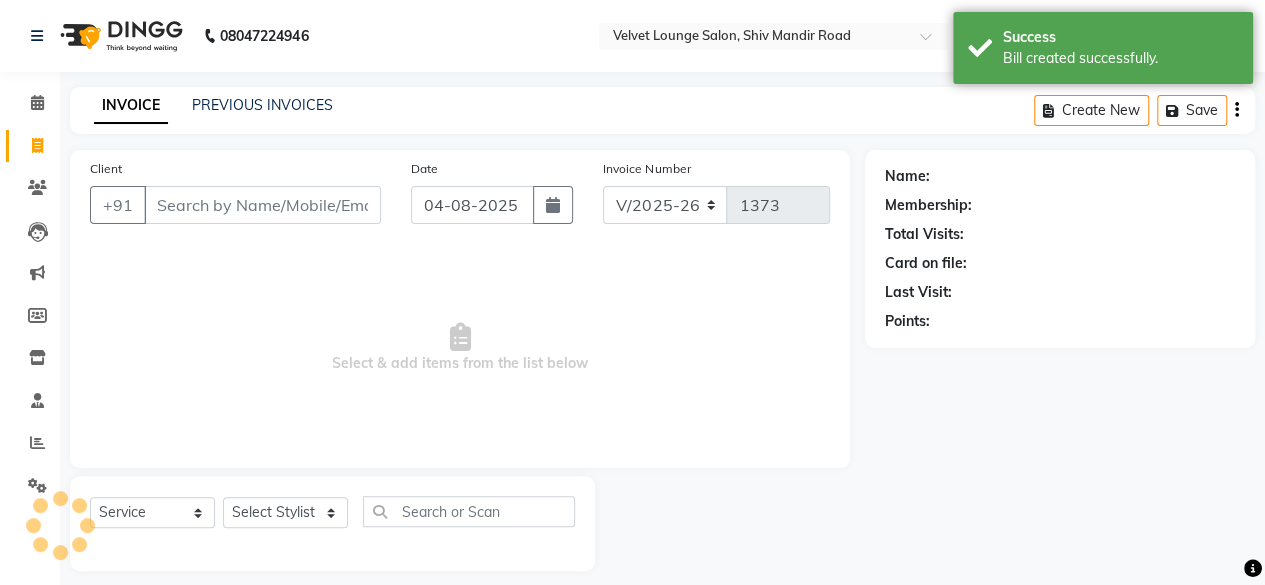 scroll, scrollTop: 15, scrollLeft: 0, axis: vertical 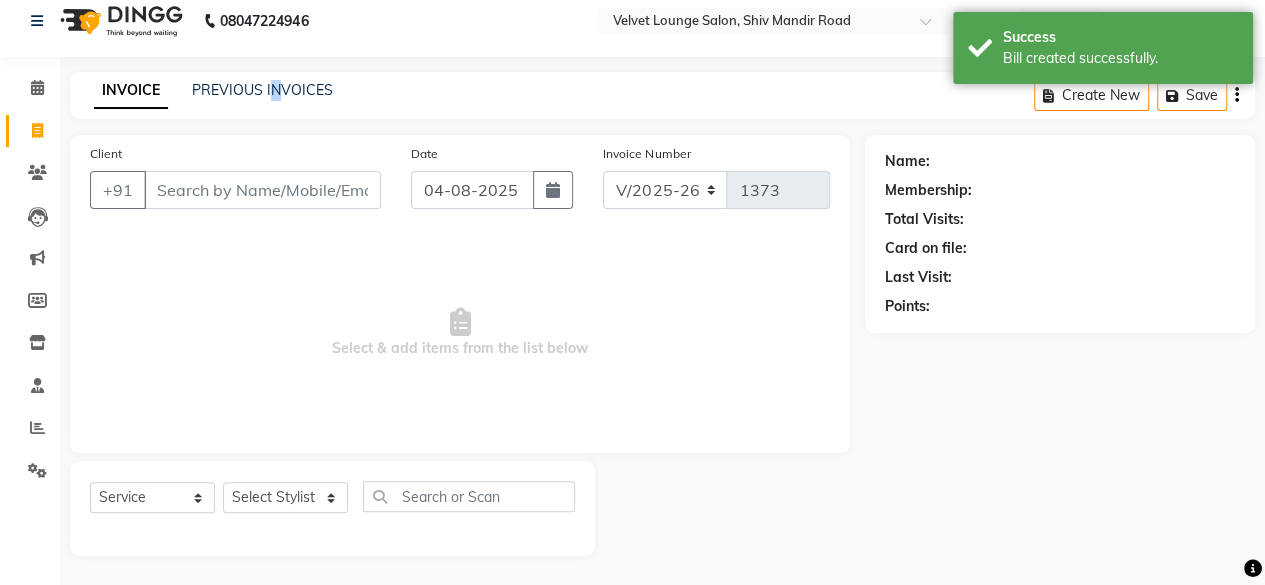 drag, startPoint x: 270, startPoint y: 74, endPoint x: 279, endPoint y: 103, distance: 30.364452 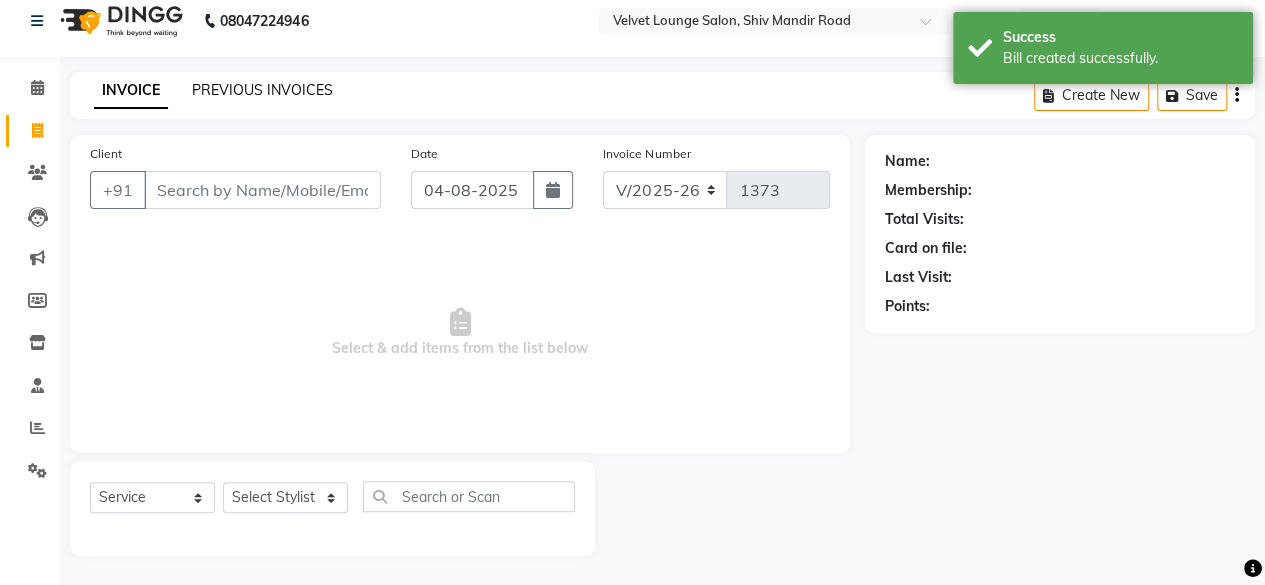 click on "PREVIOUS INVOICES" 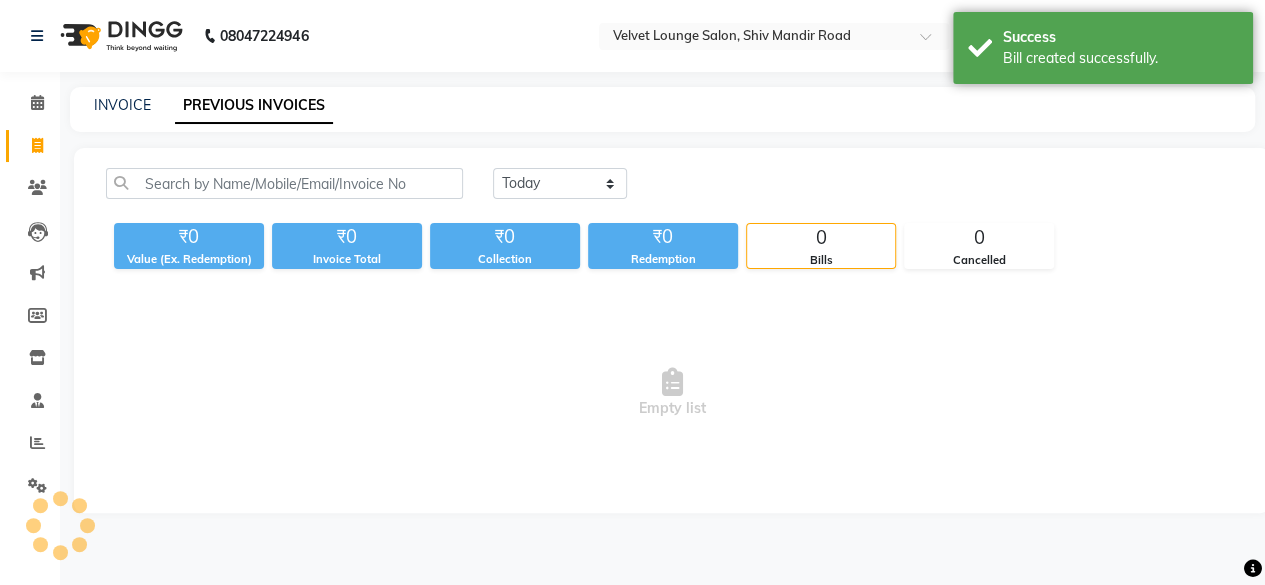 scroll, scrollTop: 0, scrollLeft: 0, axis: both 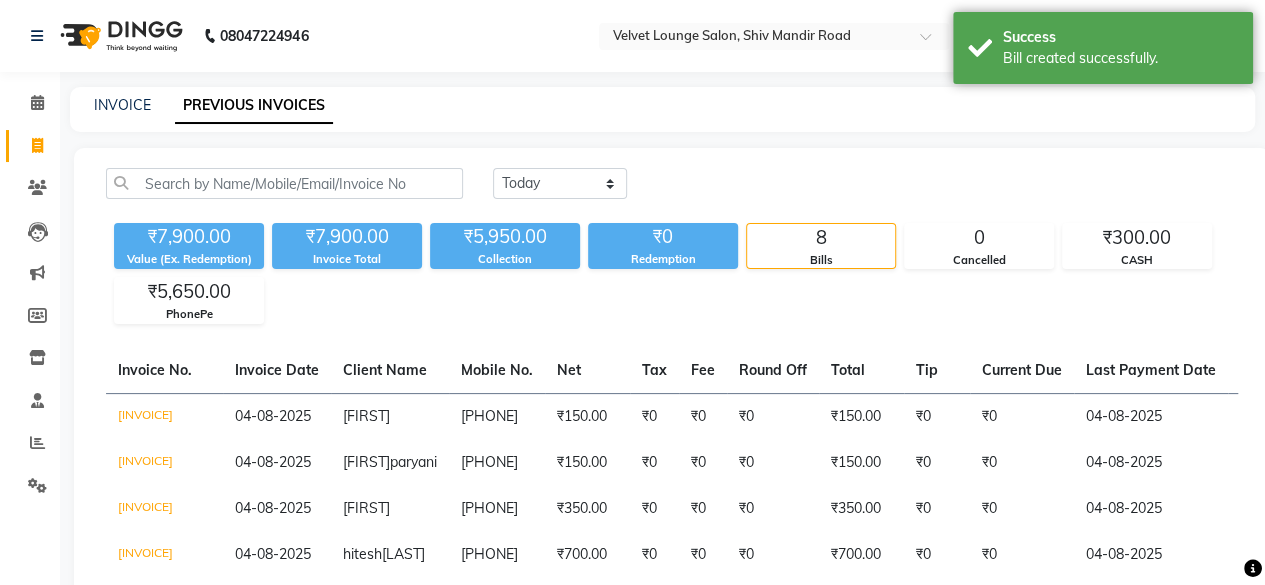 click on "Today Yesterday Custom Range" 